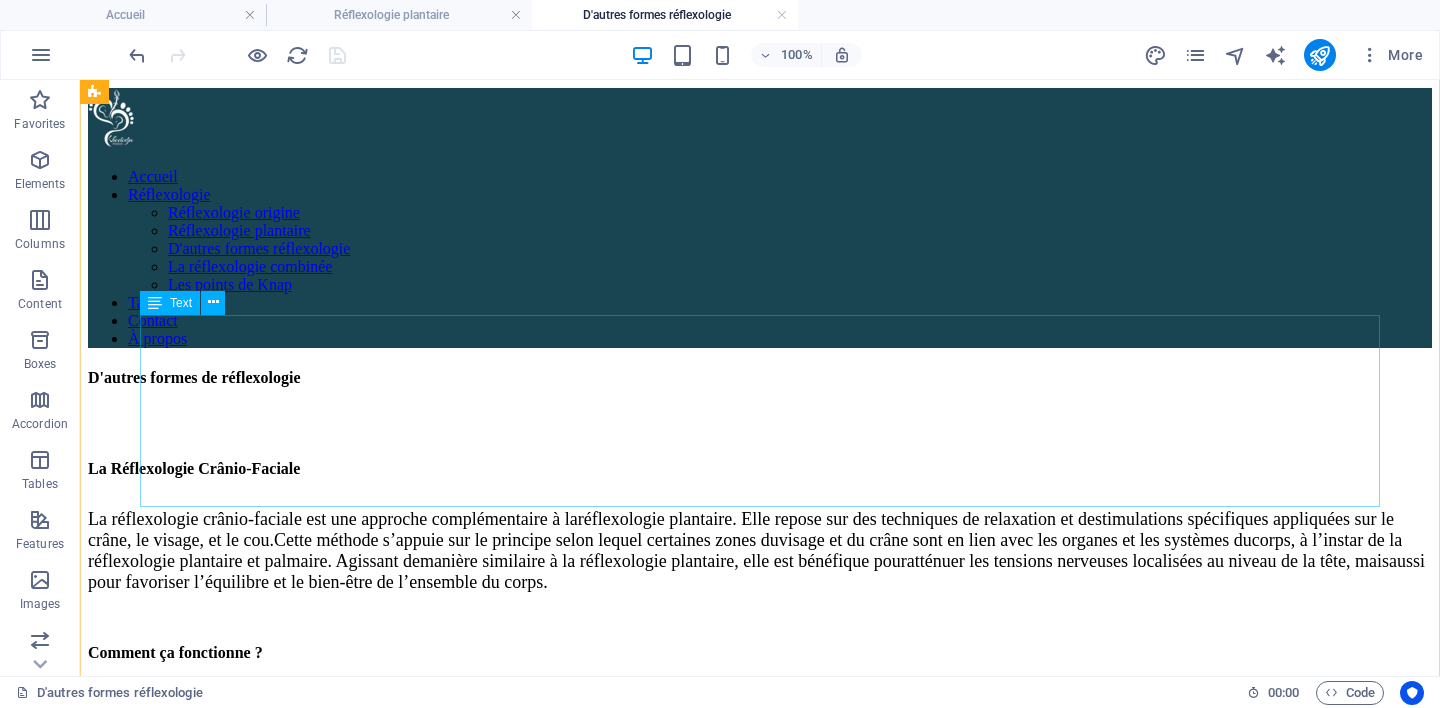 scroll, scrollTop: 0, scrollLeft: 0, axis: both 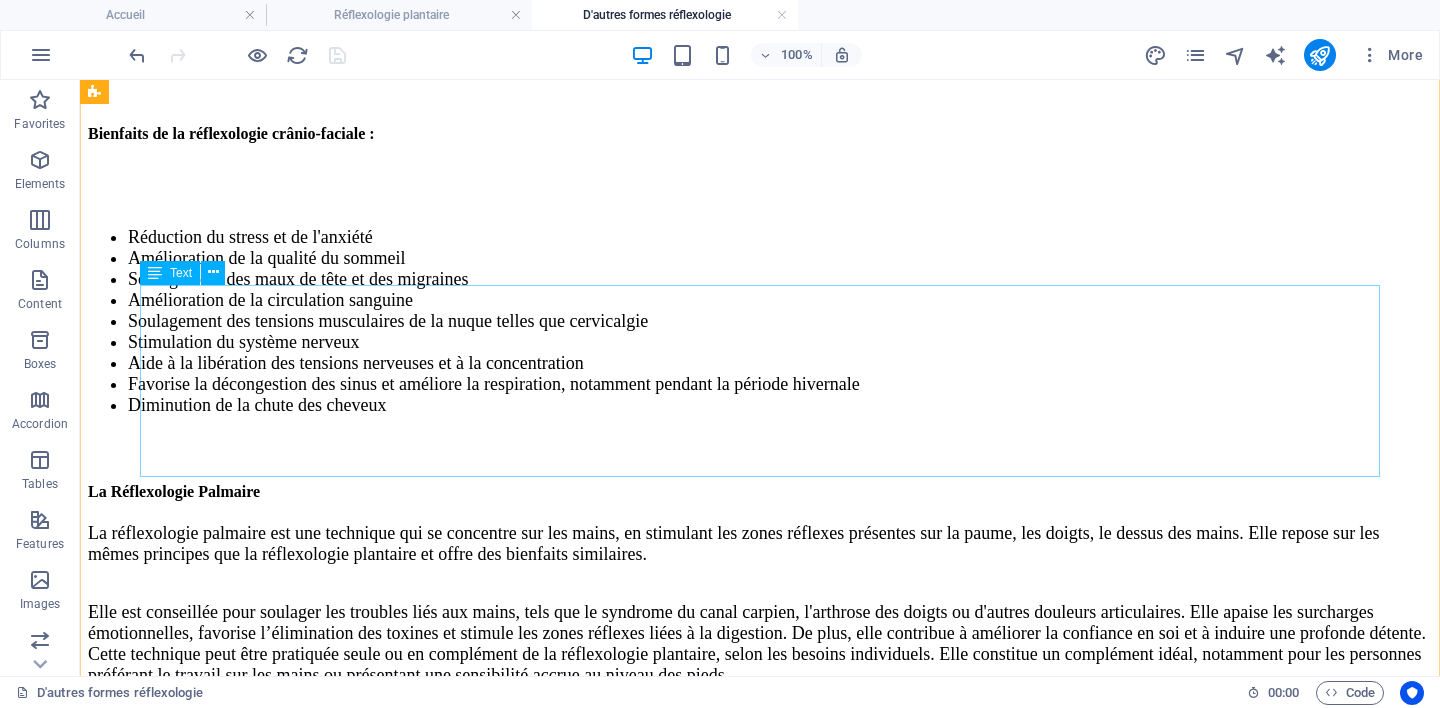 click on "La réflexologie palmaire est une technique qui se concentre sur les mains, en stimulant les zones réflexes présentes sur la paume, les doigts, le dessus des mains. Elle repose sur les mêmes principes que la réflexologie plantaire et offre des bienfaits similaires. Elle est conseillée pour soulager les troubles liés aux mains, tels que le syndrome du canal carpien, l'arthrose des doigts ou d'autres douleurs articulaires. Elle apaise les surcharges émotionnelles, favorise l’élimination des toxines et stimule les zones réflexes liées à la digestion. De plus, elle contribue à améliorer la confiance en soi et à induire une profonde détente. Cette technique peut être pratiquée seule ou en complément de la réflexologie plantaire, selon les besoins individuels. Elle constitue un complément idéal, notamment pour les personnes préférant le travail sur les mains ou présentant une sensibilité accrue au niveau des pieds." at bounding box center (760, 604) 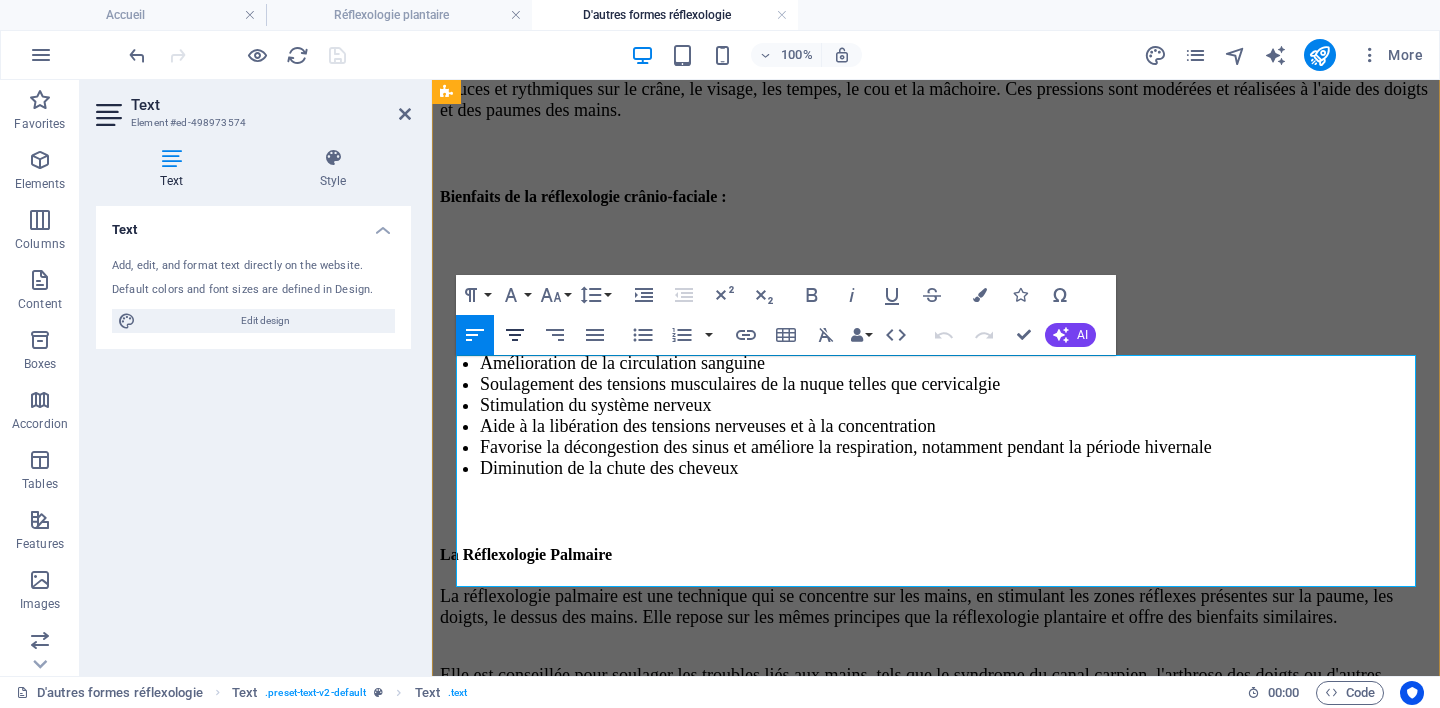 click at bounding box center [936, 654] 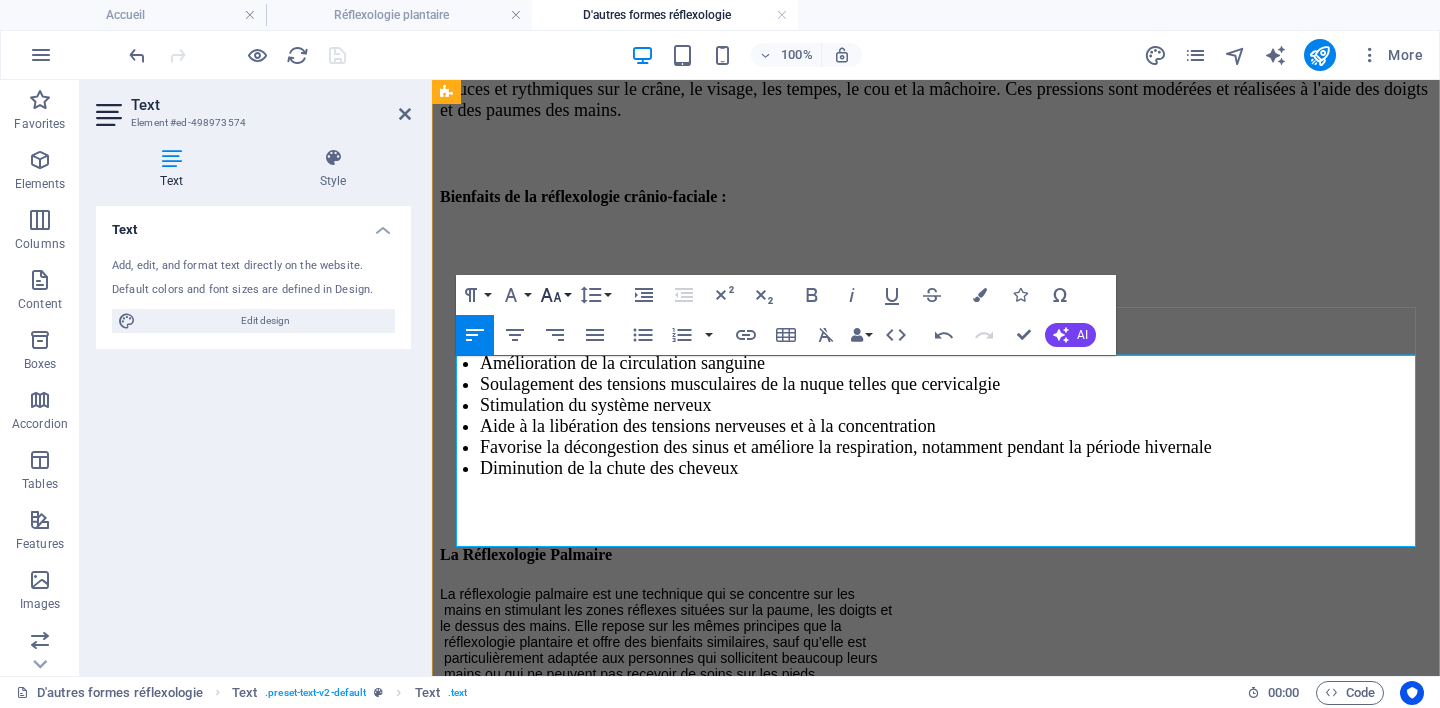 click 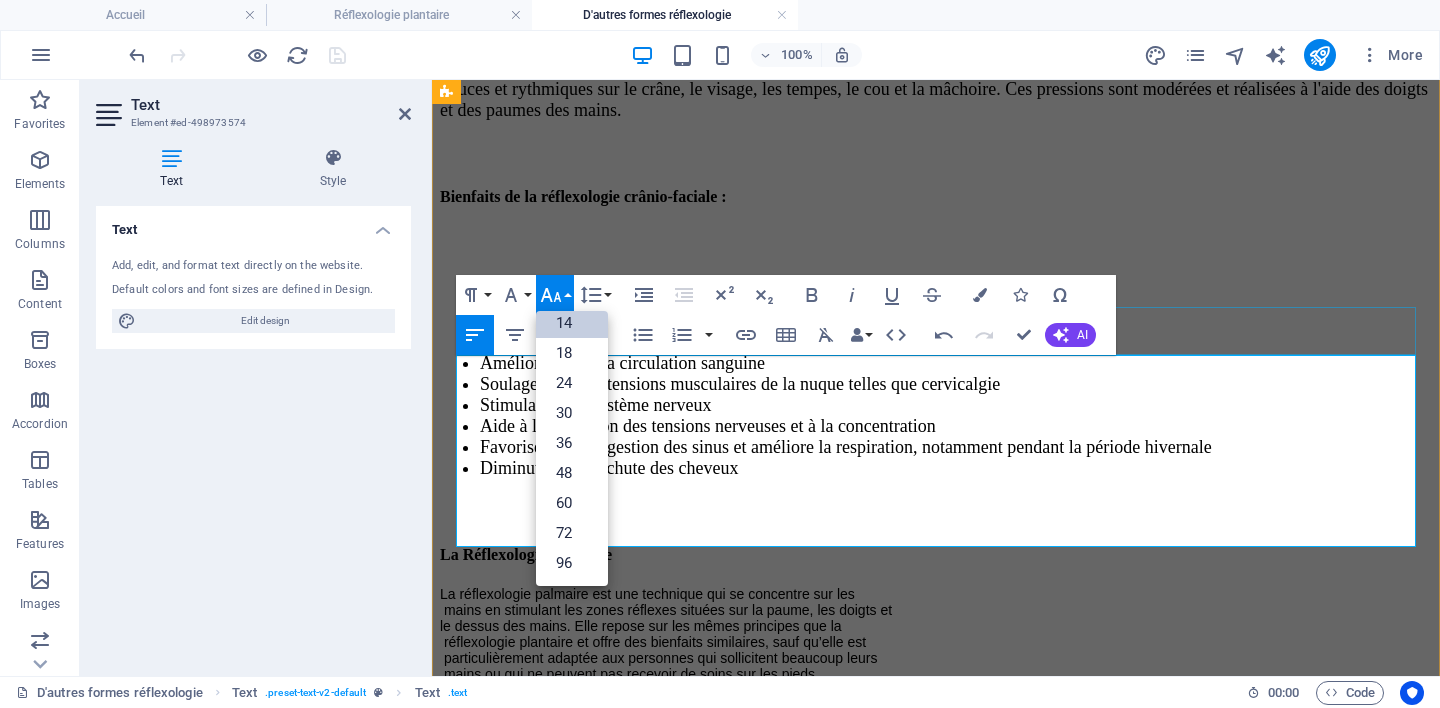 scroll, scrollTop: 161, scrollLeft: 0, axis: vertical 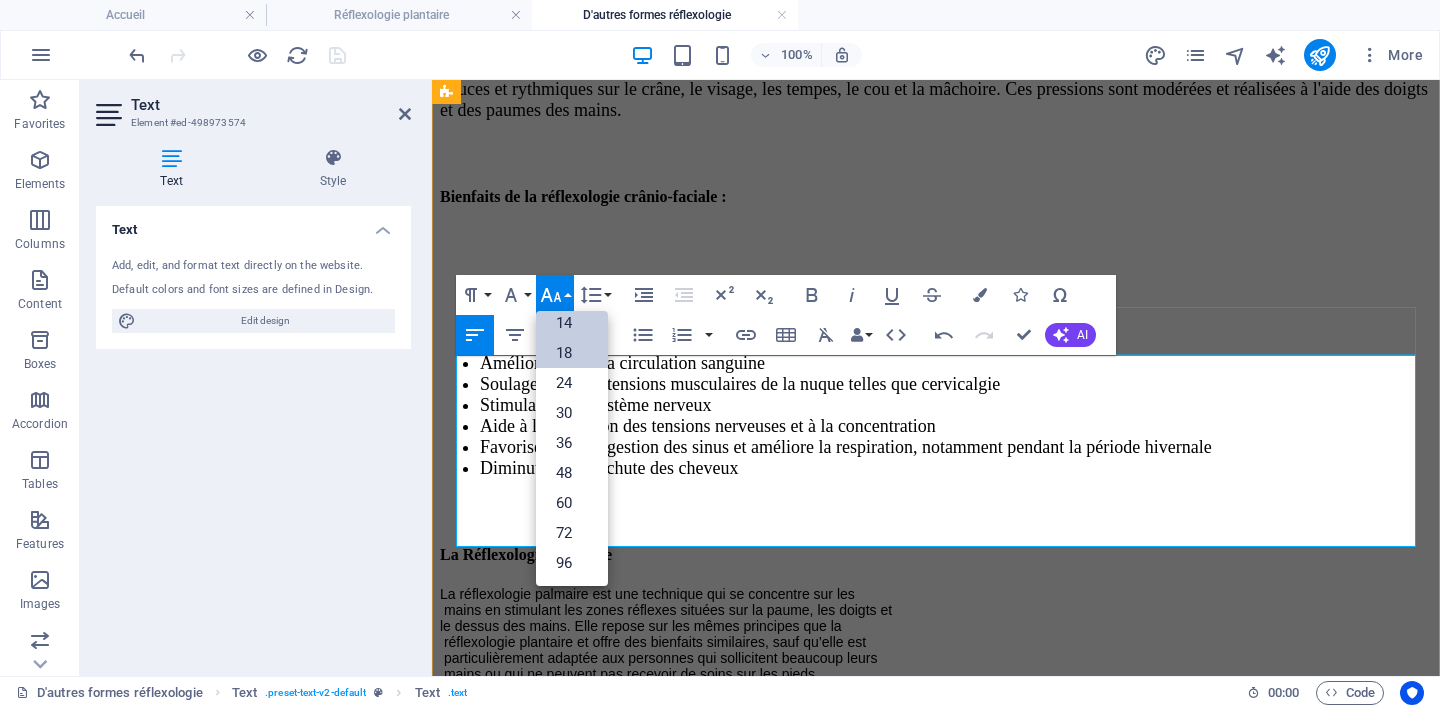 click on "18" at bounding box center (572, 353) 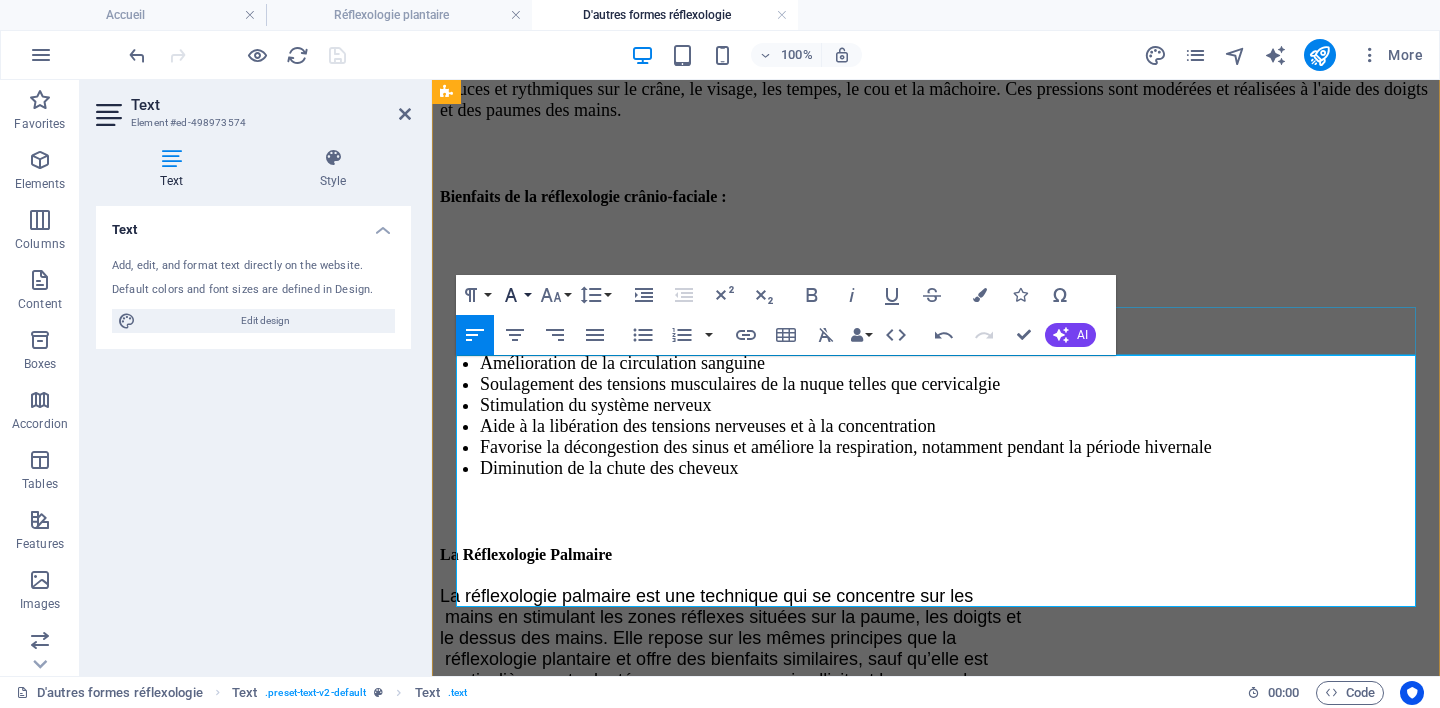 click on "Font Family" at bounding box center [515, 295] 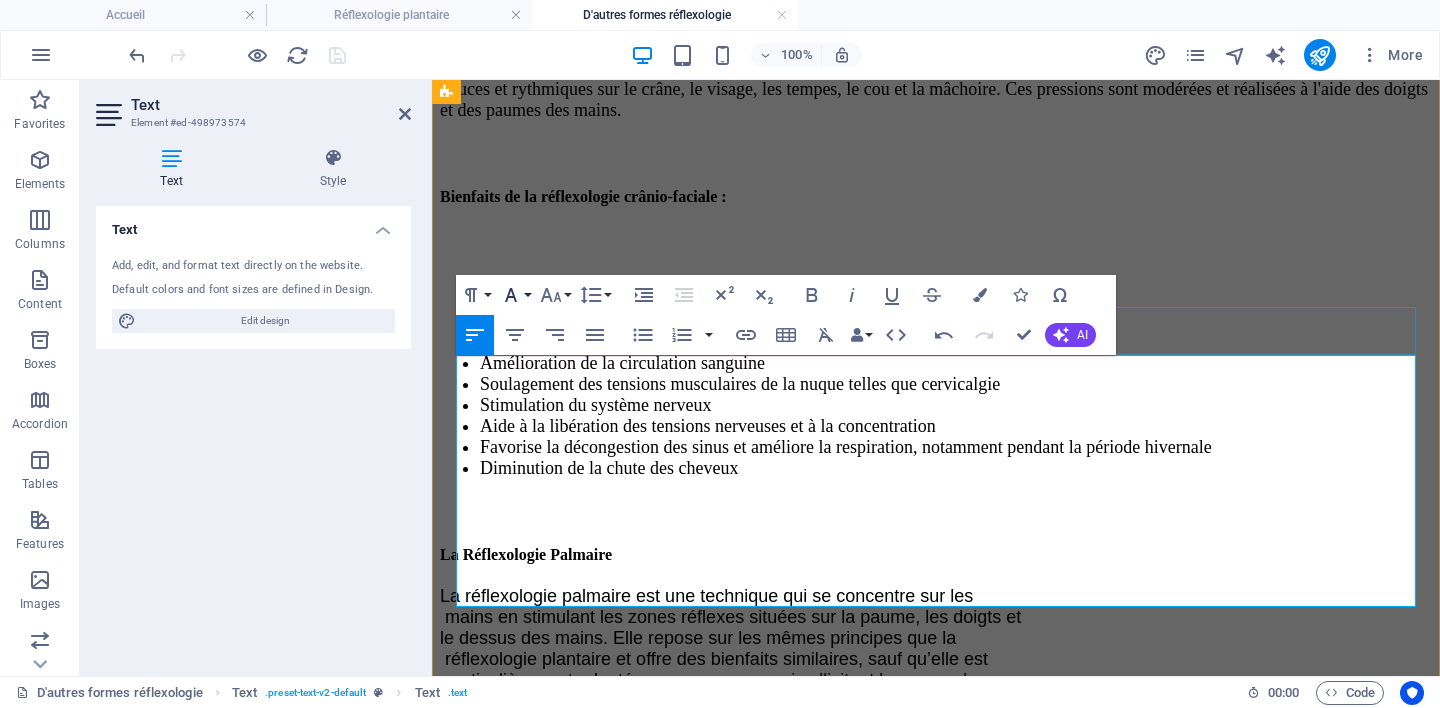scroll, scrollTop: 23, scrollLeft: 0, axis: vertical 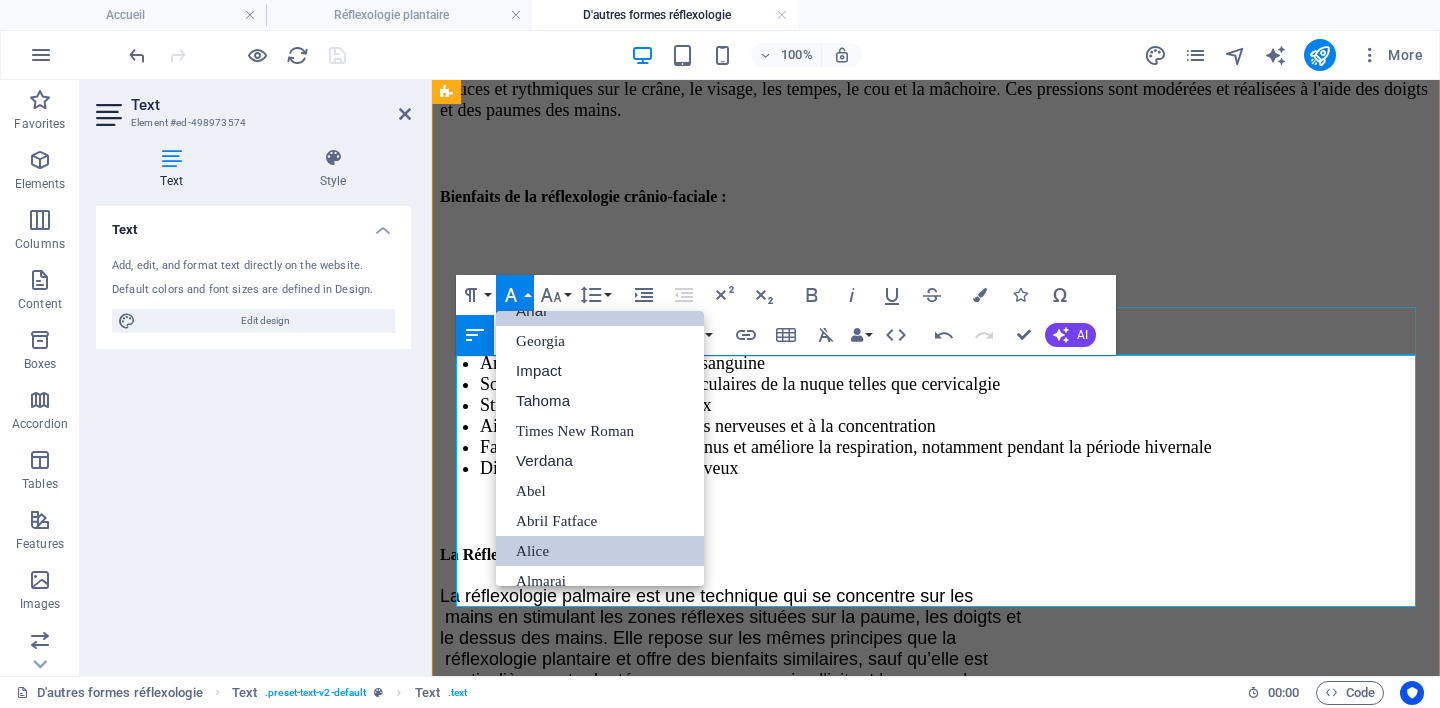 click on "Alice" at bounding box center (600, 551) 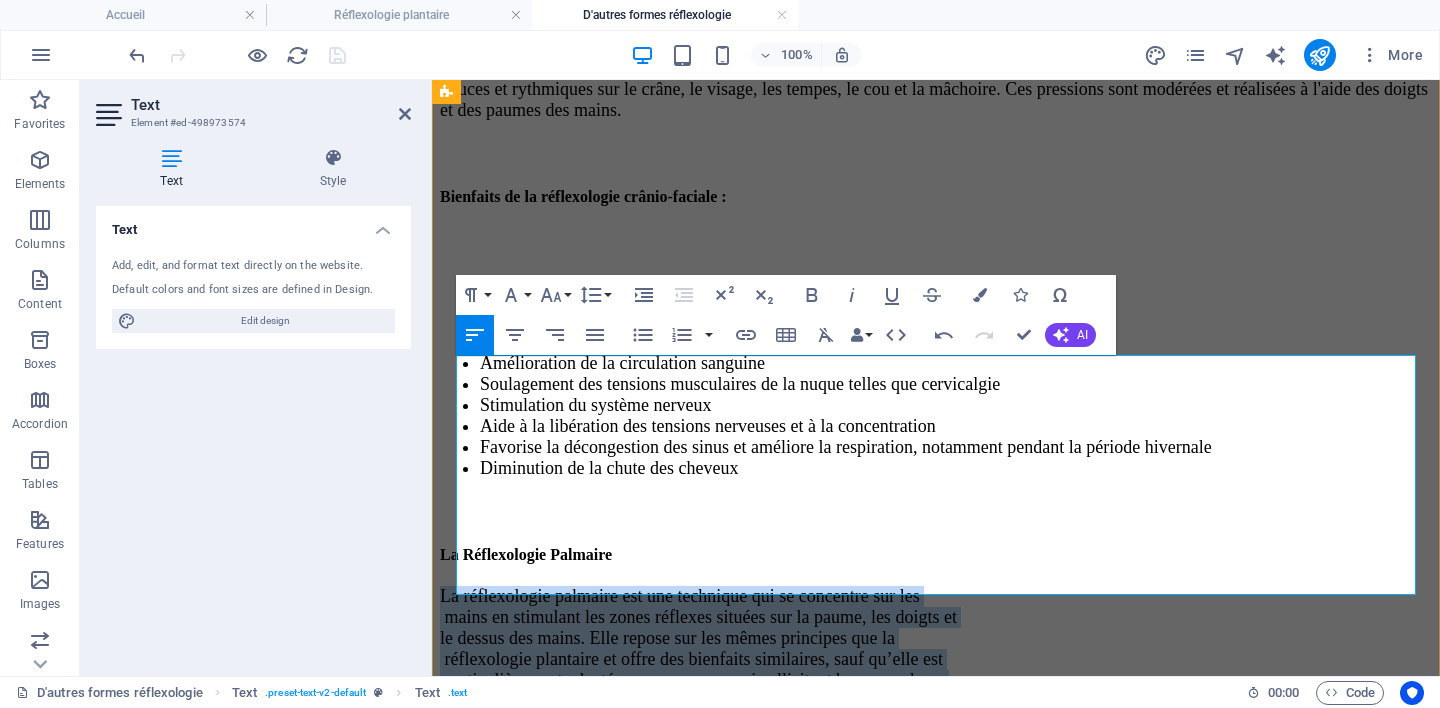 click on "‭ mains‬‭ en‬‭ stimulant‬‭ les‬‭ zones‬‭ réflexes‬‭ situées‬‭ sur‬‭ la‬‭ paume,‬‭ les‬‭ doigts‬‭ et‬" at bounding box center (698, 617) 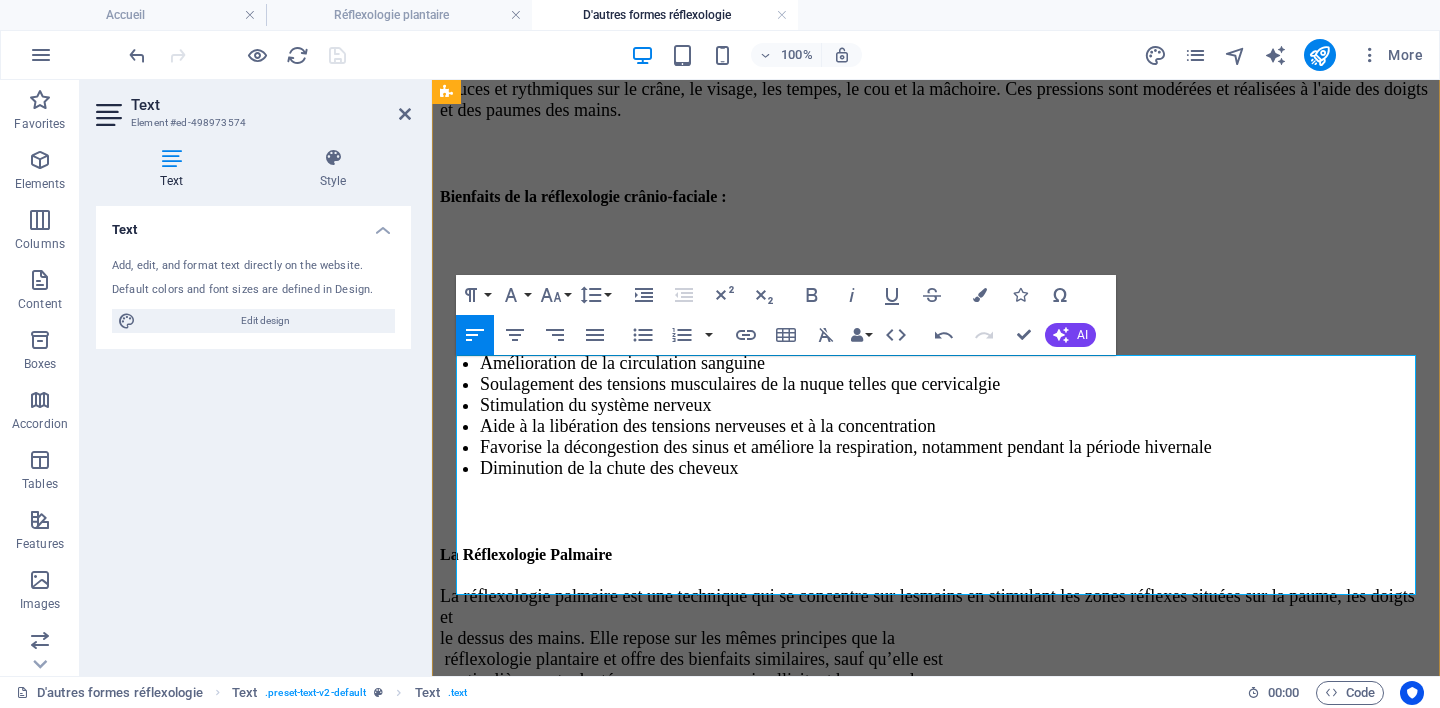 type 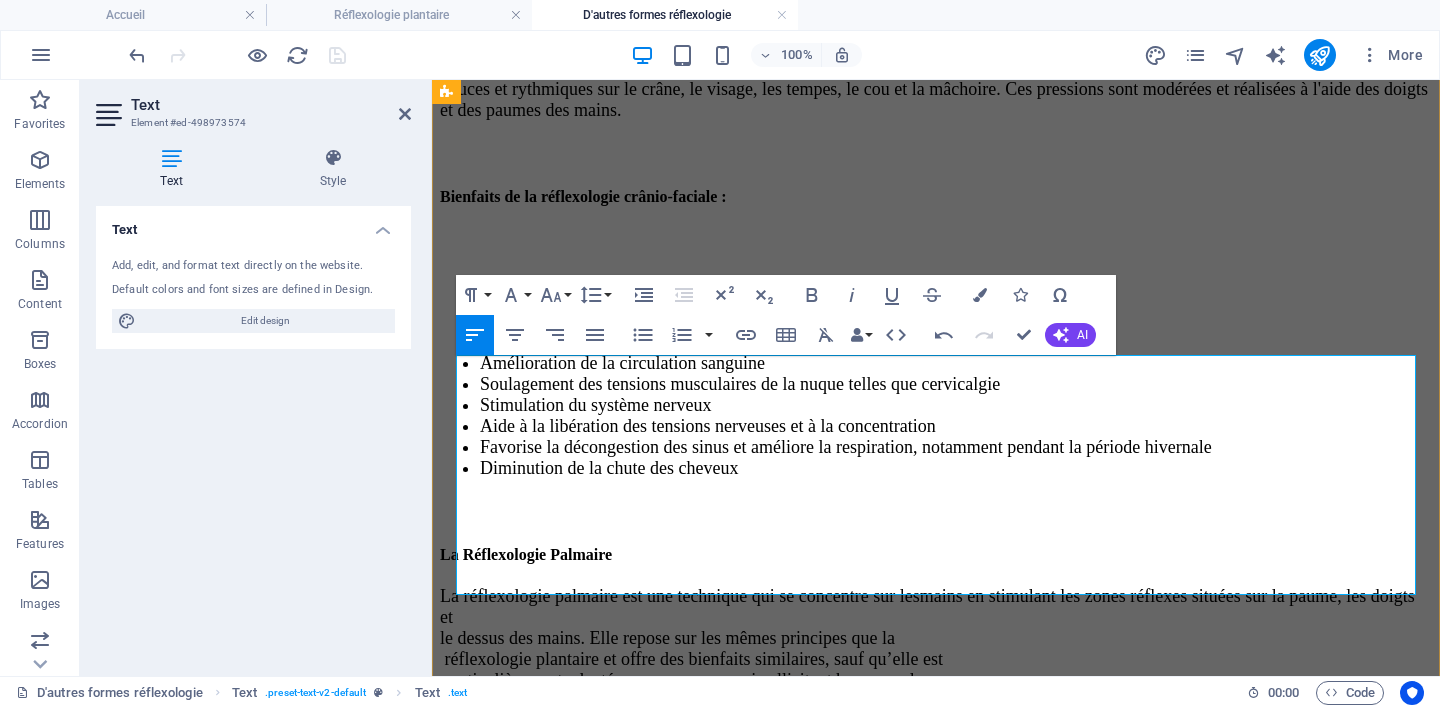 click on "mains‬‭ en‬‭ stimulant‬‭ les‬‭ zones‬‭ réflexes‬‭ situées‬‭ sur‬‭ la‬‭ paume,‬‭ les‬‭ doigts‬‭ et" at bounding box center [927, 606] 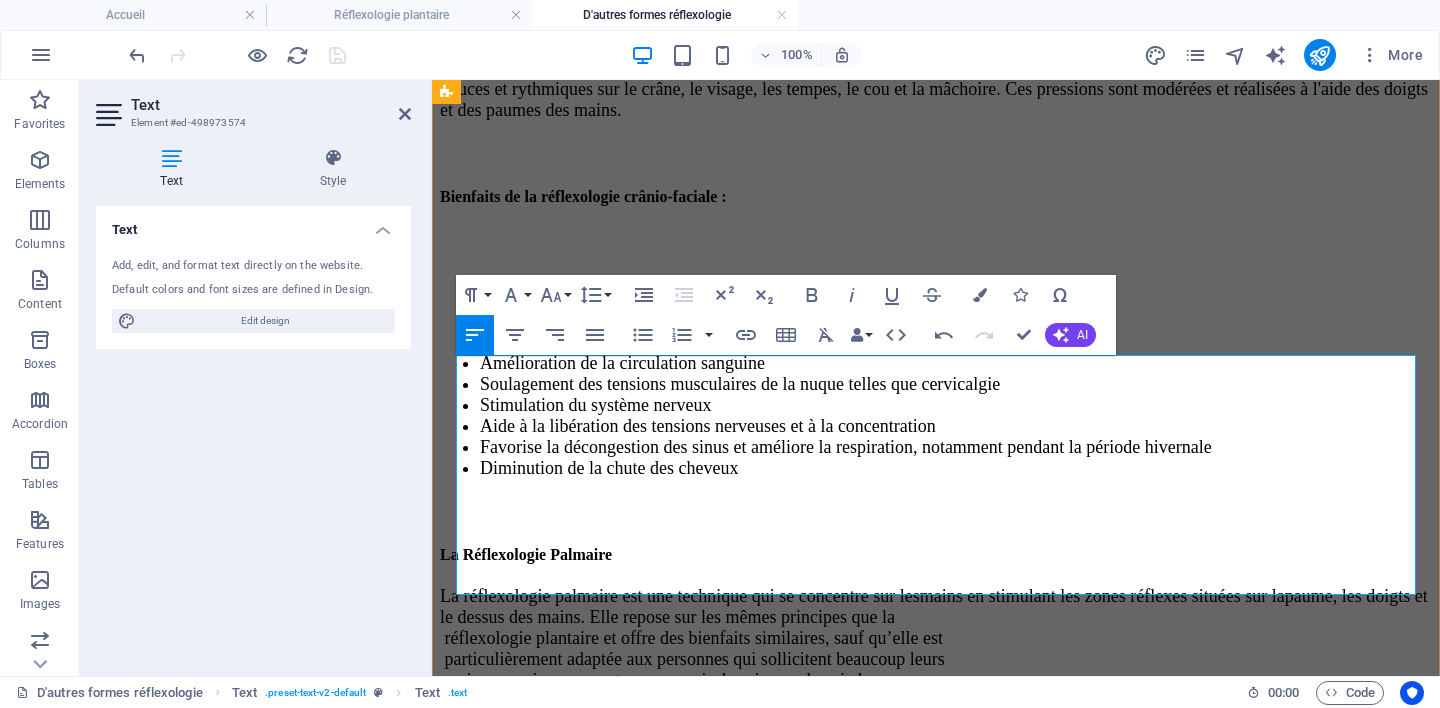 click on "le‬‭ dessus‬‭ des‬‭ mains.‬‭ Elle‬‭ repose‬‭ sur‬‭ les‬‭ mêmes‬‭ principes‬‭ que‬‭ la" at bounding box center (667, 617) 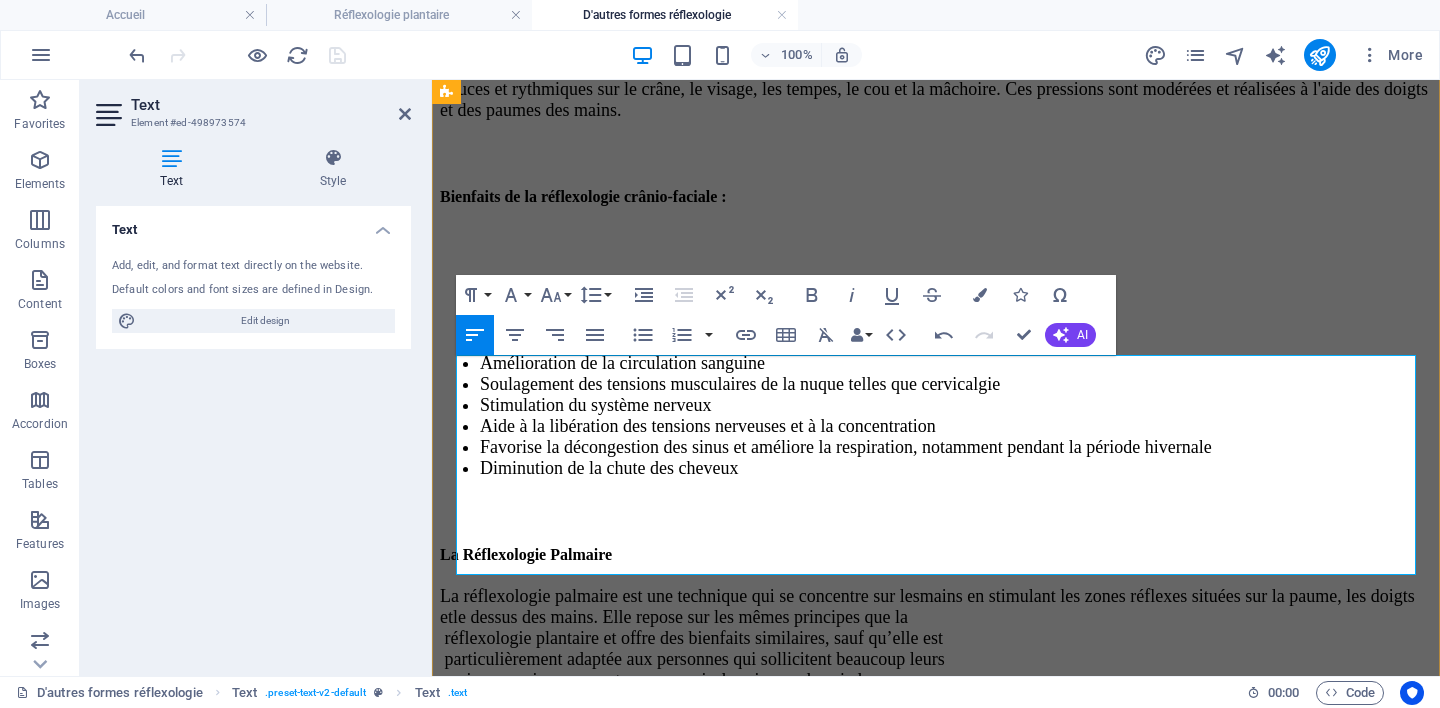 click on "‭ réflexologie‬‭ plantaire‬‭ et‬‭ offre‬‭ des‬‭ bienfaits‬‭ similaires,‬‭ sauf‬‭ qu’elle‬‭ est" at bounding box center [691, 638] 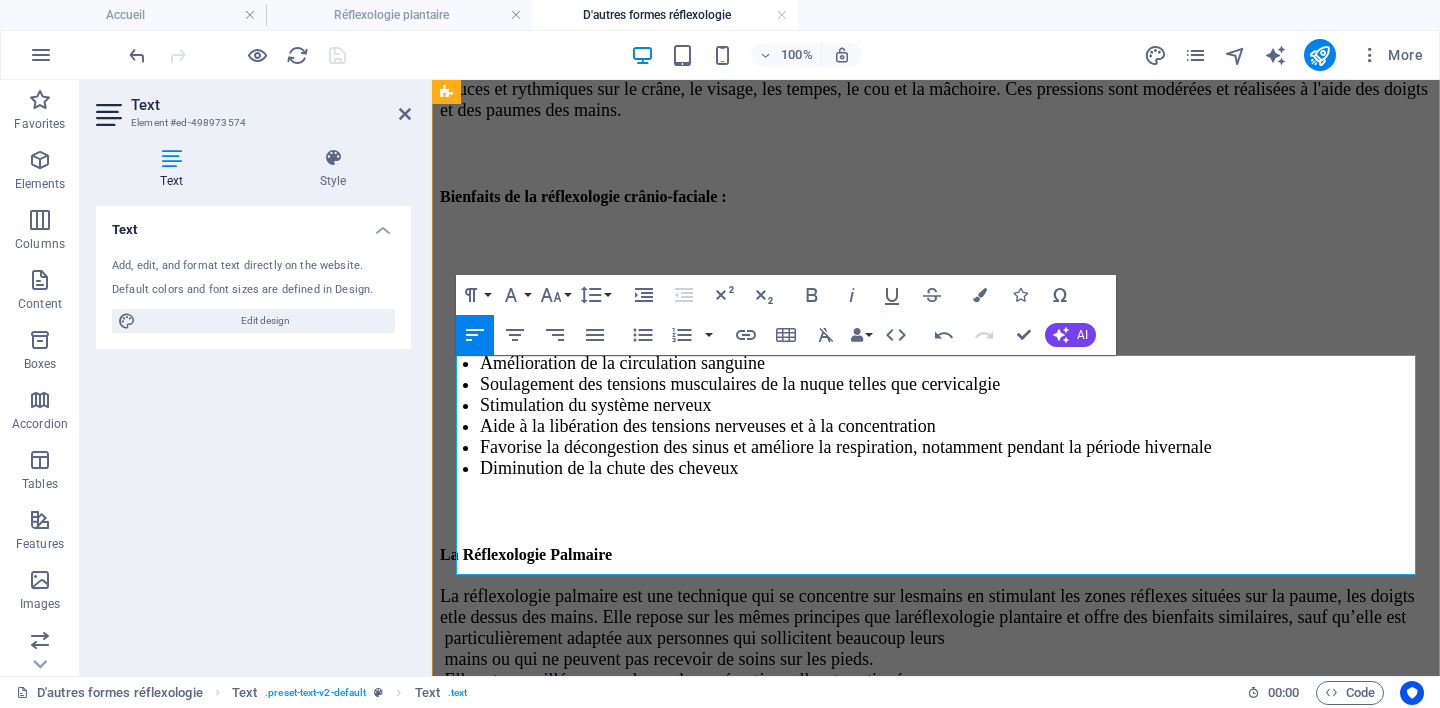 click on "‭ particulièrement‬‭ adaptée‬‭ aux‬‭ personnes‬‭ qui‬‭ sollicitent‬‭ beaucoup‬‭ leurs" at bounding box center (692, 638) 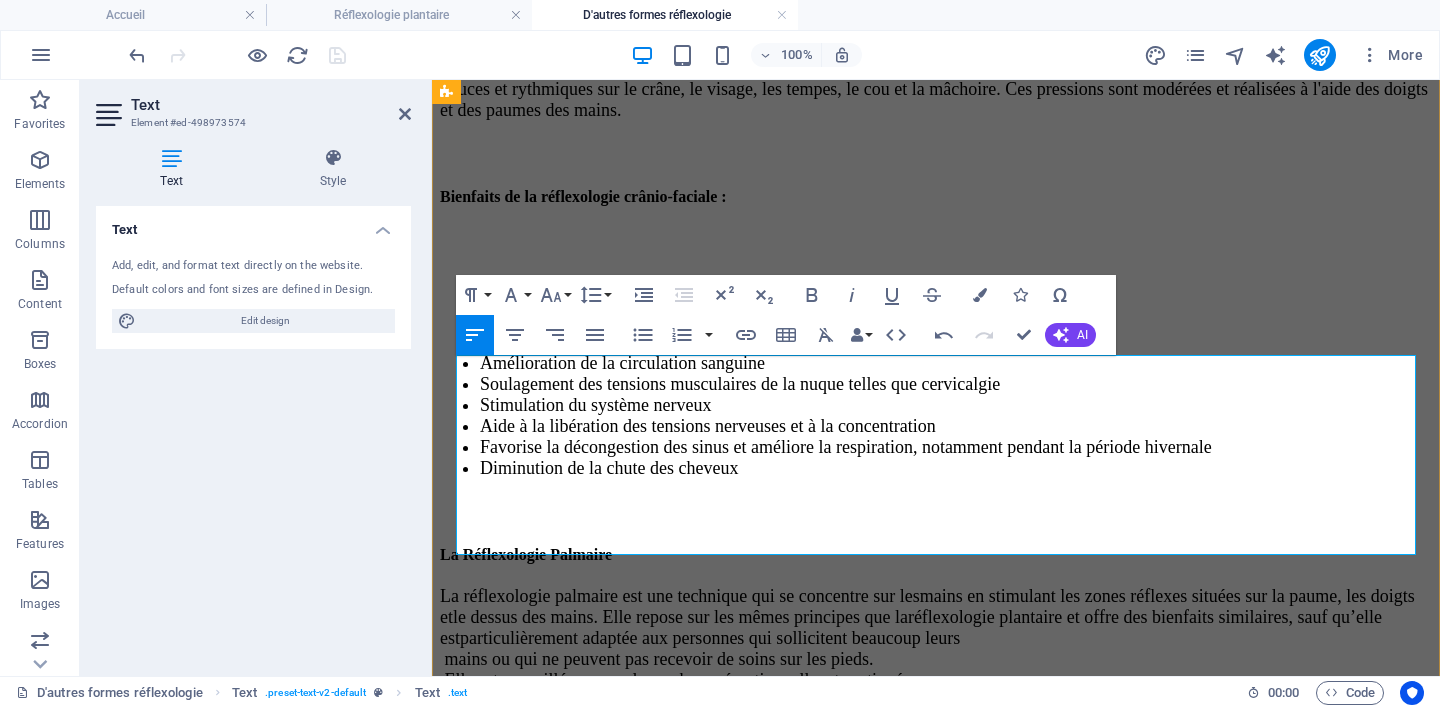 click on "‭ mains ou qui ne peuvent pas recevoir de soins sur les pieds.‬" at bounding box center (656, 659) 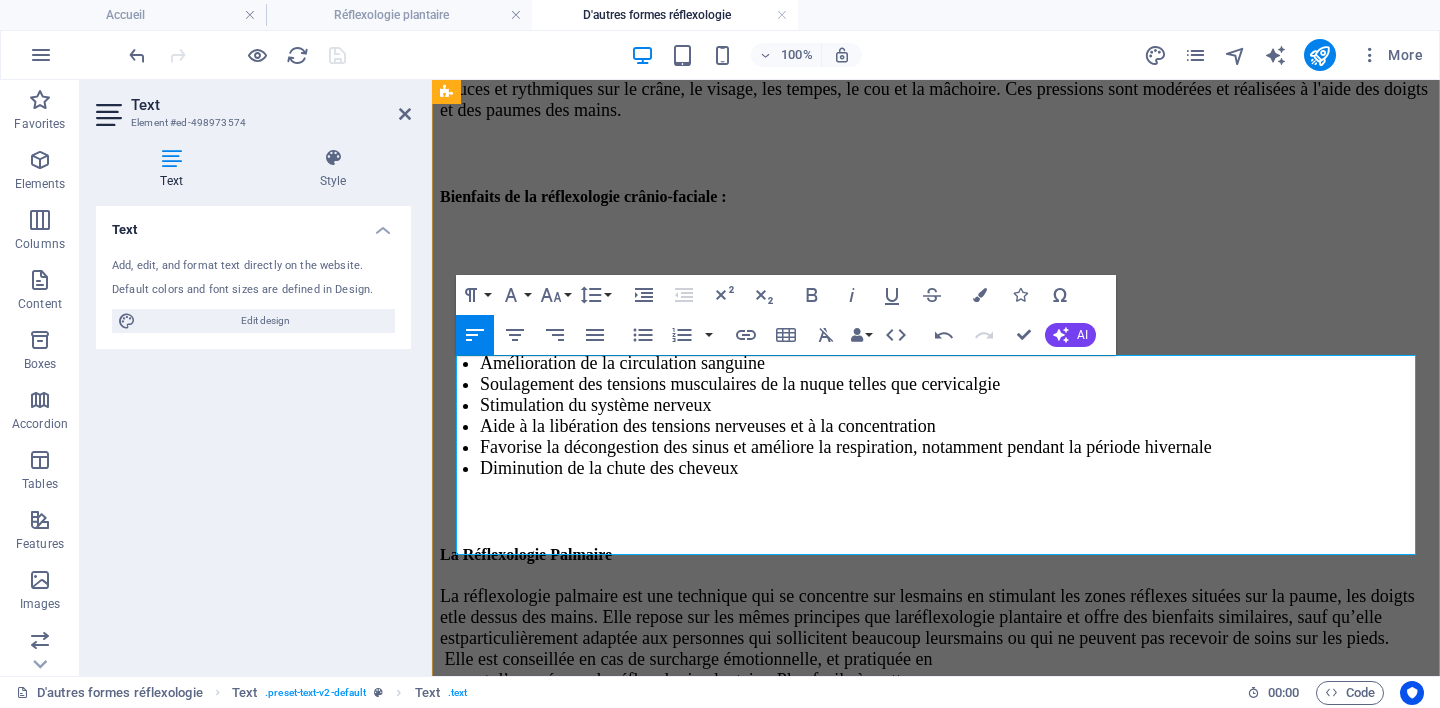 click on "mains ou qui ne peuvent pas recevoir de soins sur les pieds.‬" at bounding box center [1174, 638] 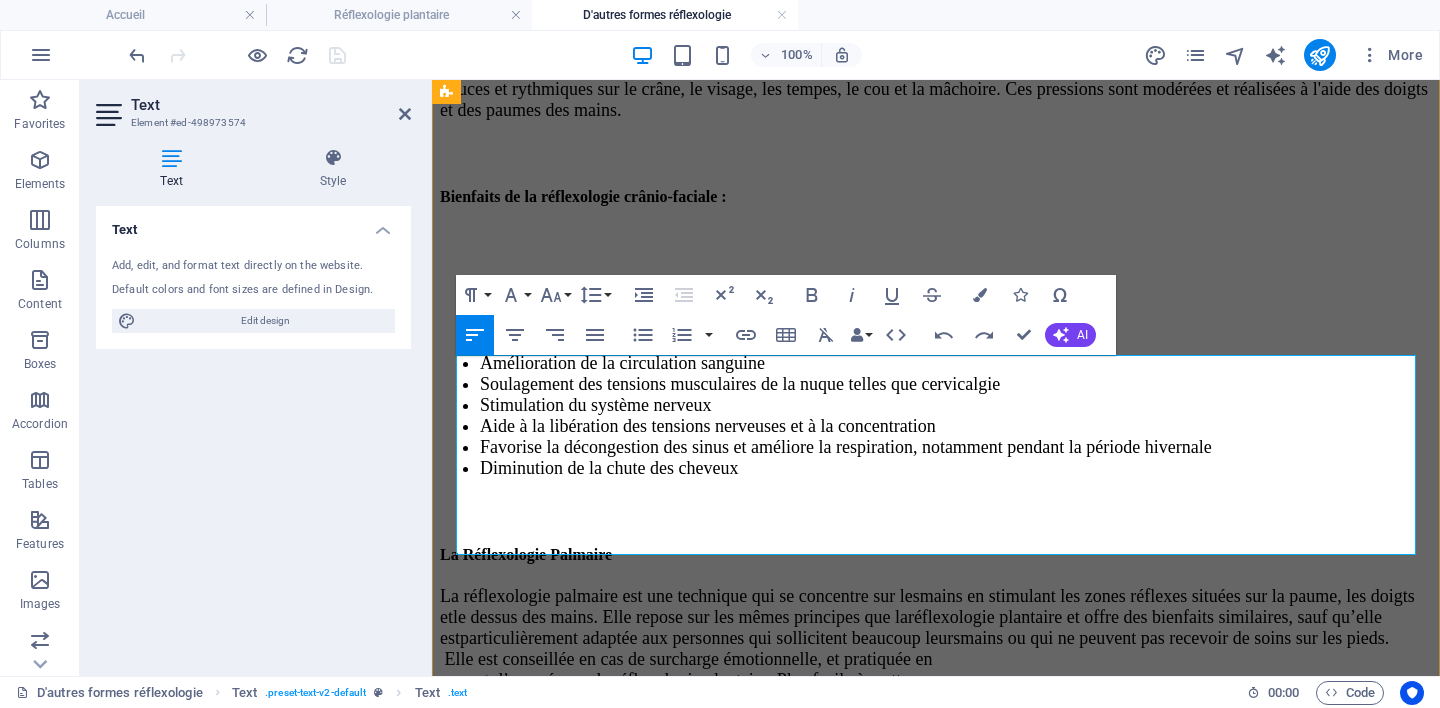 click on "‭ Elle‬‭ est‬‭ conseillée‬‭ en‬‭ cas‬‭ de‬‭ surcharge‬‭ émotionnelle,‬‭ et‬‭ pratiquée‬‭ en" at bounding box center (686, 659) 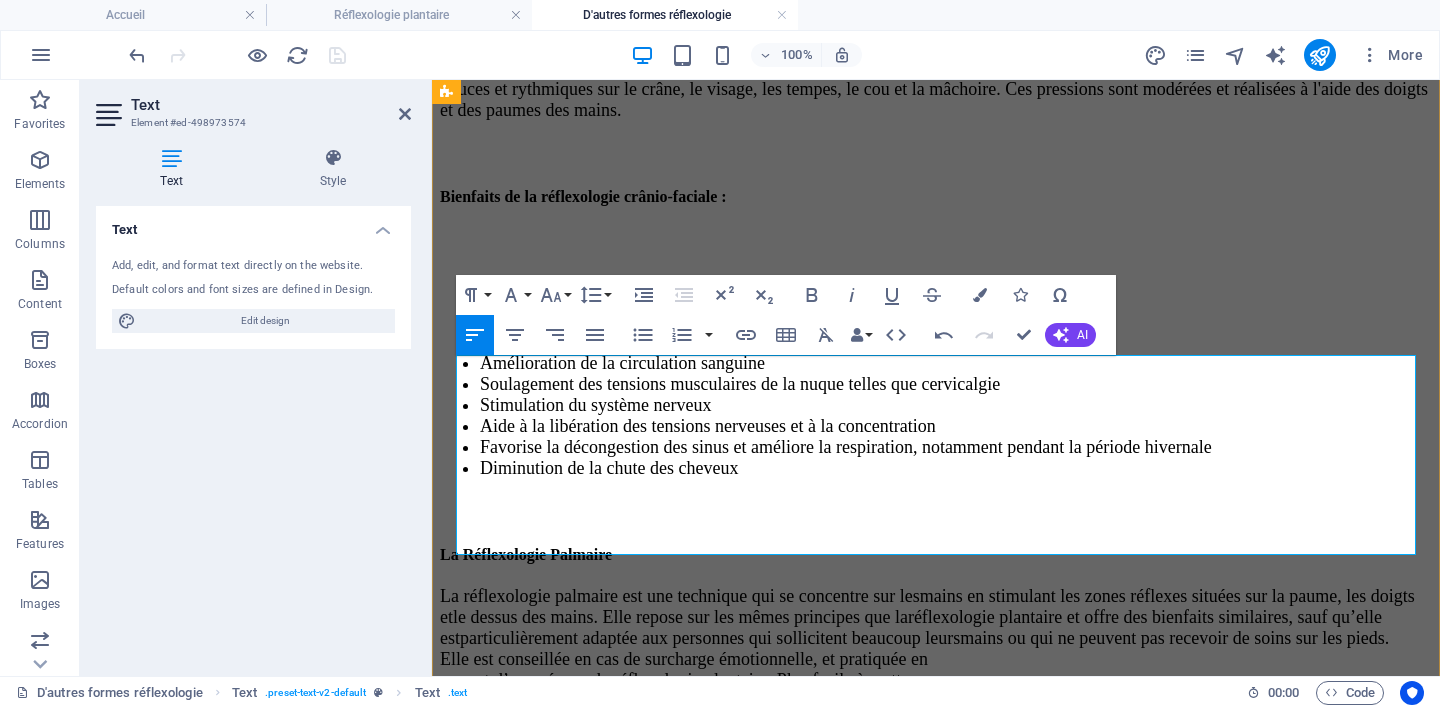 click on "‭ amont‬‭ d’une‬‭ séance‬‭ de‬‭ réflexologie‬‭ plantaire.‬‭ Plus‬‭ facile‬‭ à‬‭ mettre‬‭ en" at bounding box center [688, 680] 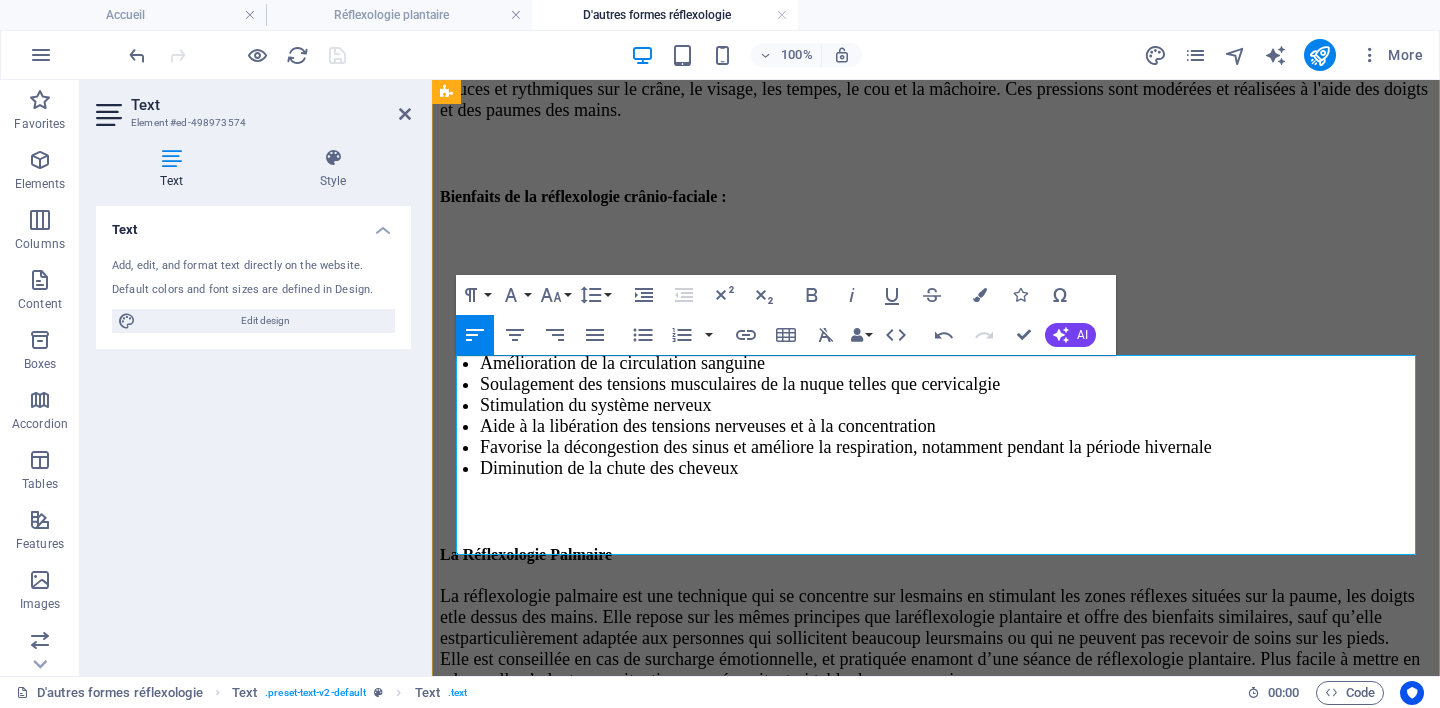 click on "amont‬‭ d’une‬‭ séance‬‭ de‬‭ réflexologie‬‭ plantaire.‬‭ Plus‬‭ facile‬‭ à‬‭ mettre‬‭ en" at bounding box center (1174, 659) 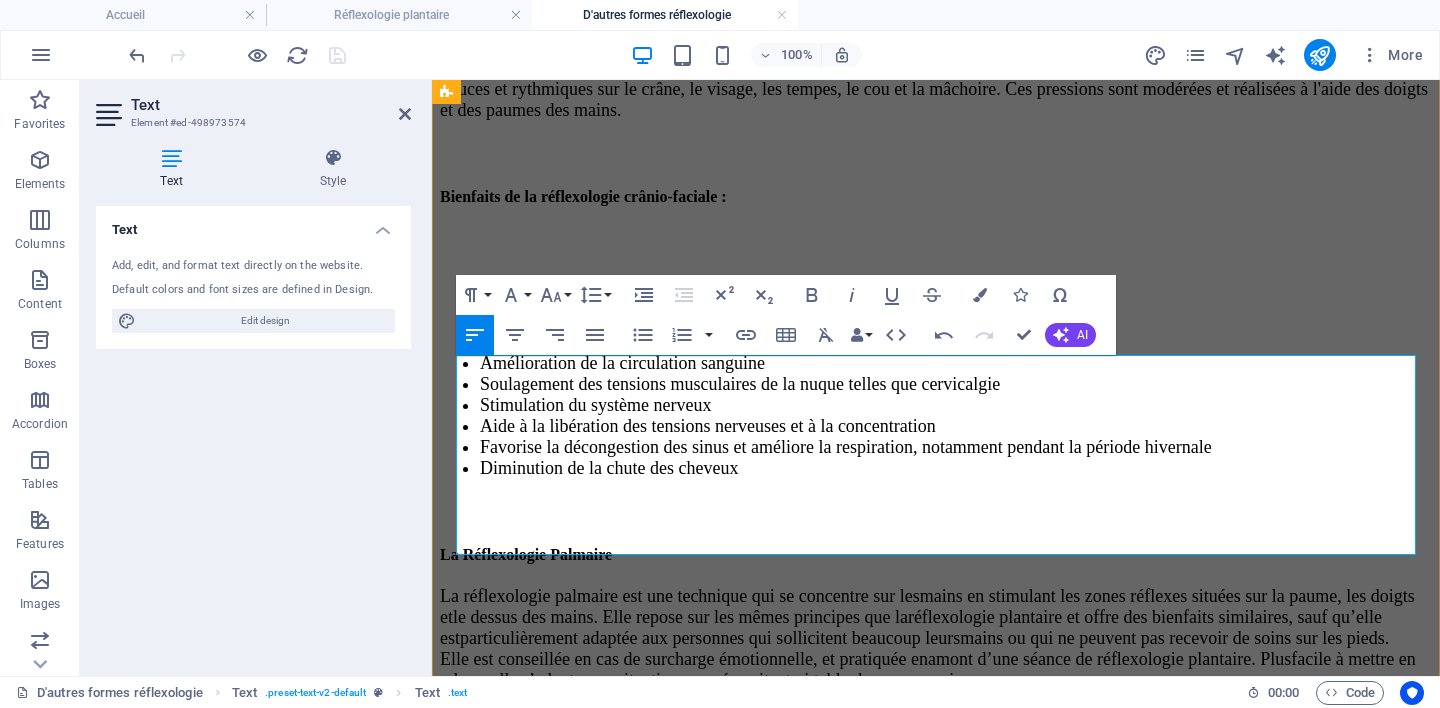 click on "‭ place,‬‭ elle‬‭ s’adapte‬‭ aux‬‭ situations‬‭ ne‬‭ nécessitant‬‭ ni‬‭ table‬‭ de‬‭ massage‬‭ ni" at bounding box center (697, 680) 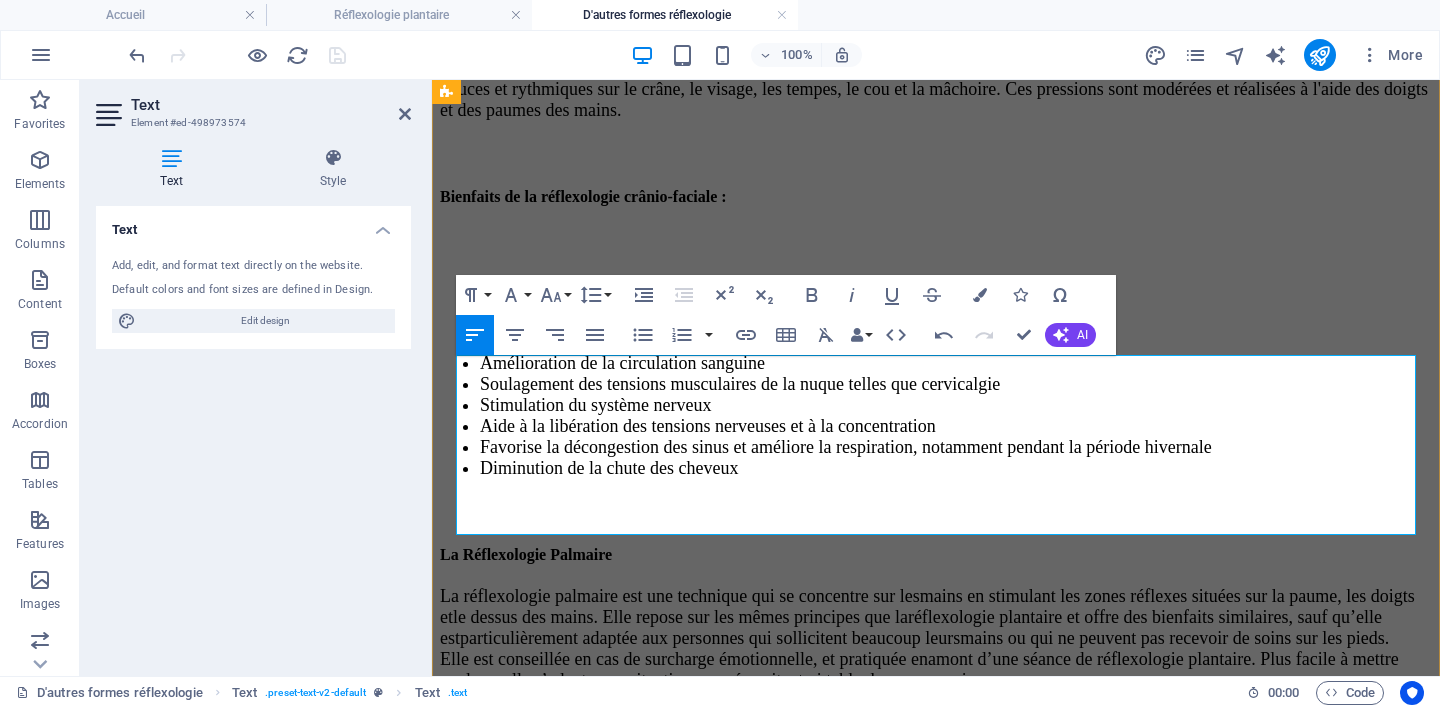 click on "chaise‬‭ spécifique.‬‭ Elle‬‭ peut‬‭ ainsi‬‭ être‬‭ pratiquée‬‭ au‬‭ bureau‬‭ ou‬‭ dans" at bounding box center [676, 701] 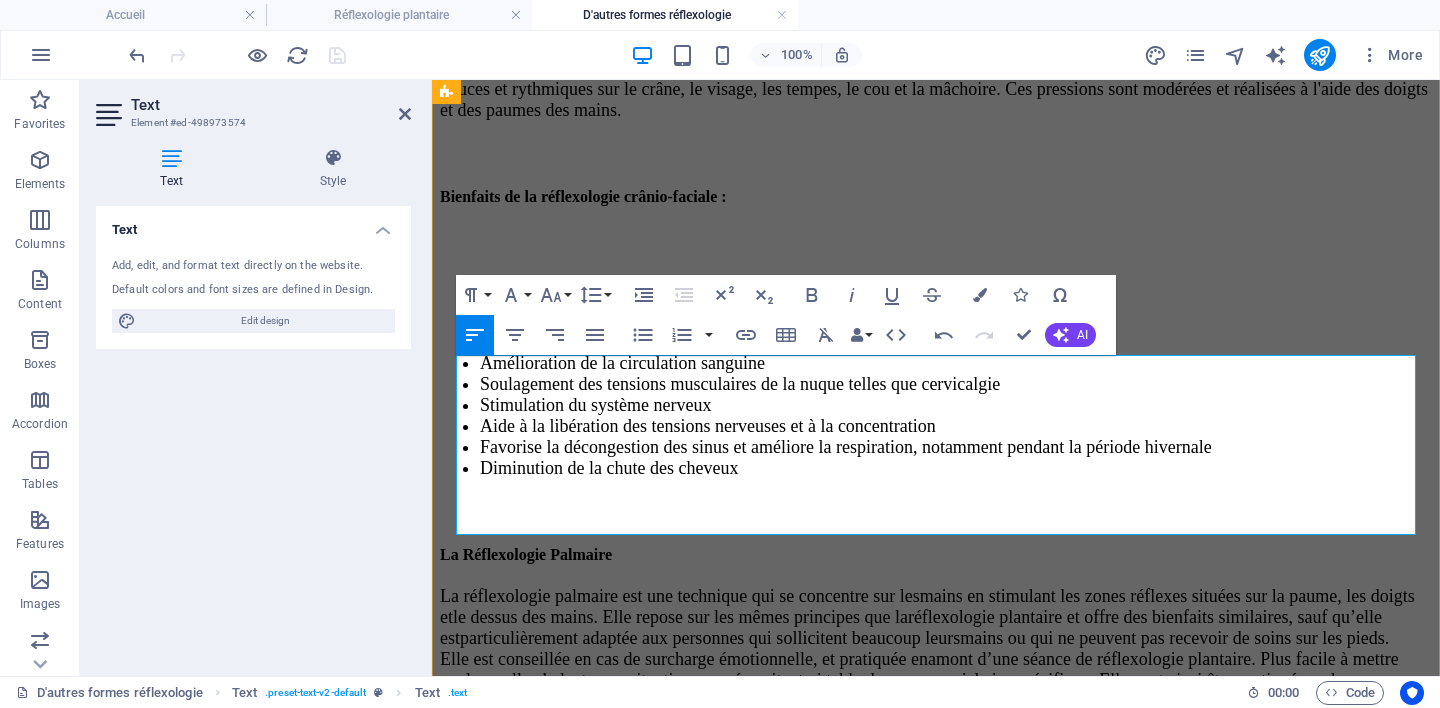 click on "chaise‬‭ spécifique.‬‭ Elle‬‭ peut‬‭ ainsi‬‭ être‬‭ pratiquée‬‭ au‬‭ bureau‬‭ ou‬‭ dans‬" at bounding box center (921, 690) 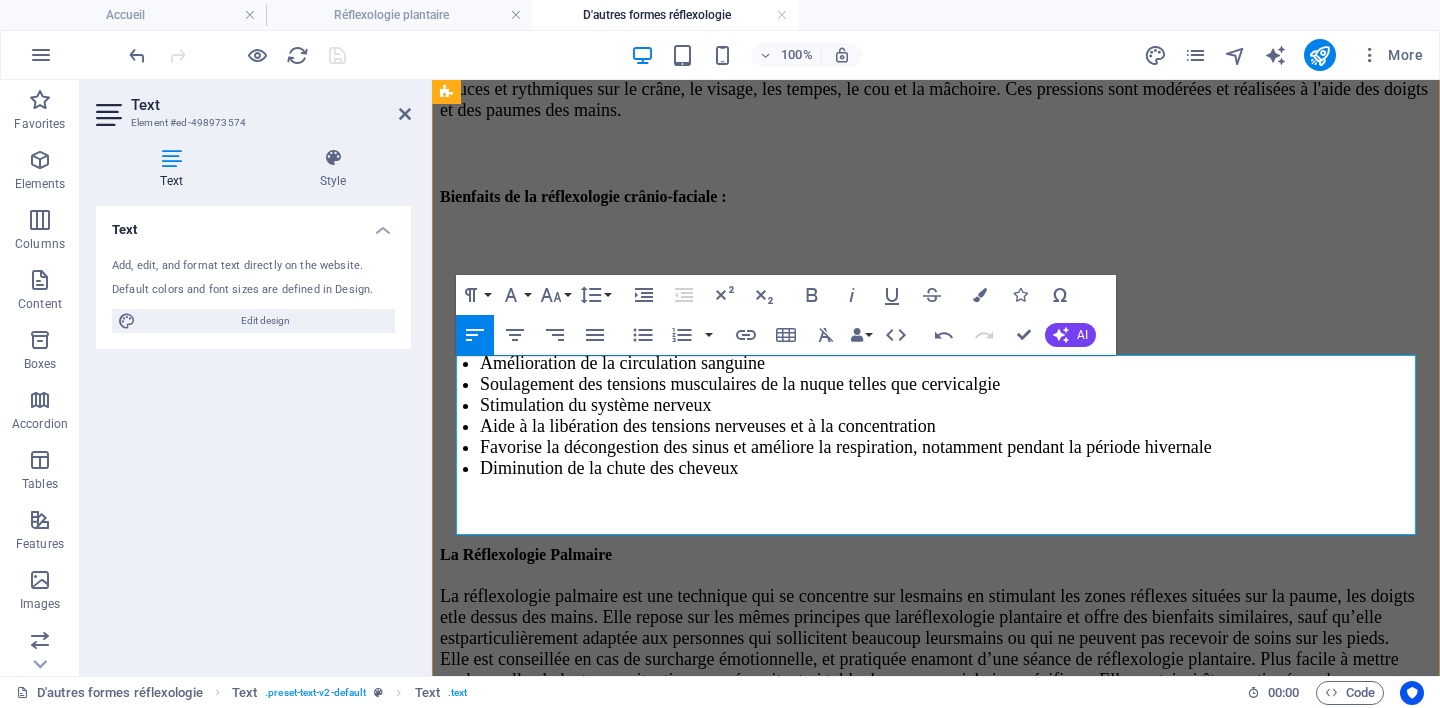 click on "‭ d’autres‬‭ environnements,‬‭ offrant‬‭ une‬‭ solution‬‭ accessible‬‭ pour‬‭ un" at bounding box center [675, 722] 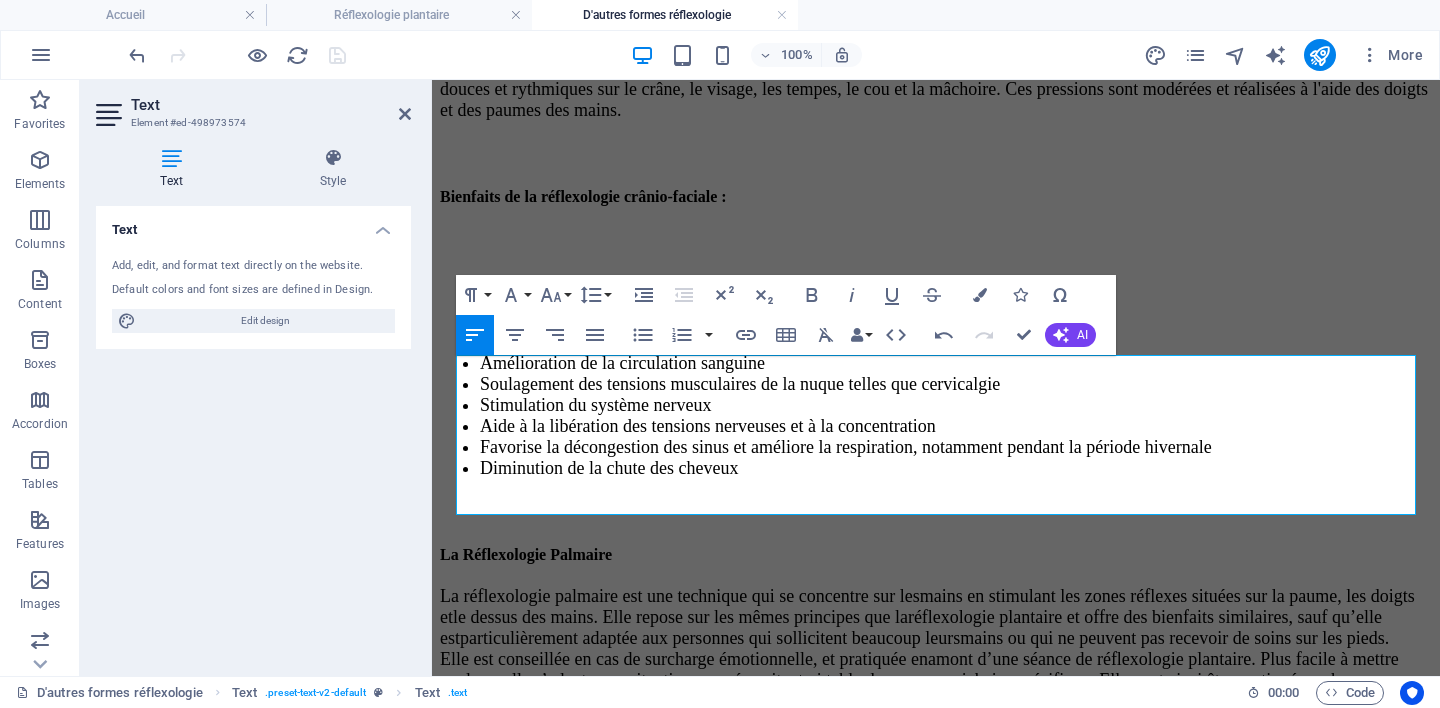 click on "moment de détente et de bien-être, même en milieu professionnel." at bounding box center [677, 722] 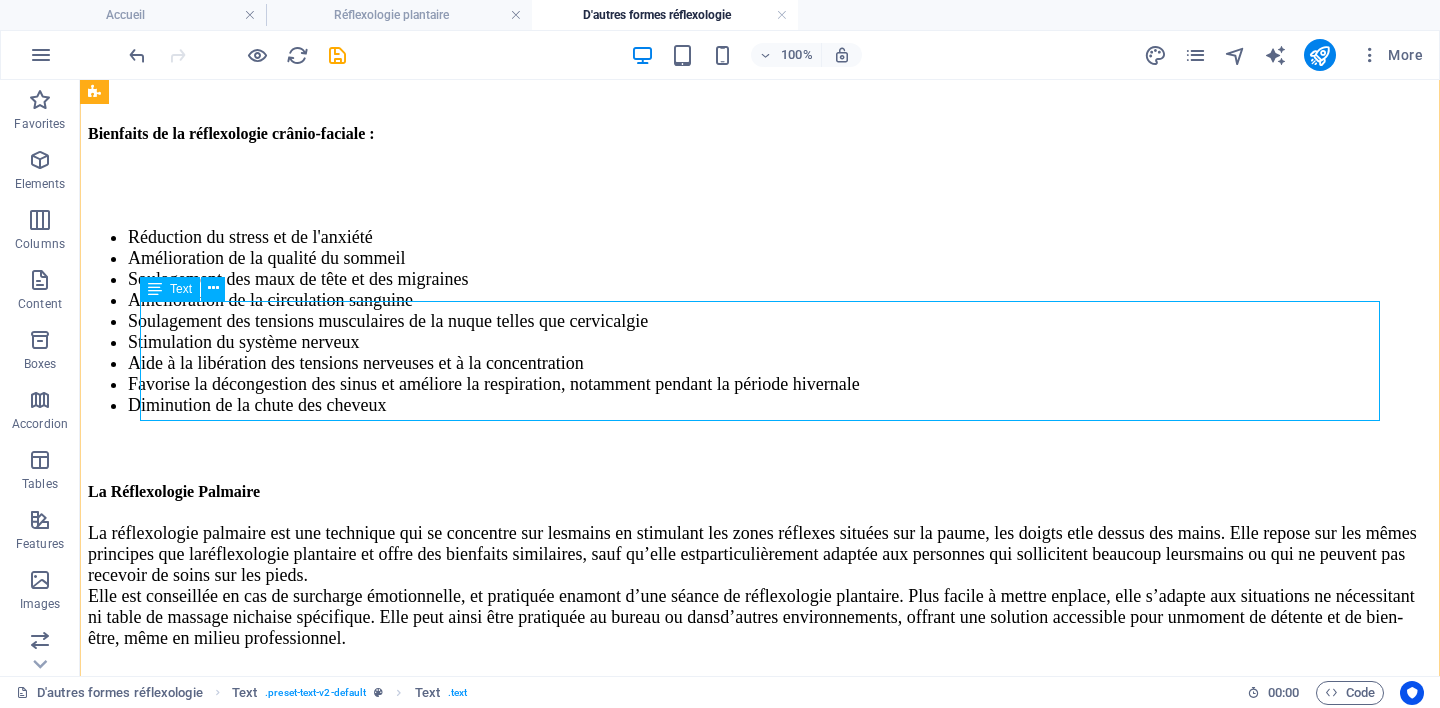 scroll, scrollTop: 829, scrollLeft: 0, axis: vertical 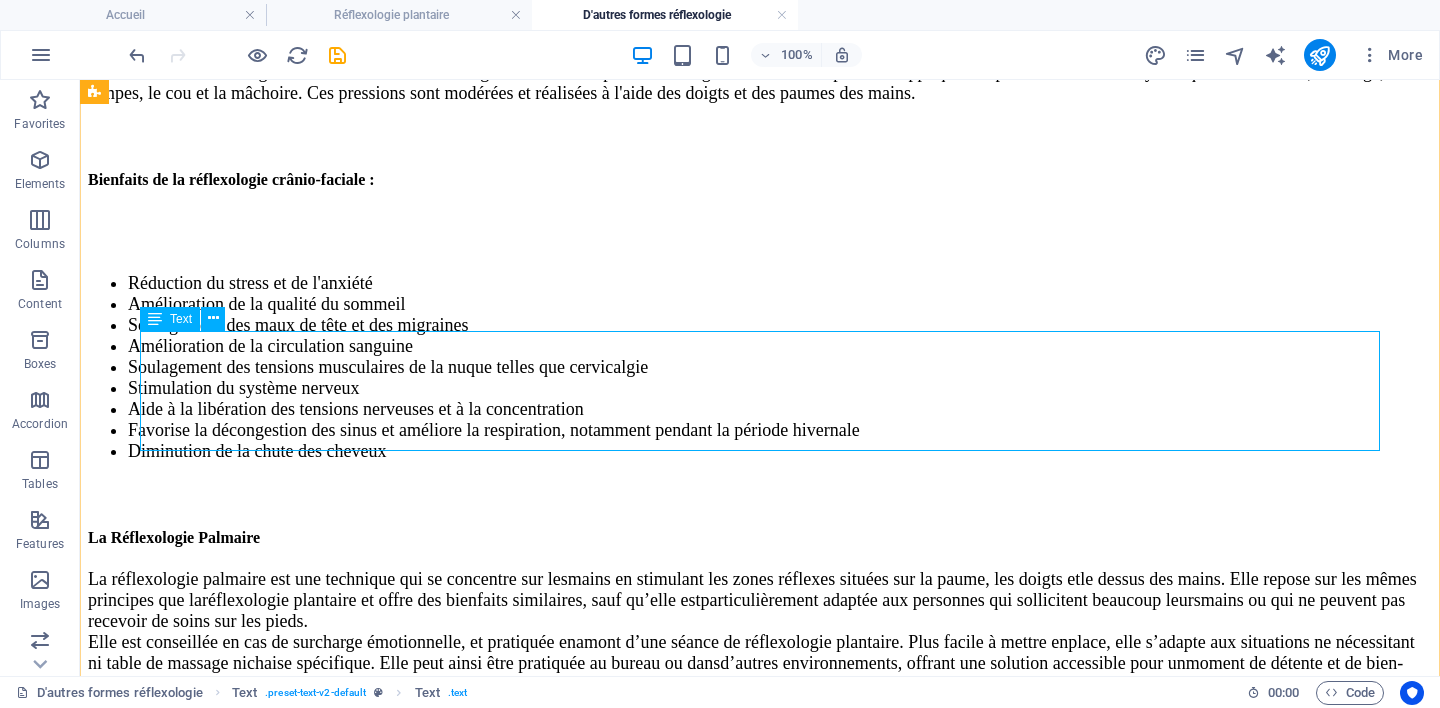 click on "La‬‭ réflexologie‬‭ palmaire‬‭ est‬‭ une‬‭ technique‬‭ qui‬‭ se‬‭ concentre‬‭ sur‬‭ les‬  mains‬‭ en‬‭ stimulant‬‭ les‬‭ zones‬‭ réflexes‬‭ situées‬‭ sur‬‭ la‬‭ paume,‬‭ les‬‭ doigts‬‭ et‬  le‬‭ dessus‬‭ des‬‭ mains.‬‭ Elle‬‭ repose‬‭ sur‬‭ les‬‭ mêmes‬‭ principes‬‭ que‬‭ la‬  réflexologie‬‭ plantaire‬‭ et‬‭ offre‬‭ des‬‭ bienfaits‬‭ similaires,‬‭ sauf‬‭ qu’elle‬‭ est‬  particulièrement‬‭ adaptée‬‭ aux‬‭ personnes‬‭ qui‬‭ sollicitent‬‭ beaucoup‬‭ leurs‬  mains ou qui ne peuvent pas recevoir de soins sur les pieds.‬  Elle‬‭ est‬‭ conseillée‬‭ en‬‭ cas‬‭ de‬‭ surcharge‬‭ émotionnelle,‬‭ et‬‭ pratiquée‬‭ en‬  amont‬‭ d’une‬‭ séance‬‭ de‬‭ réflexologie‬‭ plantaire.‬‭ Plus‬‭ facile‬‭ à‬‭ mettre‬‭ en" at bounding box center [760, 632] 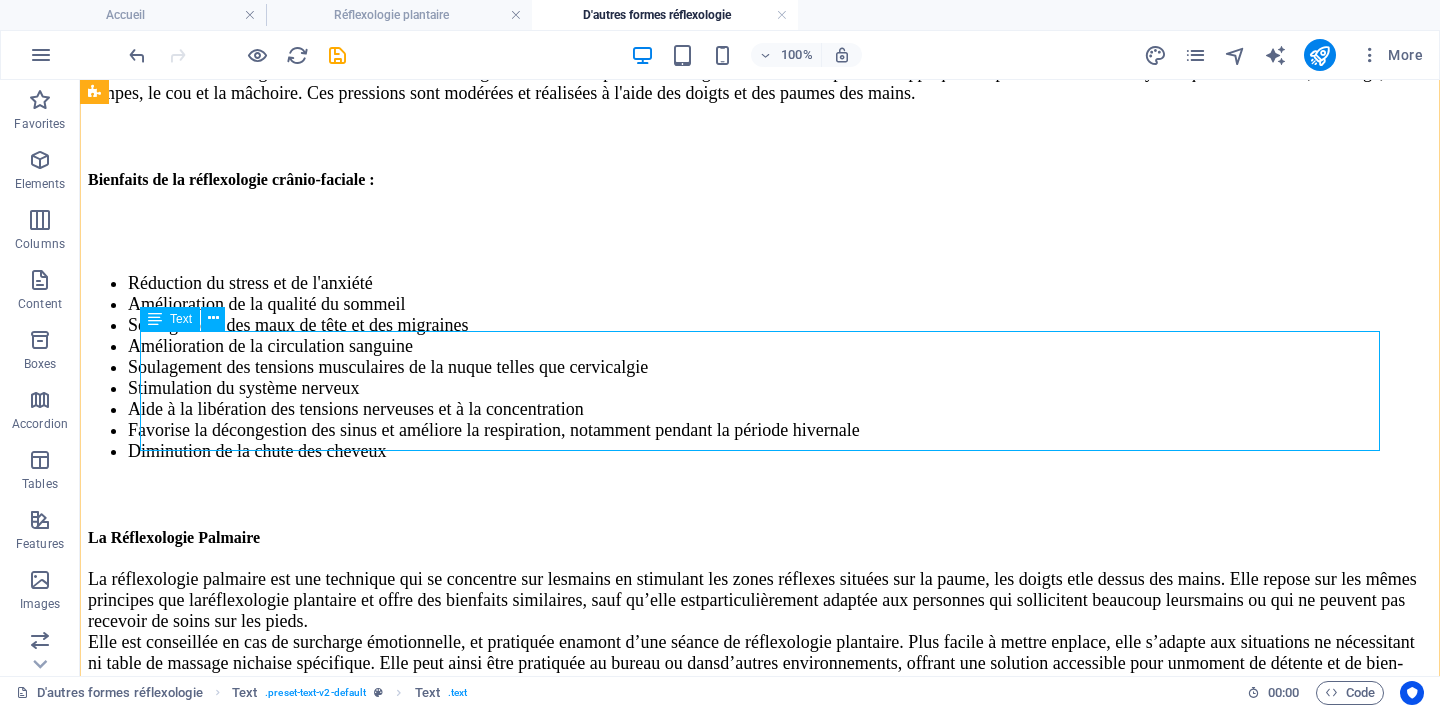 click on "La‬‭ réflexologie‬‭ palmaire‬‭ est‬‭ une‬‭ technique‬‭ qui‬‭ se‬‭ concentre‬‭ sur‬‭ les‬  mains‬‭ en‬‭ stimulant‬‭ les‬‭ zones‬‭ réflexes‬‭ situées‬‭ sur‬‭ la‬‭ paume,‬‭ les‬‭ doigts‬‭ et‬  le‬‭ dessus‬‭ des‬‭ mains.‬‭ Elle‬‭ repose‬‭ sur‬‭ les‬‭ mêmes‬‭ principes‬‭ que‬‭ la‬  réflexologie‬‭ plantaire‬‭ et‬‭ offre‬‭ des‬‭ bienfaits‬‭ similaires,‬‭ sauf‬‭ qu’elle‬‭ est‬  particulièrement‬‭ adaptée‬‭ aux‬‭ personnes‬‭ qui‬‭ sollicitent‬‭ beaucoup‬‭ leurs‬  mains ou qui ne peuvent pas recevoir de soins sur les pieds.‬  Elle‬‭ est‬‭ conseillée‬‭ en‬‭ cas‬‭ de‬‭ surcharge‬‭ émotionnelle,‬‭ et‬‭ pratiquée‬‭ en‬  amont‬‭ d’une‬‭ séance‬‭ de‬‭ réflexologie‬‭ plantaire.‬‭ Plus‬‭ facile‬‭ à‬‭ mettre‬‭ en" at bounding box center [760, 632] 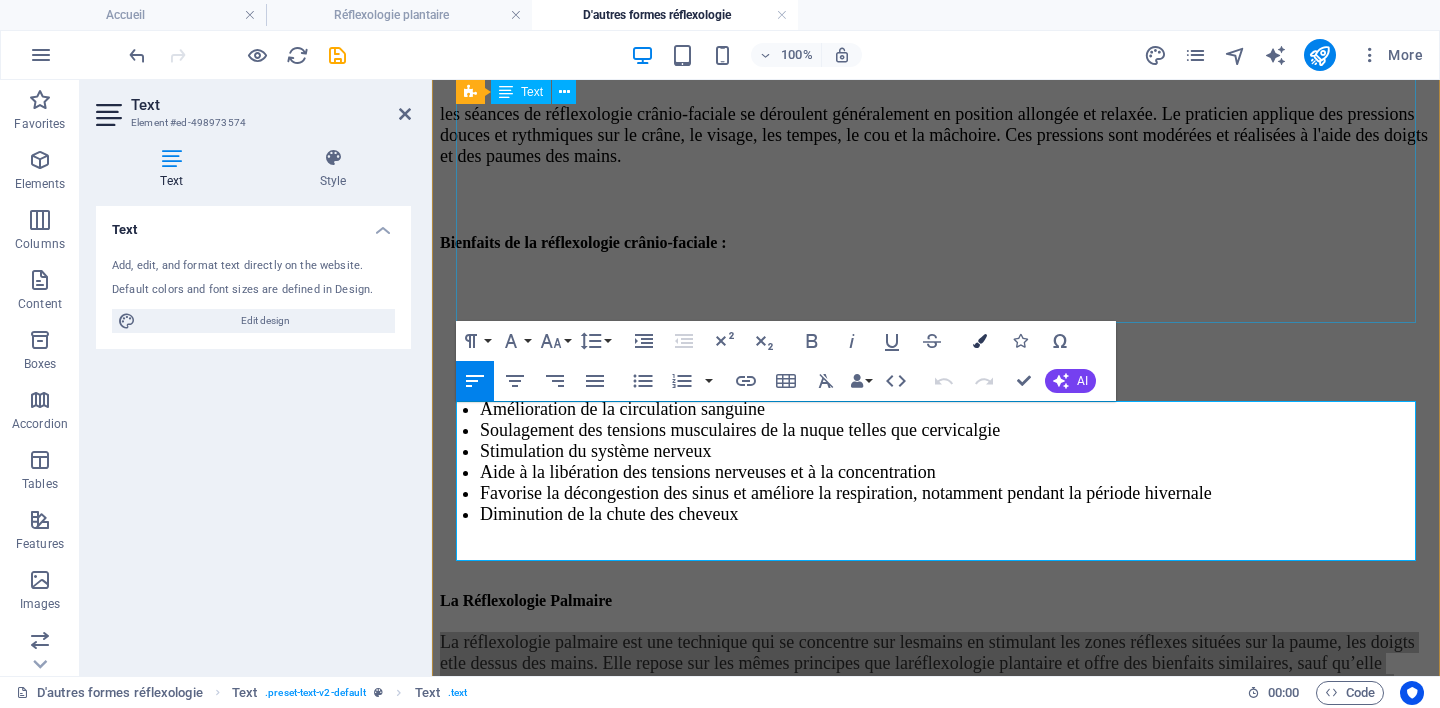 click at bounding box center (980, 341) 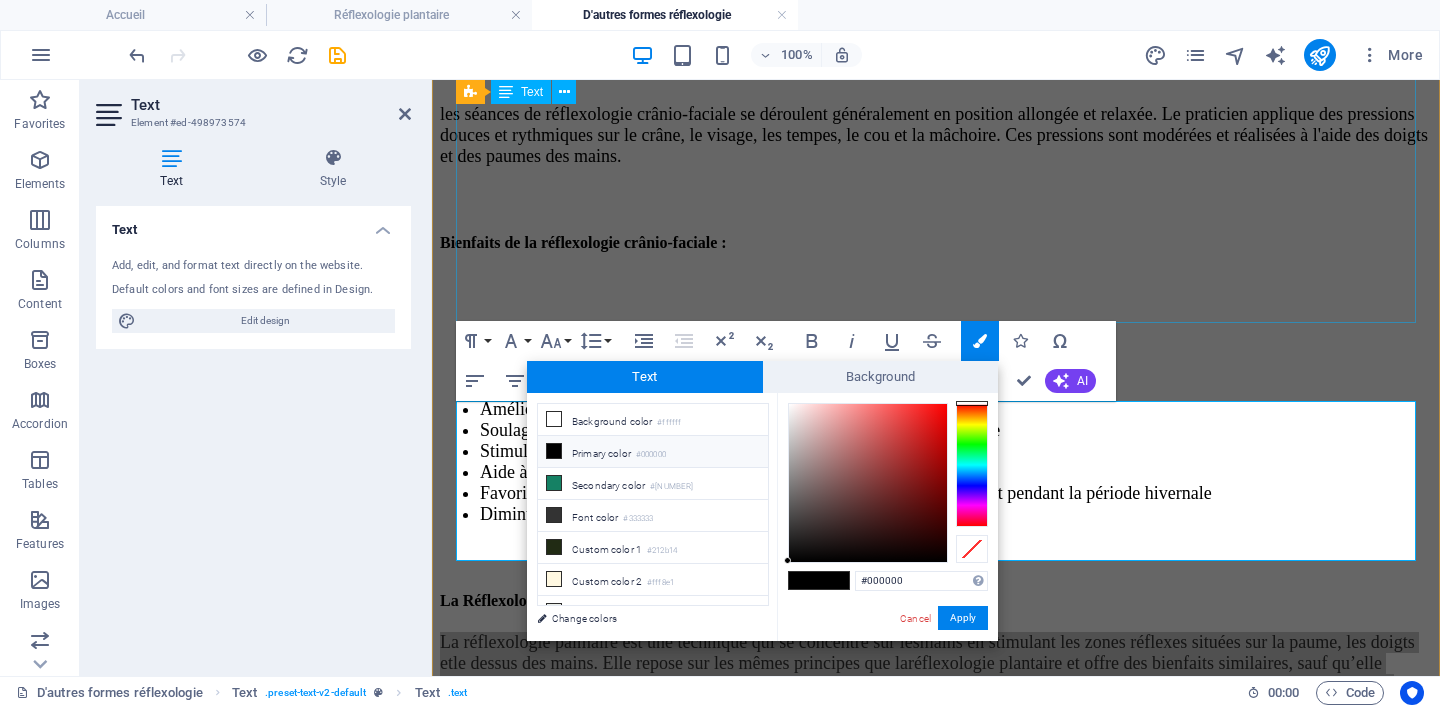 click on "Primary color
#000000" at bounding box center (653, 452) 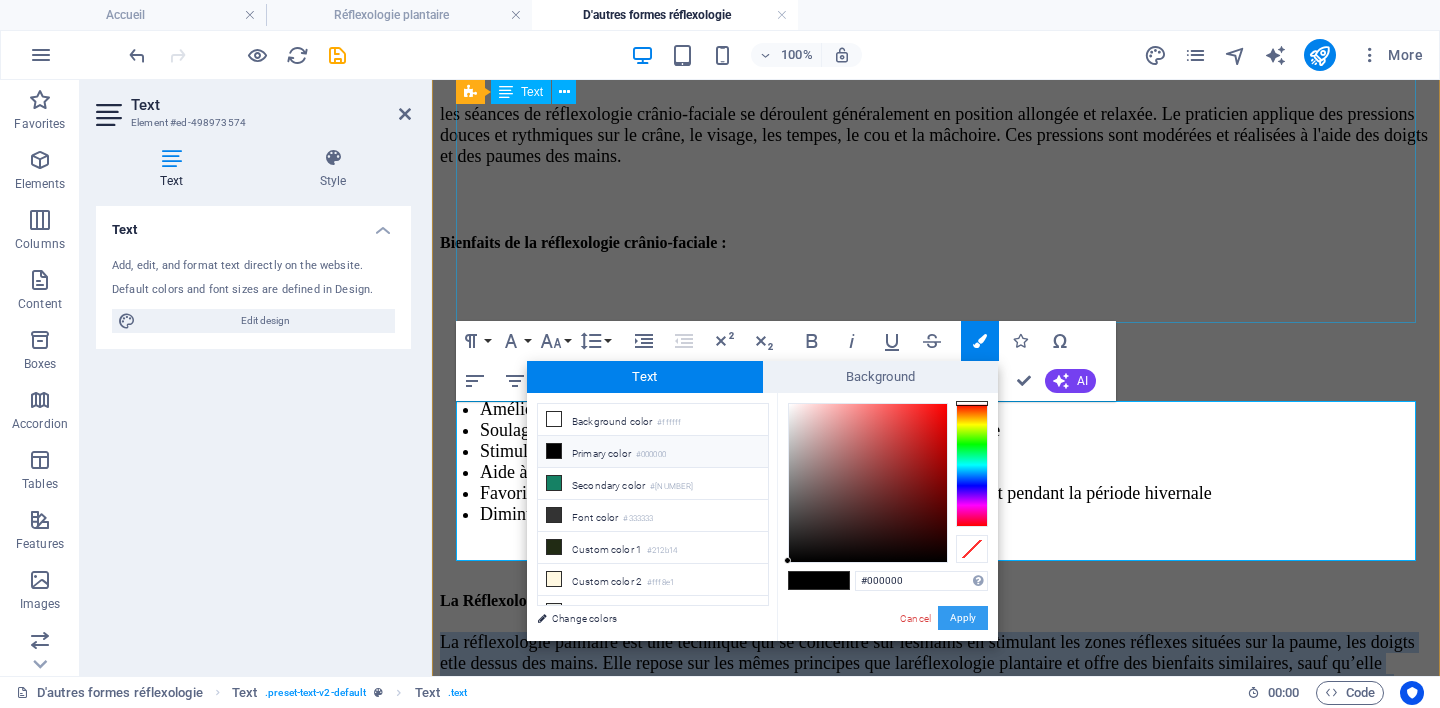 click on "Apply" at bounding box center [963, 618] 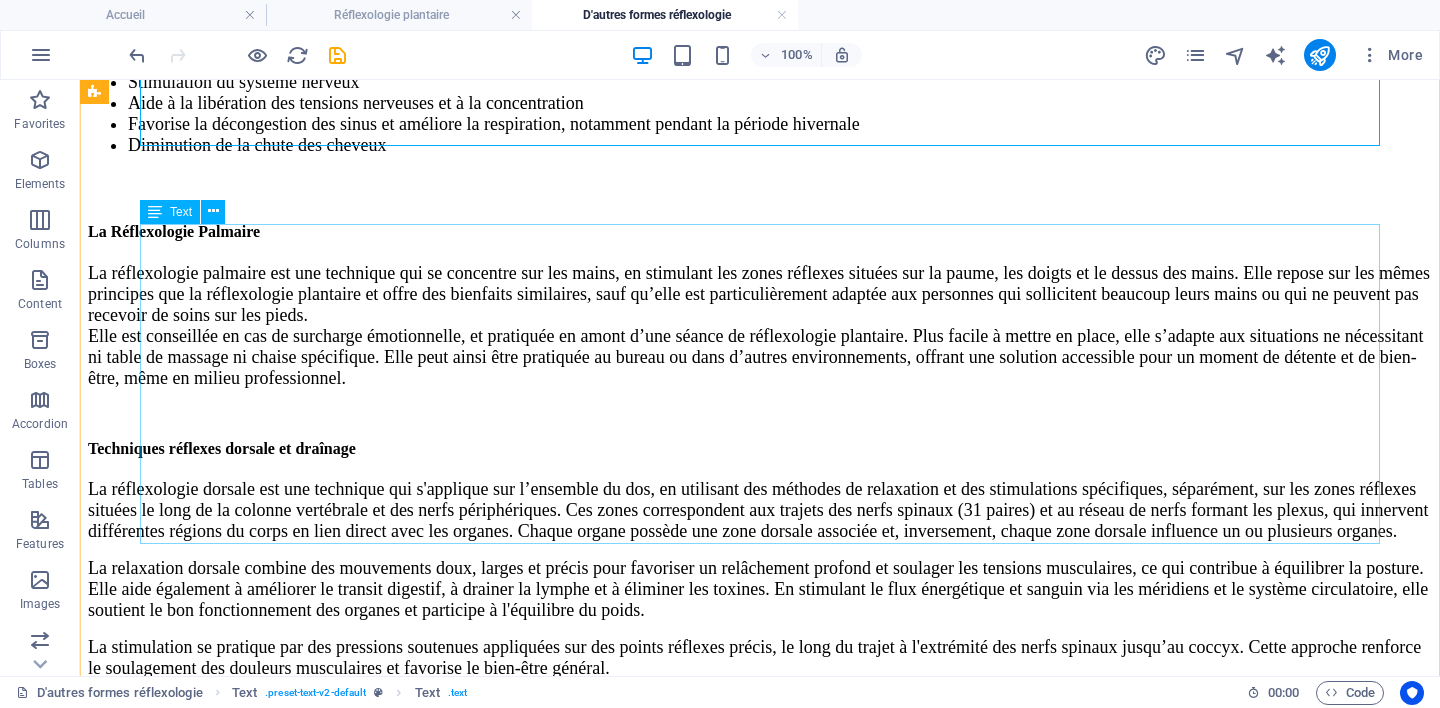 scroll, scrollTop: 1110, scrollLeft: 0, axis: vertical 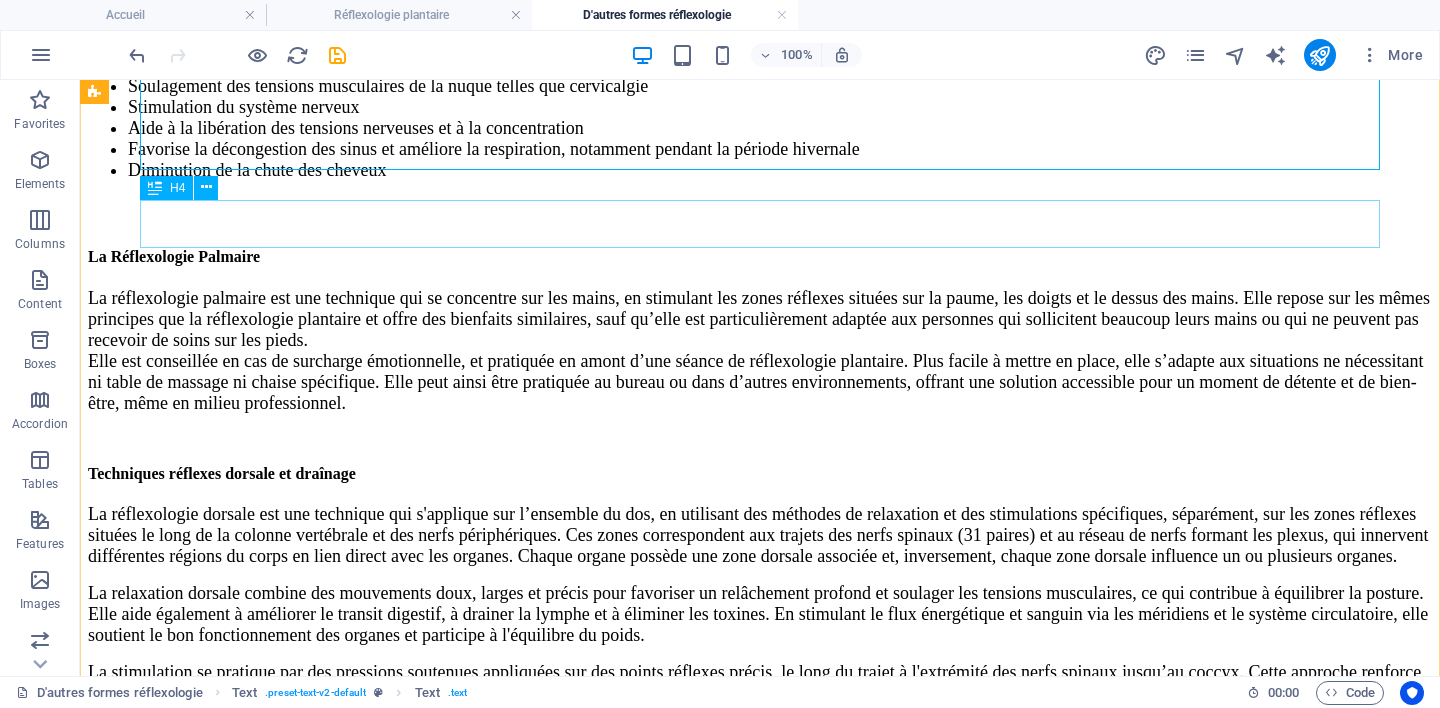 click on "Techniques réflexes dorsale et draînage" at bounding box center (760, 474) 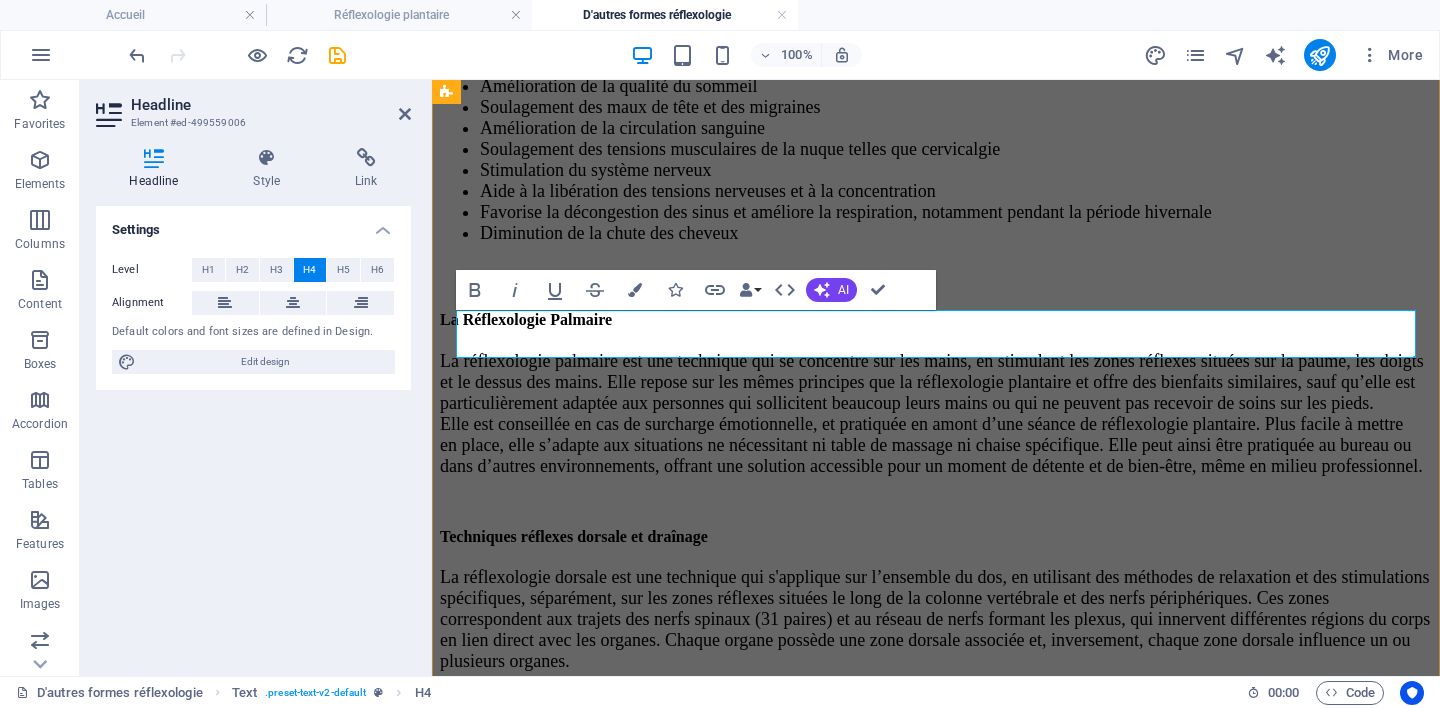 click on "Techniques réflexes dorsale et draînage" at bounding box center (574, 536) 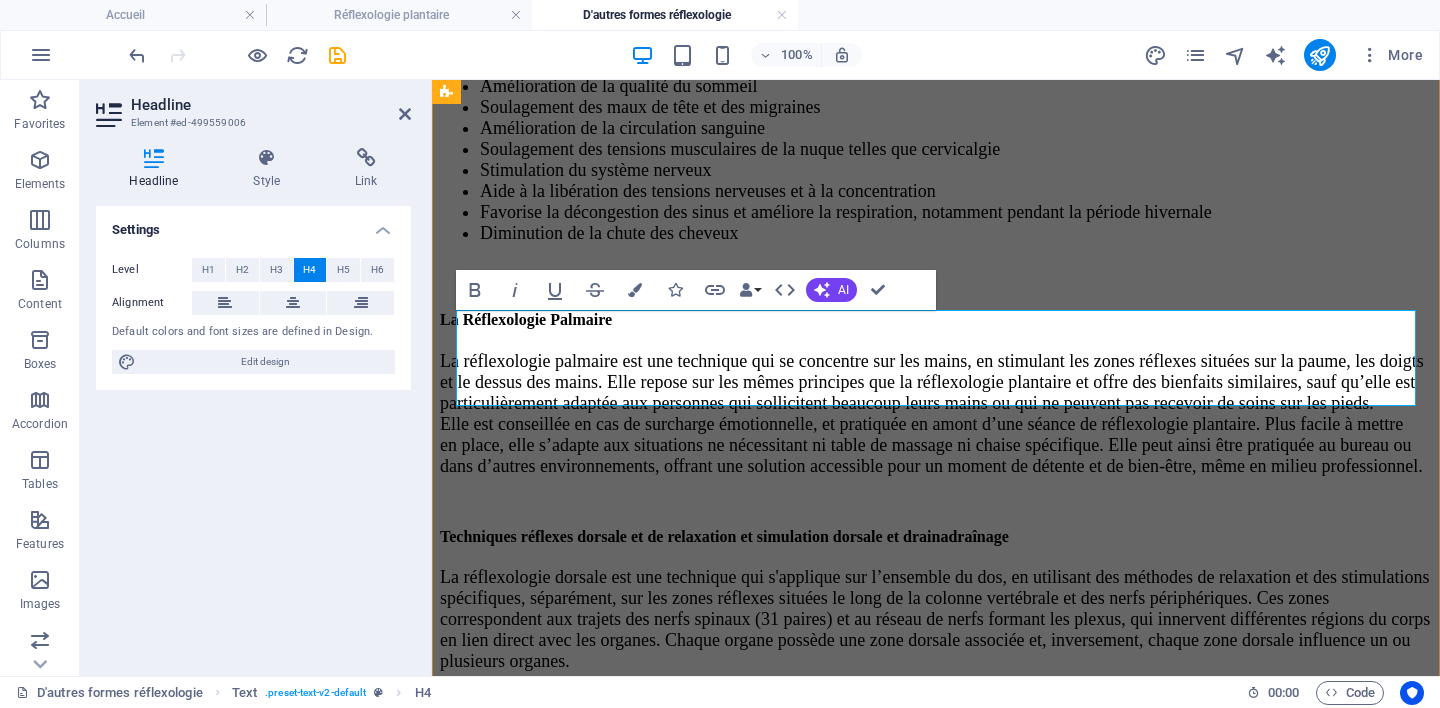 type 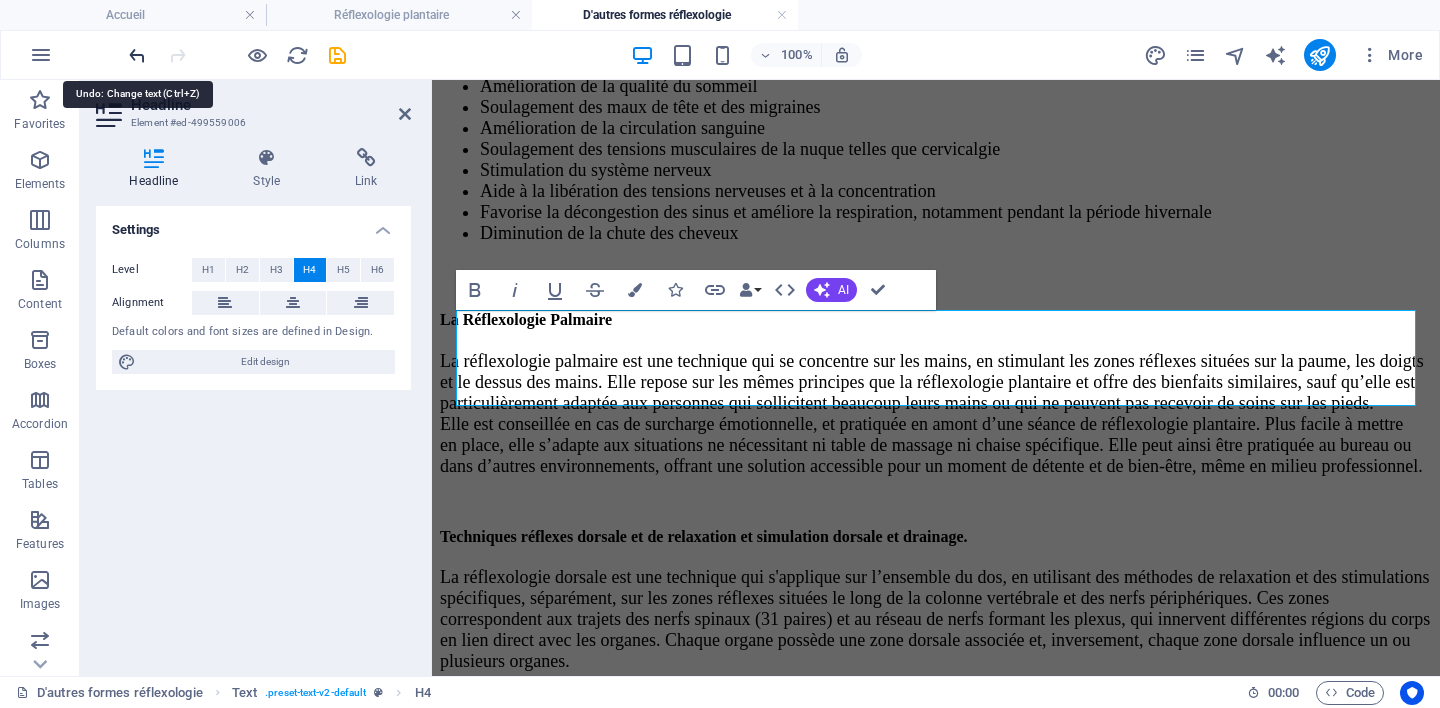 click at bounding box center (137, 55) 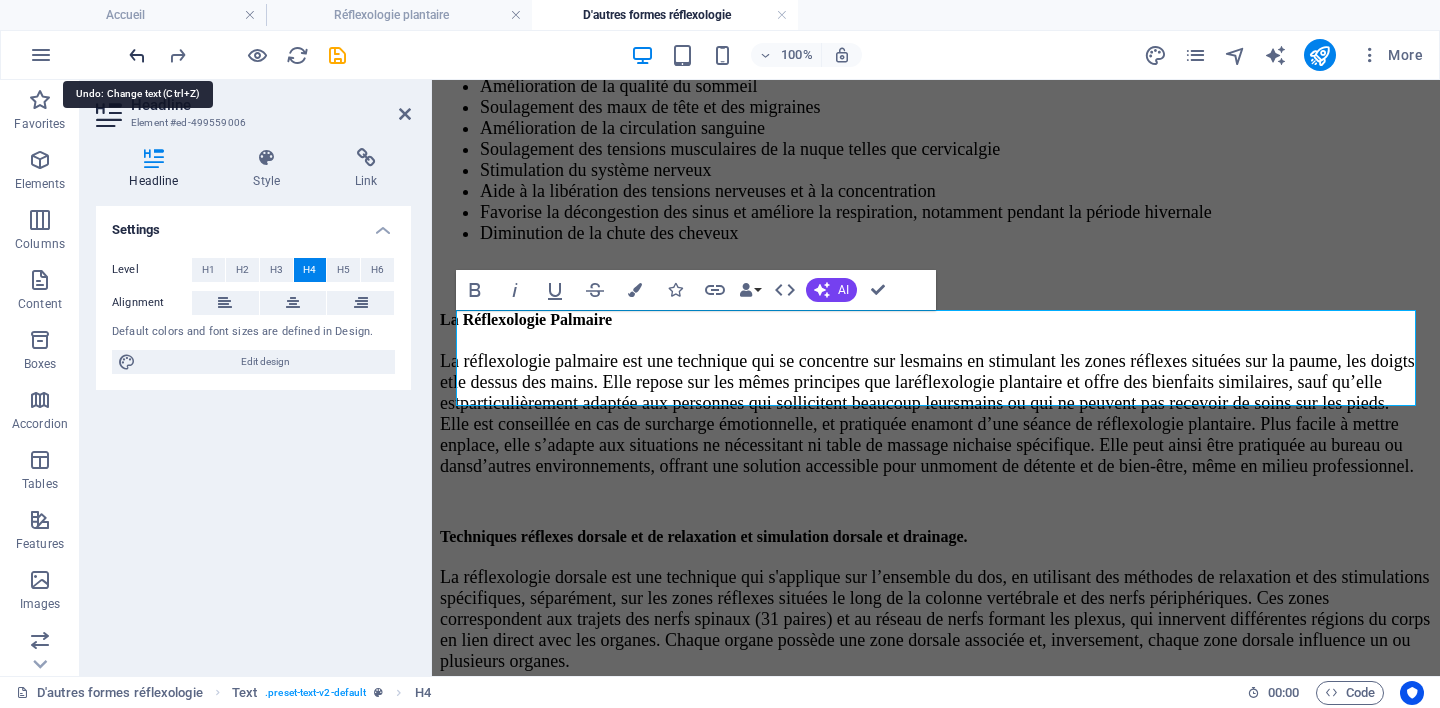 click at bounding box center (137, 55) 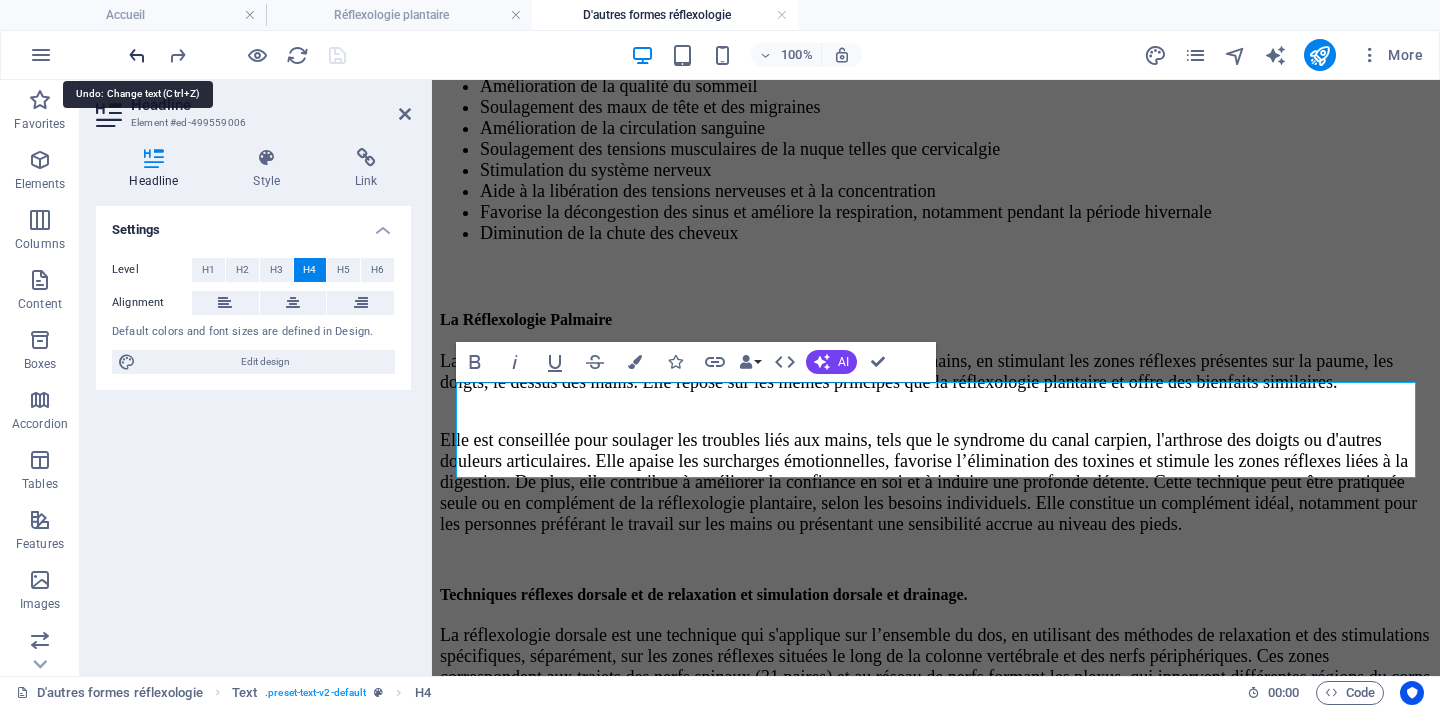 click at bounding box center [137, 55] 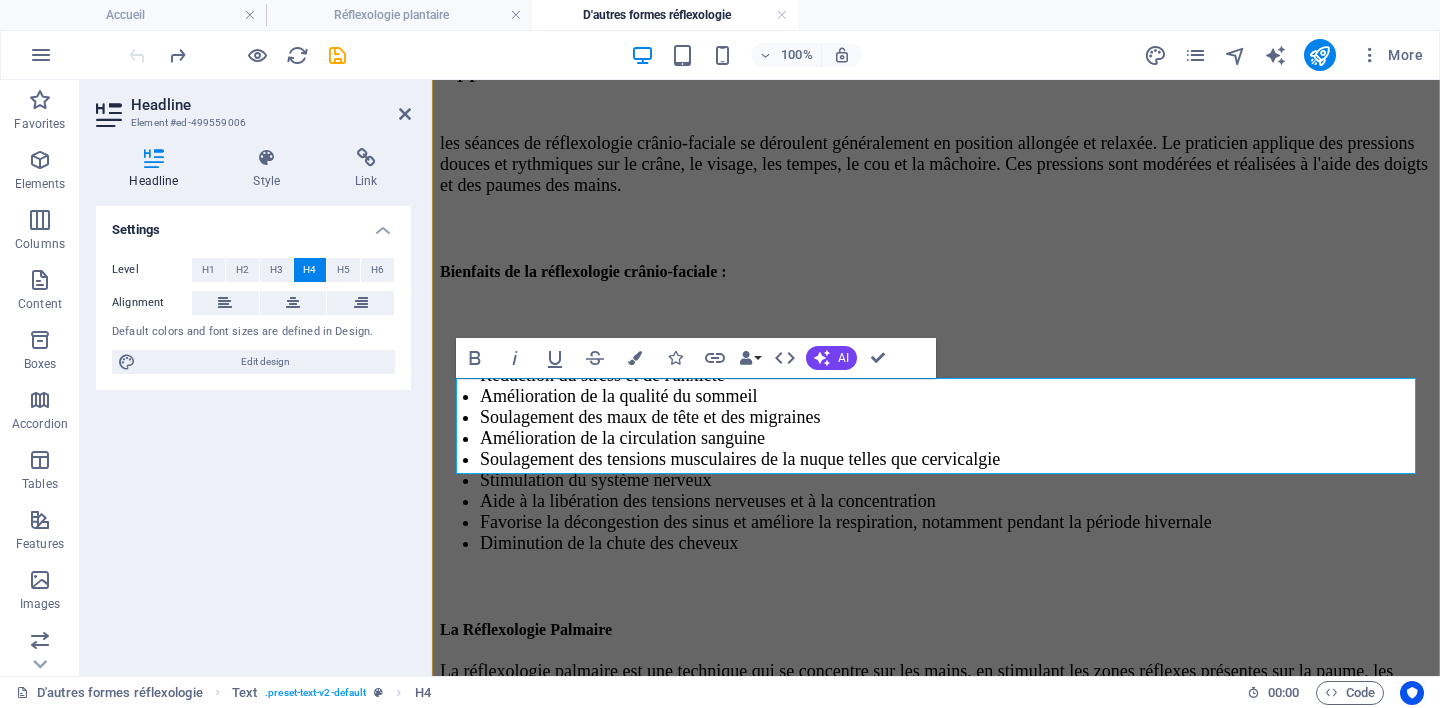 scroll, scrollTop: 1094, scrollLeft: 0, axis: vertical 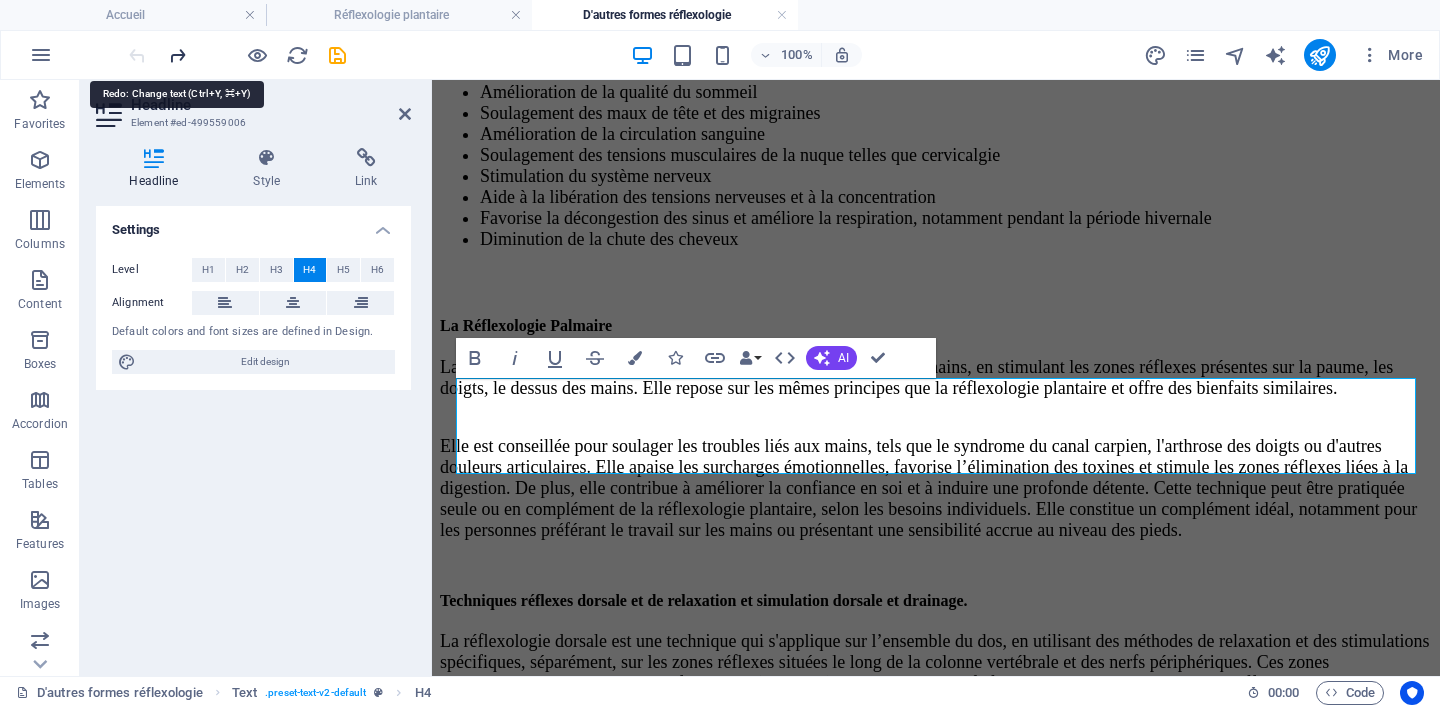 click at bounding box center (177, 55) 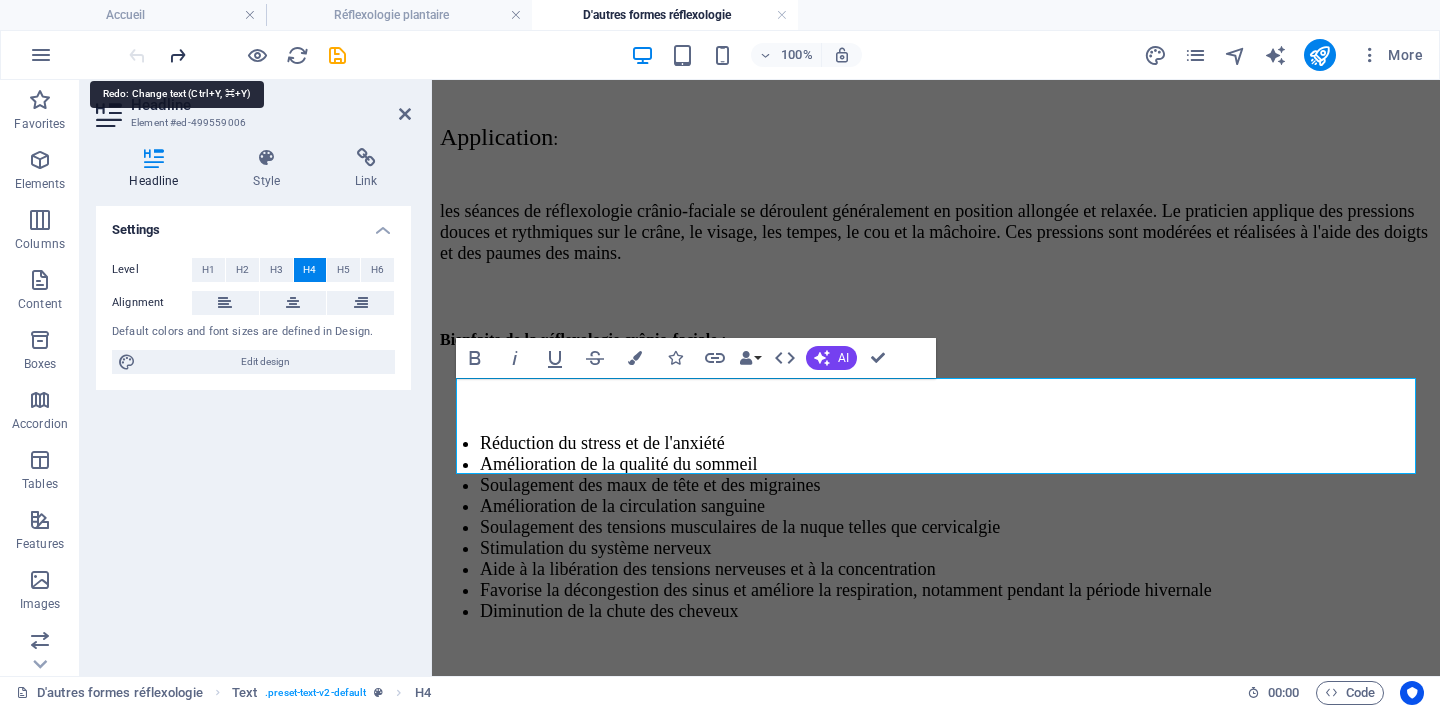 click at bounding box center (177, 55) 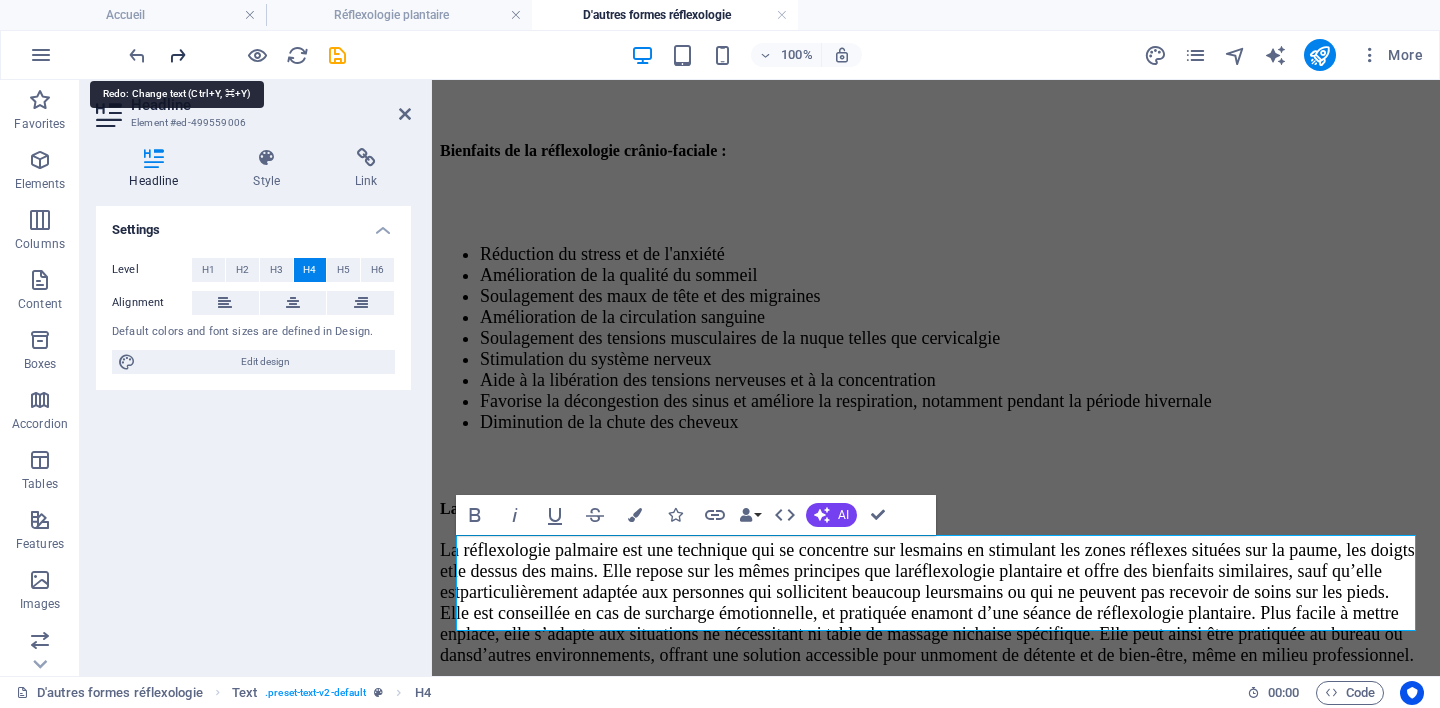 scroll, scrollTop: 931, scrollLeft: 0, axis: vertical 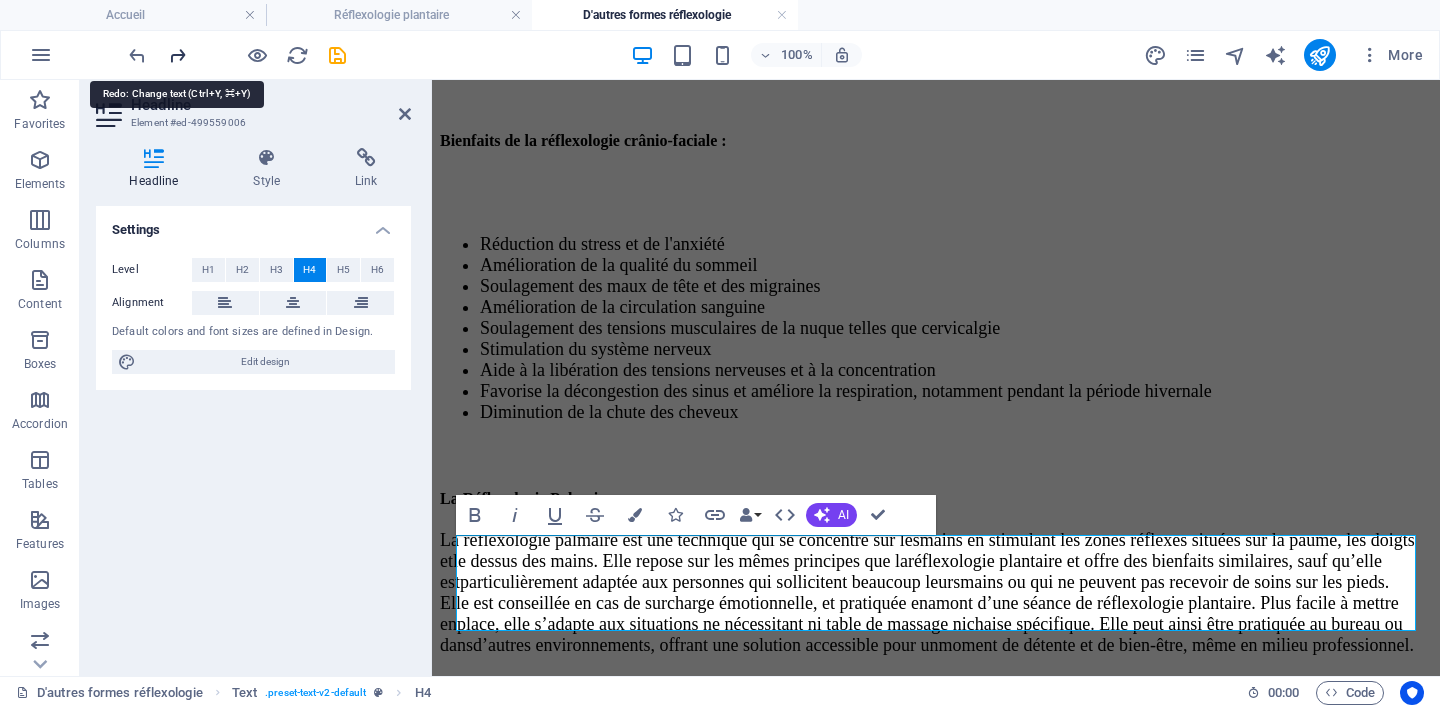 click at bounding box center [177, 55] 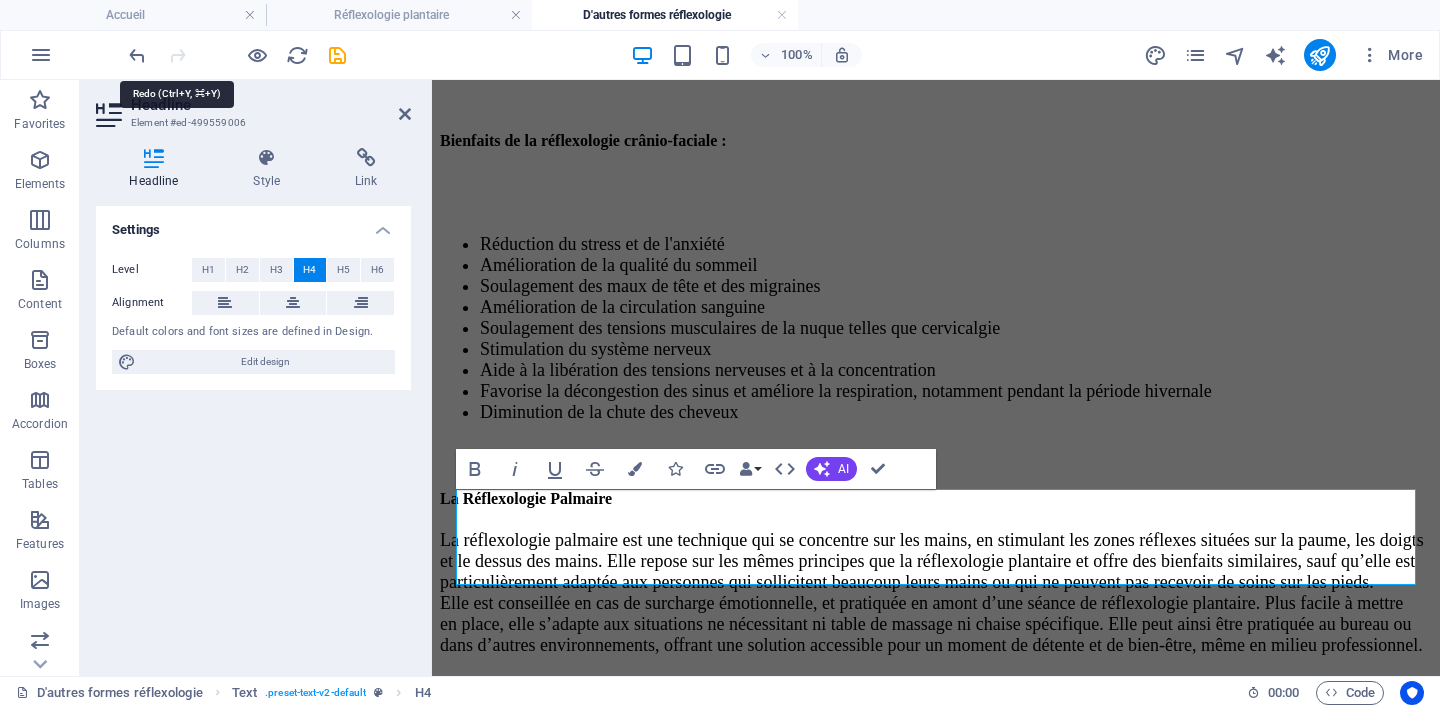 click at bounding box center [237, 55] 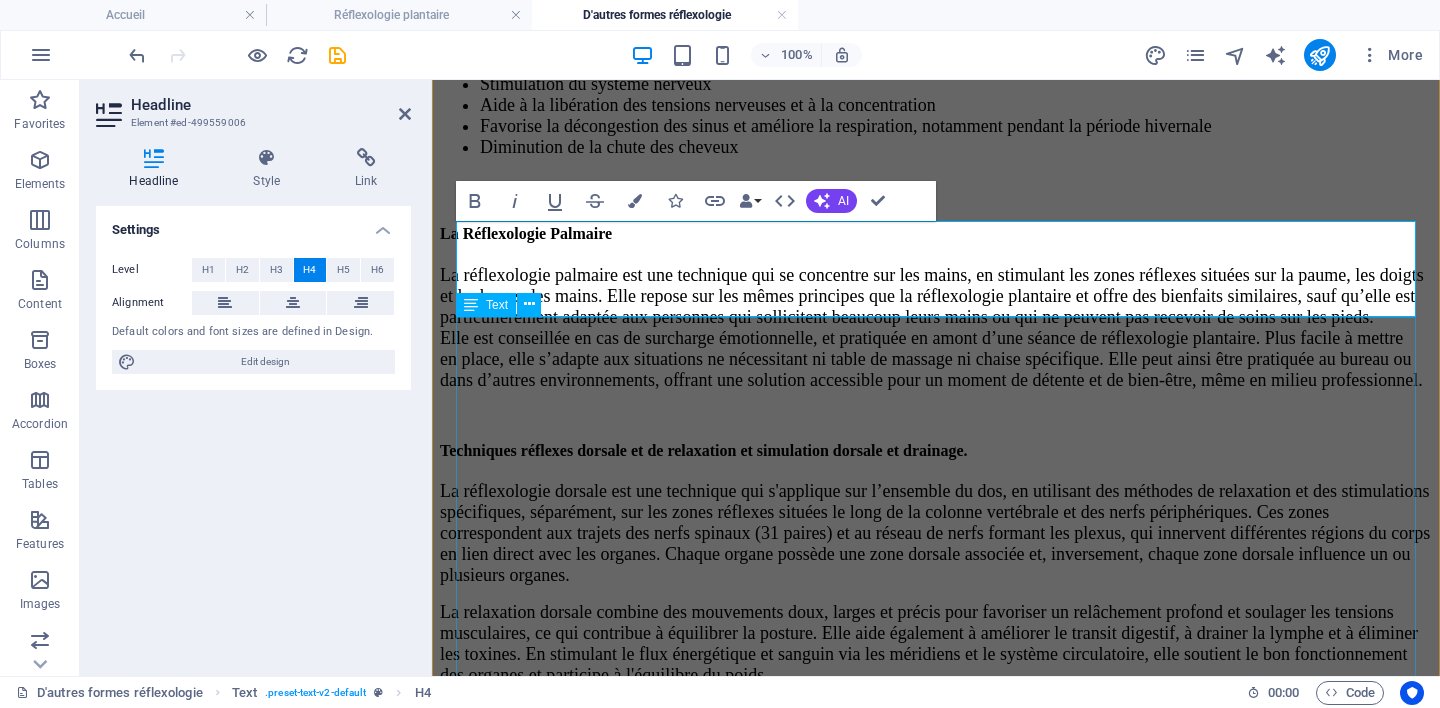 scroll, scrollTop: 1170, scrollLeft: 0, axis: vertical 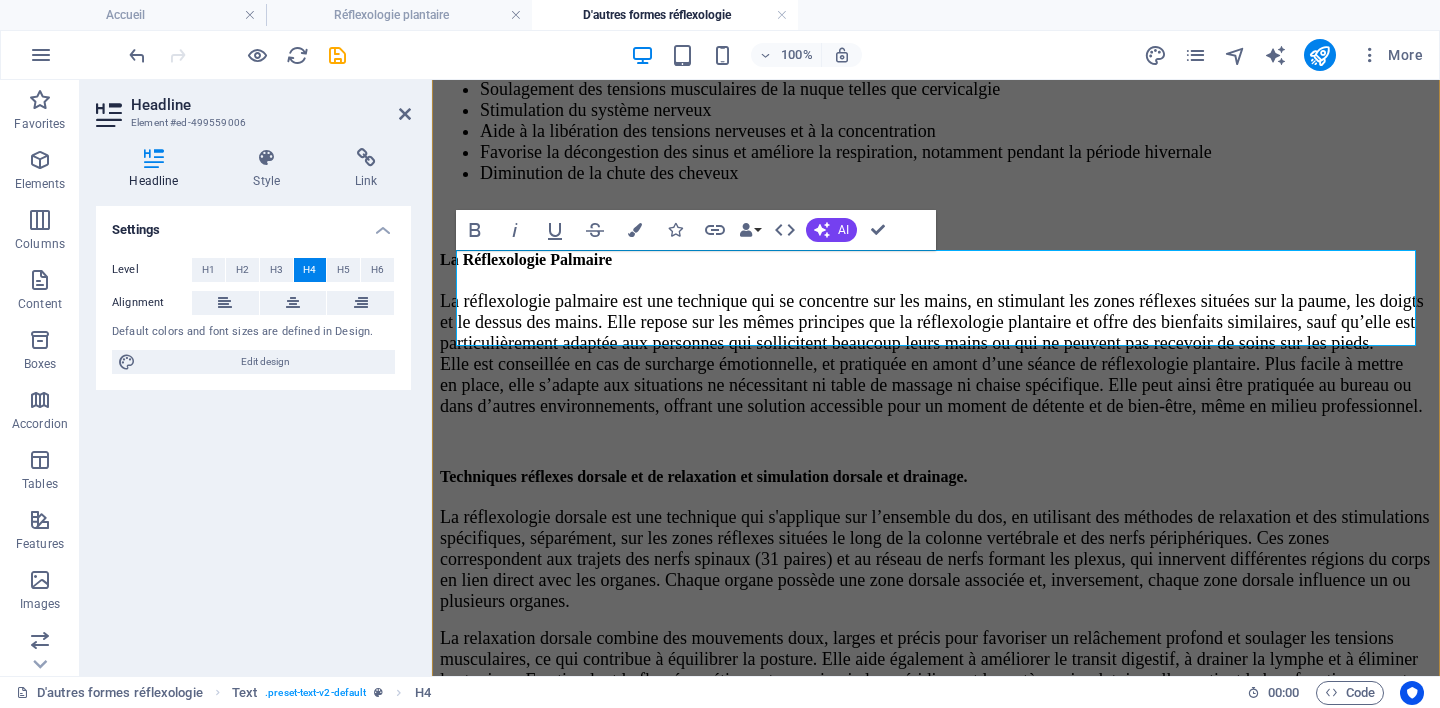 drag, startPoint x: 1064, startPoint y: 339, endPoint x: 680, endPoint y: 283, distance: 388.06186 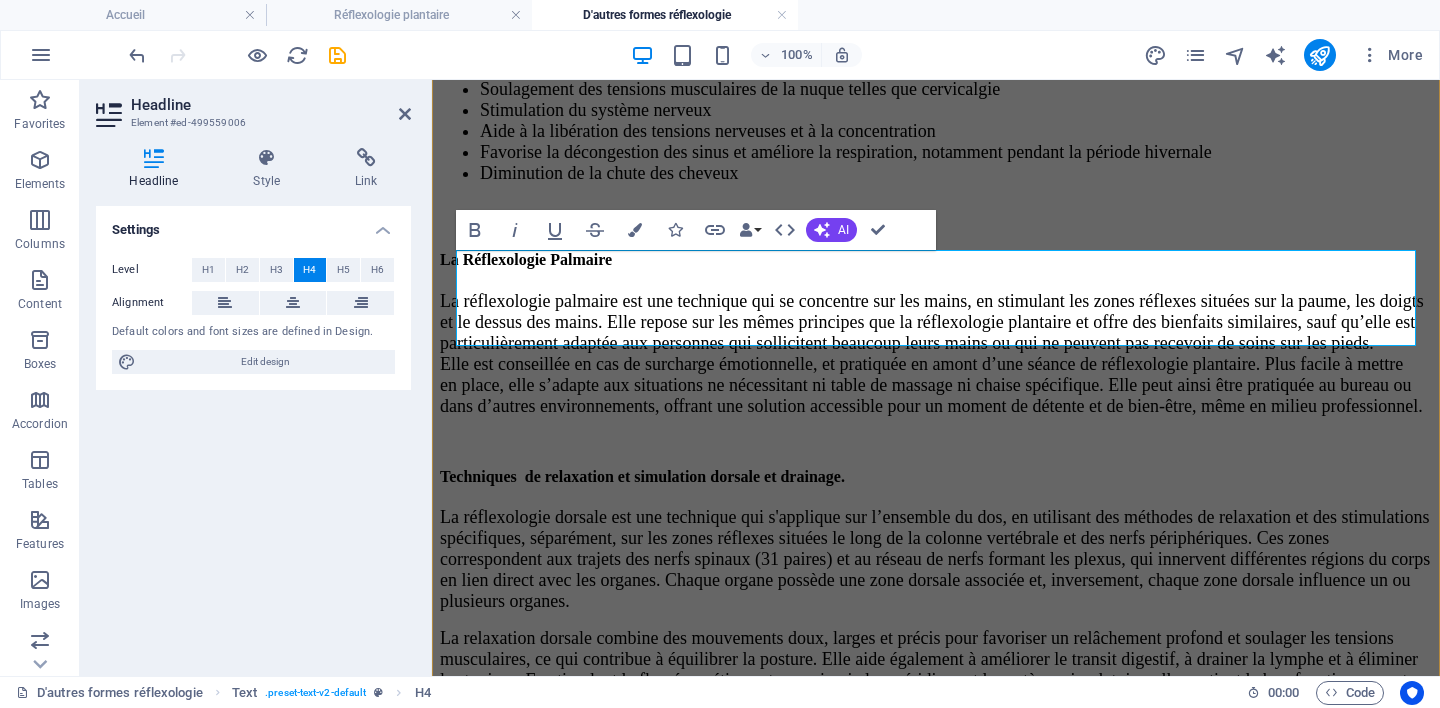 click on "Techniques  de‬‭ relaxation‬‭ et‬‭ simulation dorsale et drainage.‬‭" at bounding box center [642, 476] 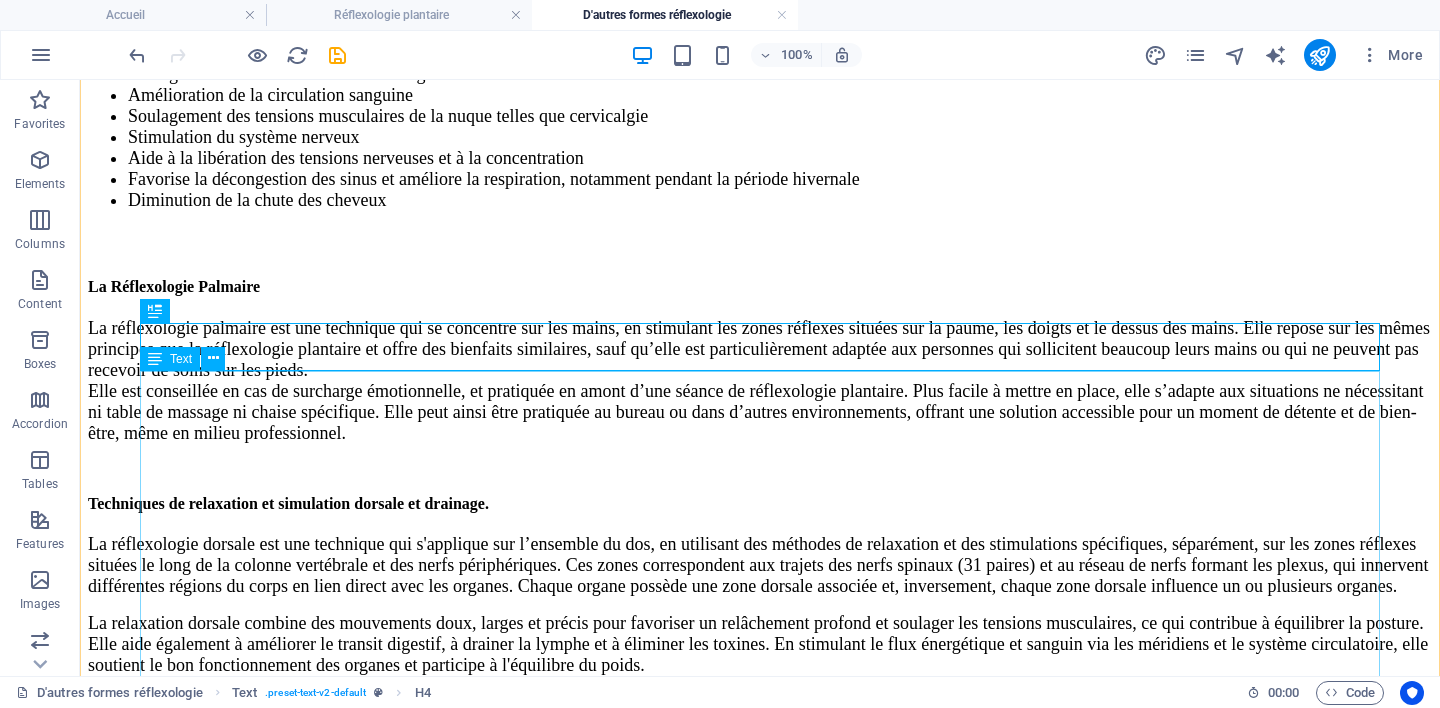 scroll, scrollTop: 987, scrollLeft: 0, axis: vertical 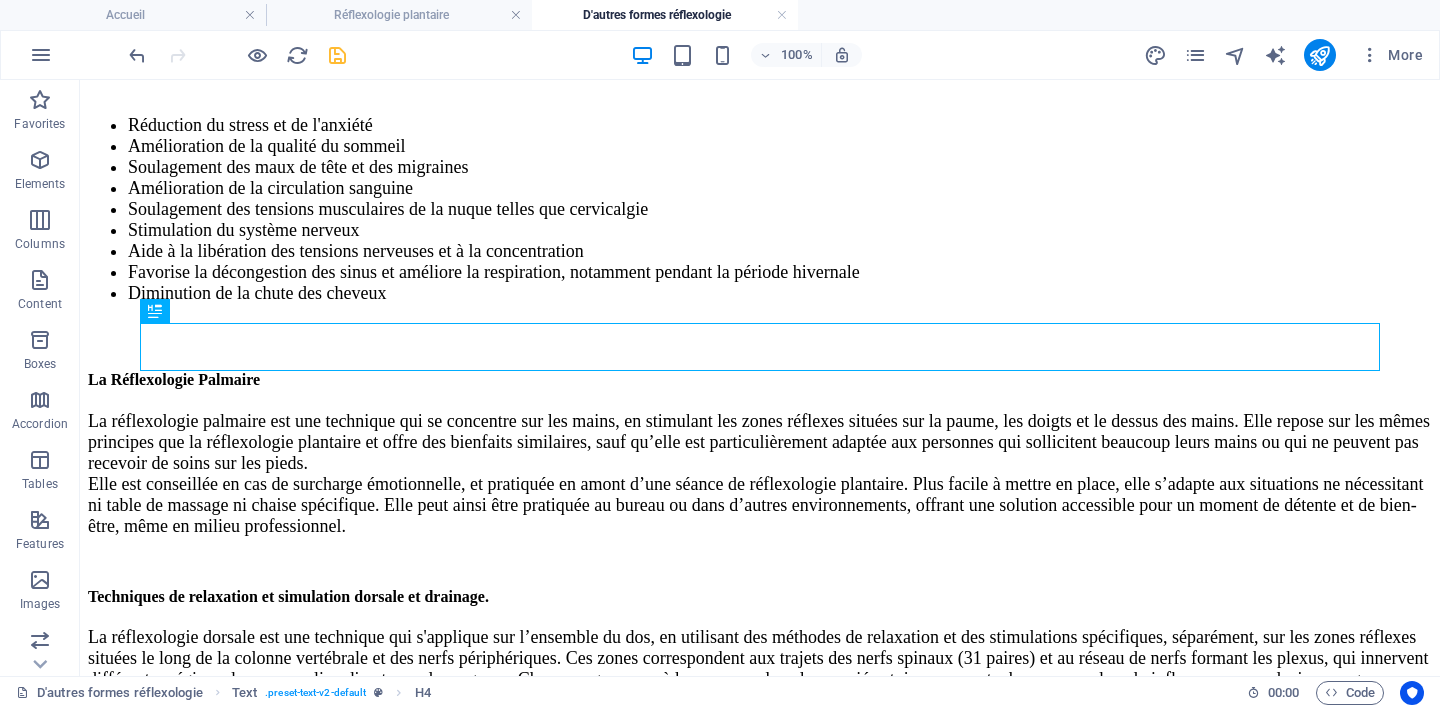 click at bounding box center (337, 55) 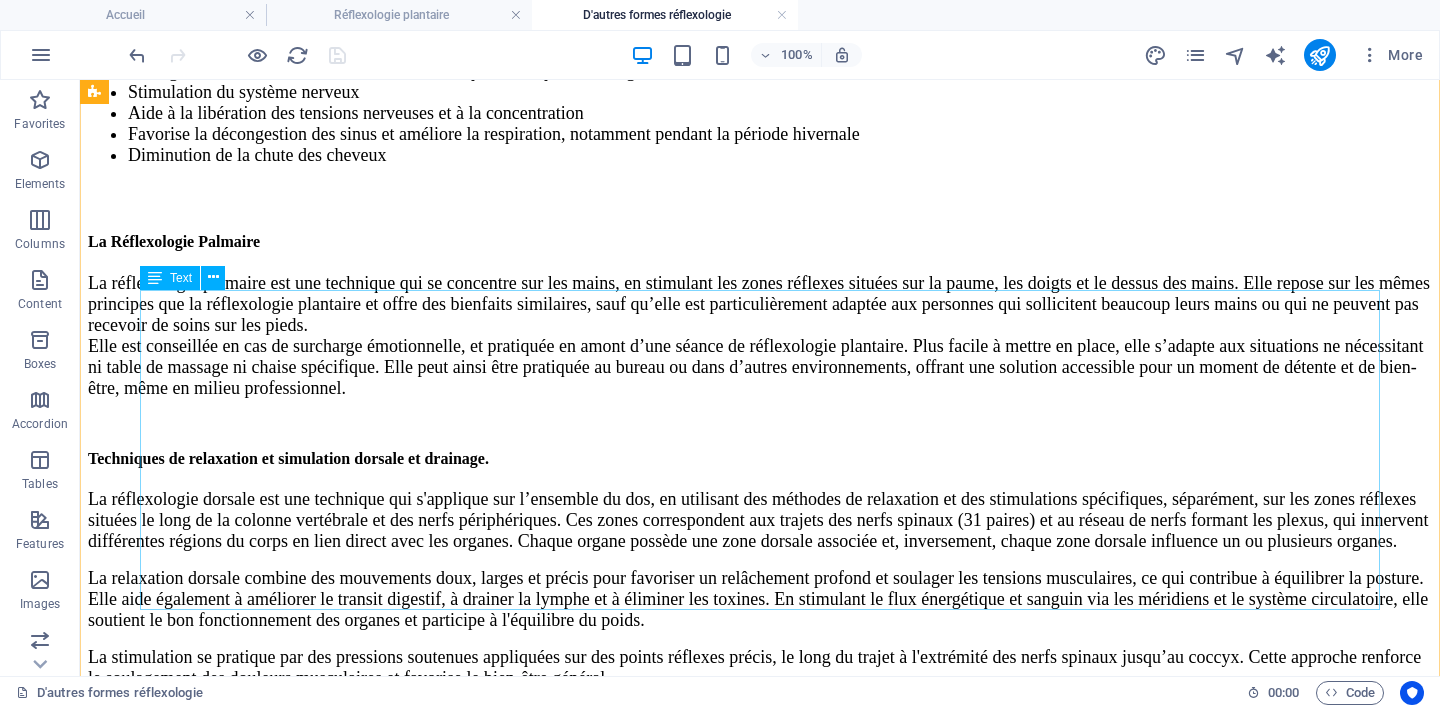 scroll, scrollTop: 1142, scrollLeft: 0, axis: vertical 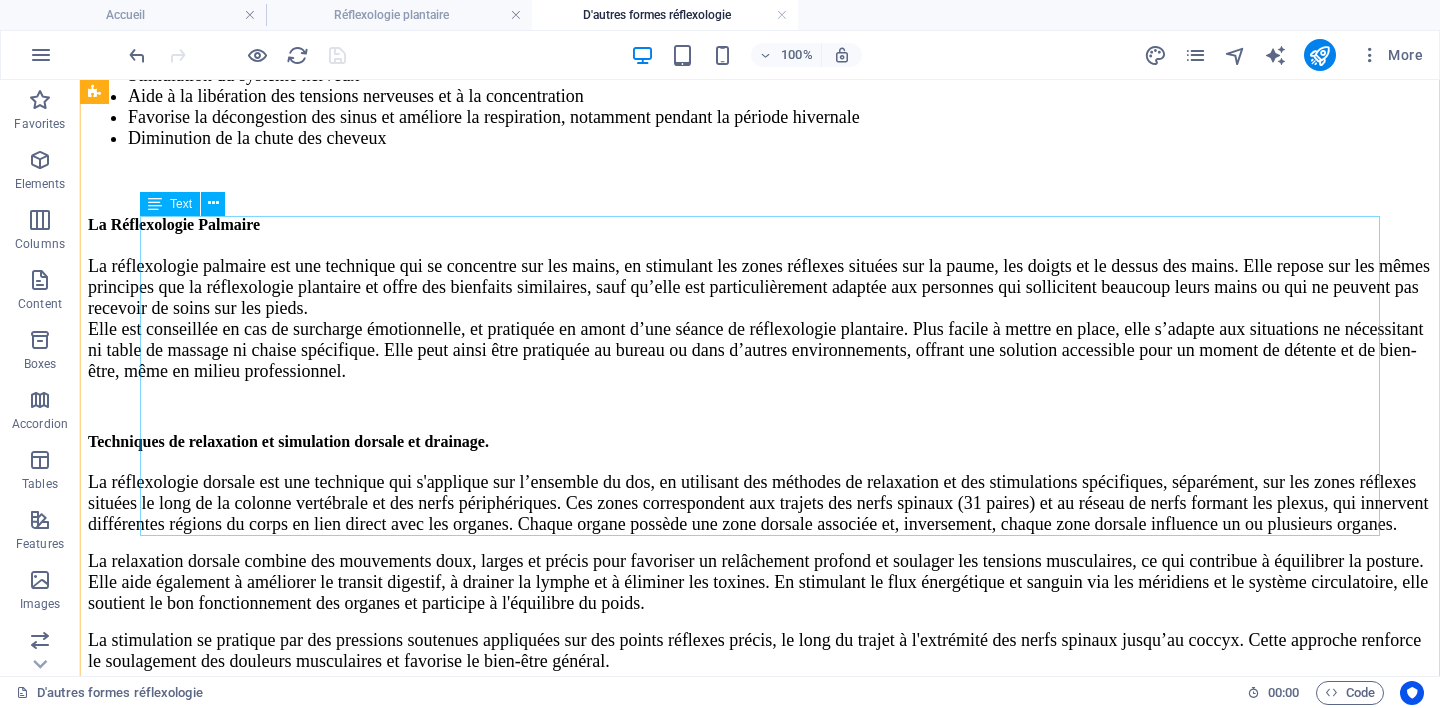 click on "La réflexologie dorsale est une technique qui s'applique sur l’ensemble du dos, en utilisant des méthodes de relaxation et des stimulations spécifiques, séparément, sur les zones réflexes situées le long de la colonne vertébrale et des nerfs périphériques. Ces zones correspondent aux trajets des nerfs spinaux (31 paires) et au réseau de nerfs formant les plexus, qui innervent différentes régions du corps en lien direct avec les organes. Chaque organe possède une zone dorsale associée et, inversement, chaque zone dorsale influence un ou plusieurs organes. La stimulation se pratique par des pressions soutenues appliquées sur des points réflexes précis, le long du trajet à l'extrémité des nerfs spinaux jusqu’au coccyx. Cette approche renforce le soulagement des douleurs musculaires et favorise le bien-être général. voir rubrique dédiée" at bounding box center (760, 601) 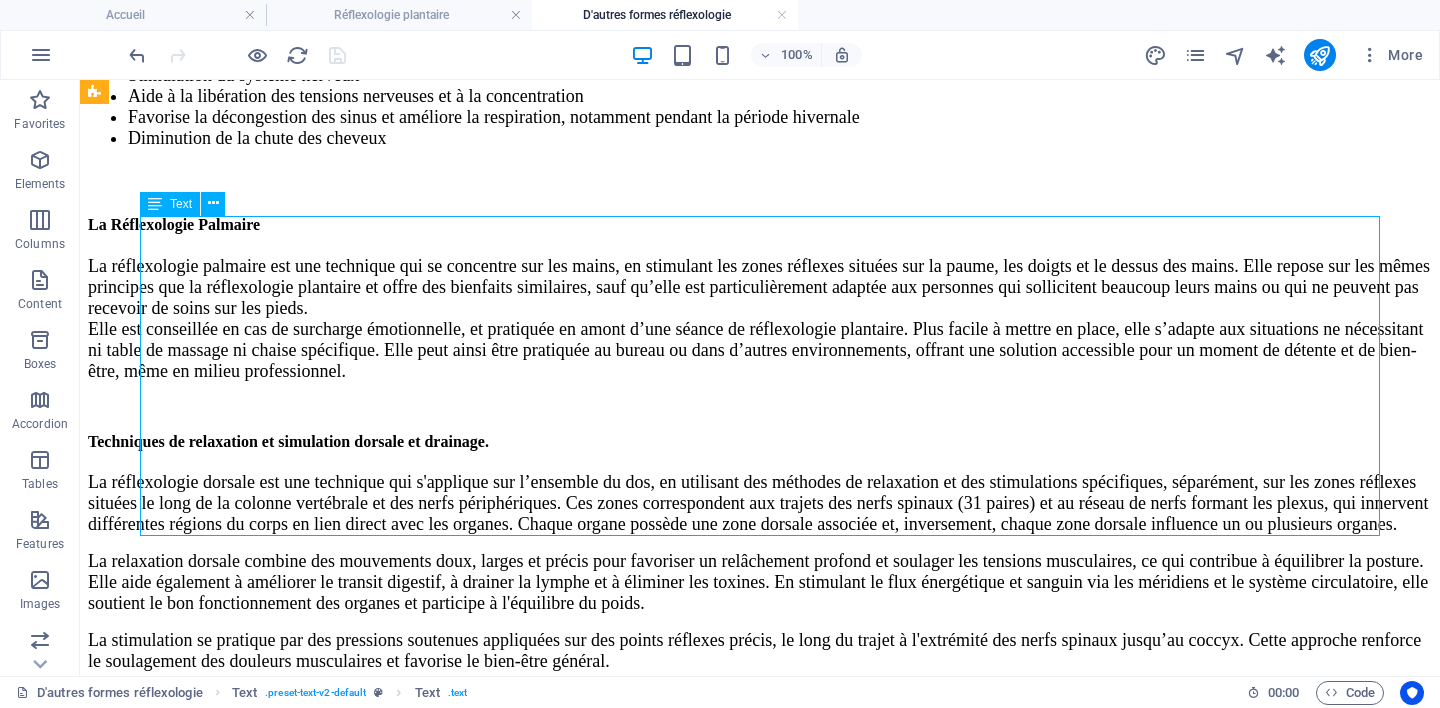 click on "La réflexologie dorsale est une technique qui s'applique sur l’ensemble du dos, en utilisant des méthodes de relaxation et des stimulations spécifiques, séparément, sur les zones réflexes situées le long de la colonne vertébrale et des nerfs périphériques. Ces zones correspondent aux trajets des nerfs spinaux (31 paires) et au réseau de nerfs formant les plexus, qui innervent différentes régions du corps en lien direct avec les organes. Chaque organe possède une zone dorsale associée et, inversement, chaque zone dorsale influence un ou plusieurs organes. La stimulation se pratique par des pressions soutenues appliquées sur des points réflexes précis, le long du trajet à l'extrémité des nerfs spinaux jusqu’au coccyx. Cette approche renforce le soulagement des douleurs musculaires et favorise le bien-être général. voir rubrique dédiée" at bounding box center [760, 601] 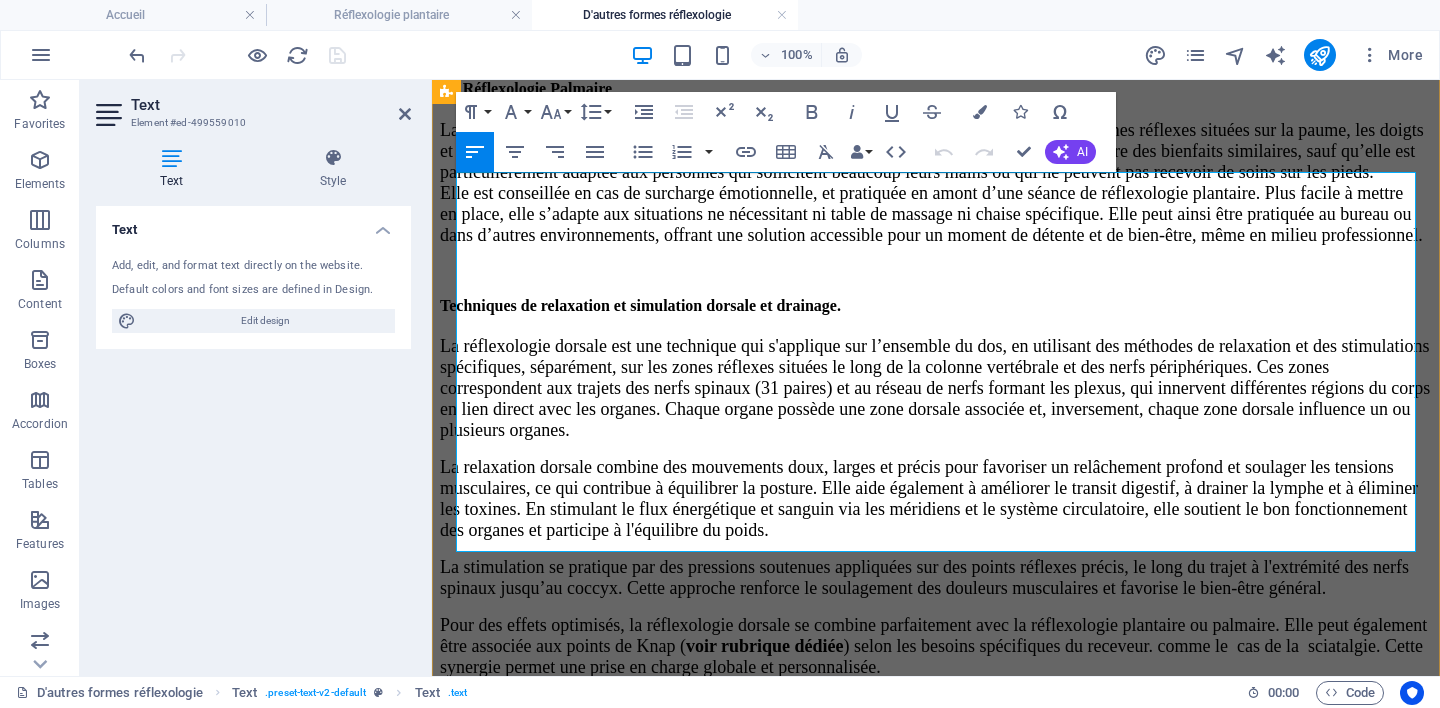 scroll, scrollTop: 1344, scrollLeft: 0, axis: vertical 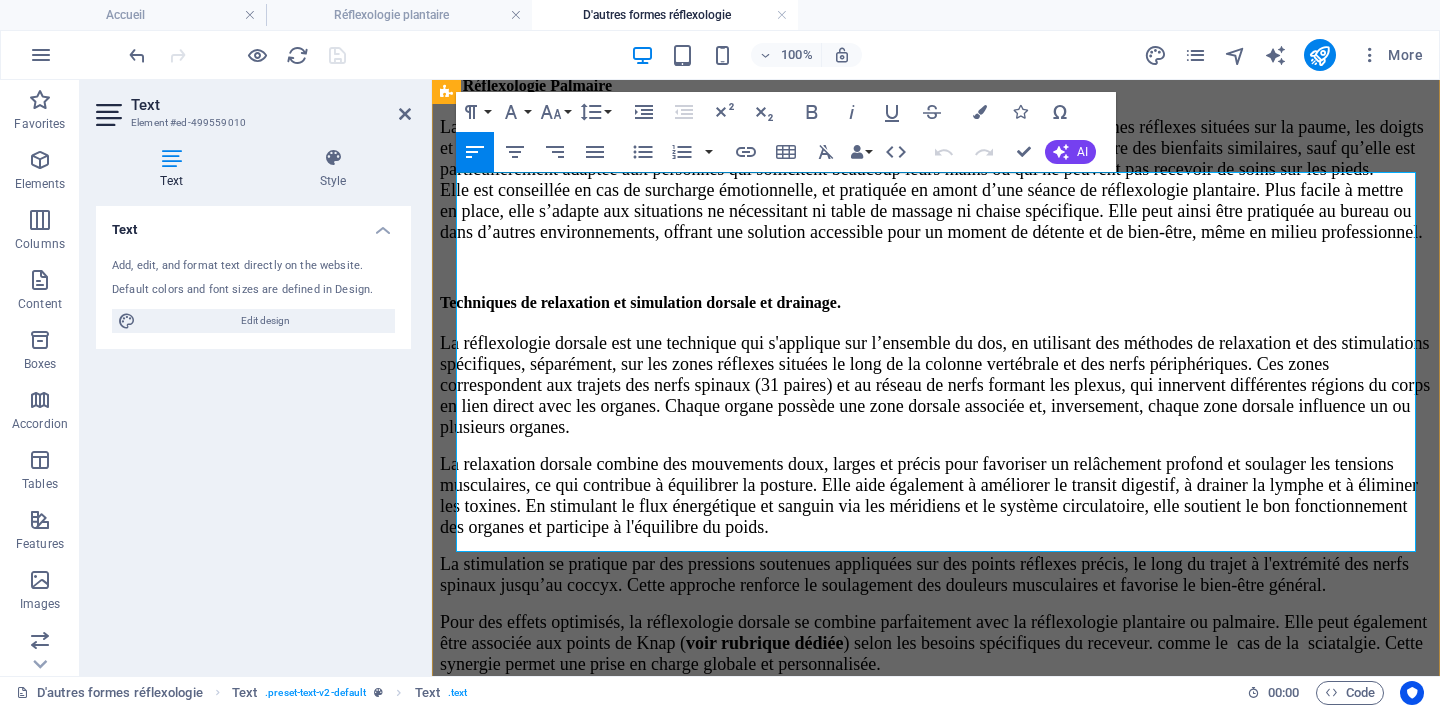 click on "La stimulation se pratique par des pressions soutenues appliquées sur des points réflexes précis, le long du trajet à l'extrémité des nerfs spinaux jusqu’au coccyx. Cette approche renforce le soulagement des douleurs musculaires et favorise le bien-être général." at bounding box center [936, 575] 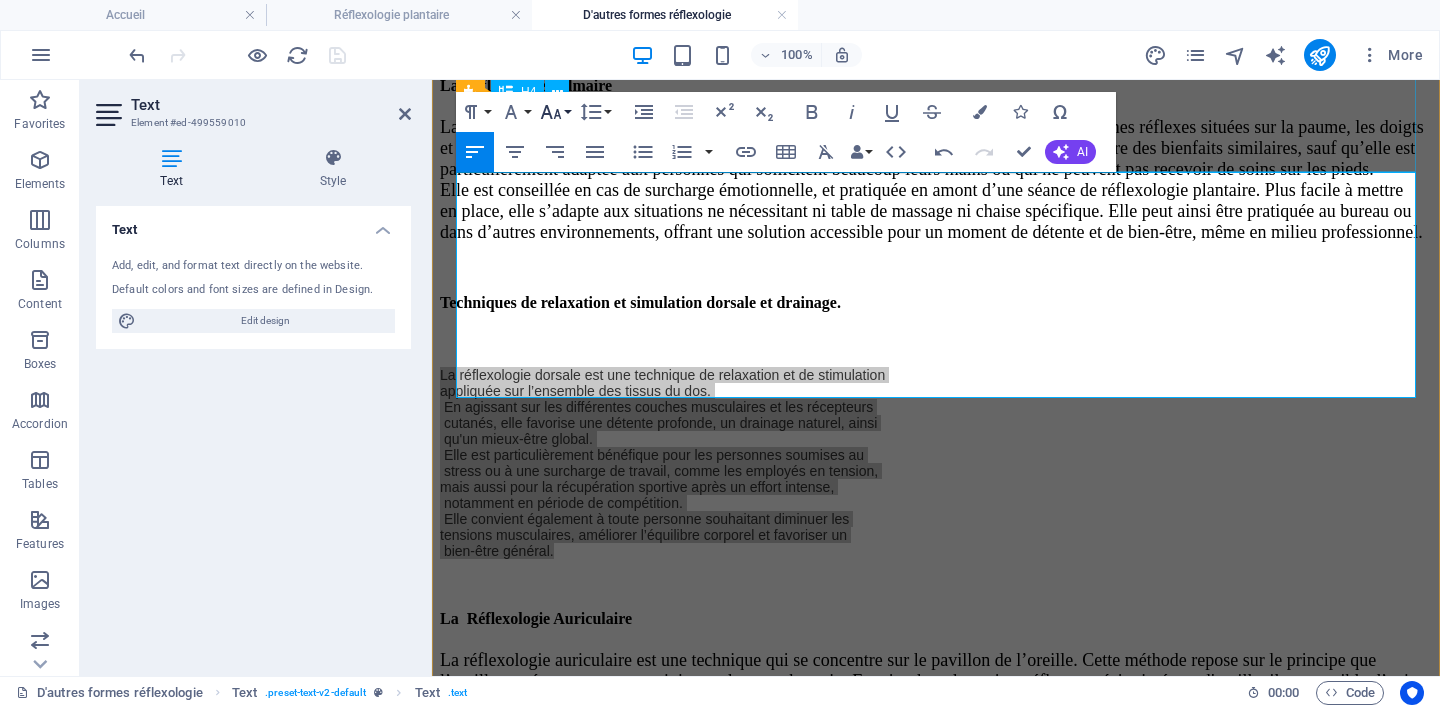 click 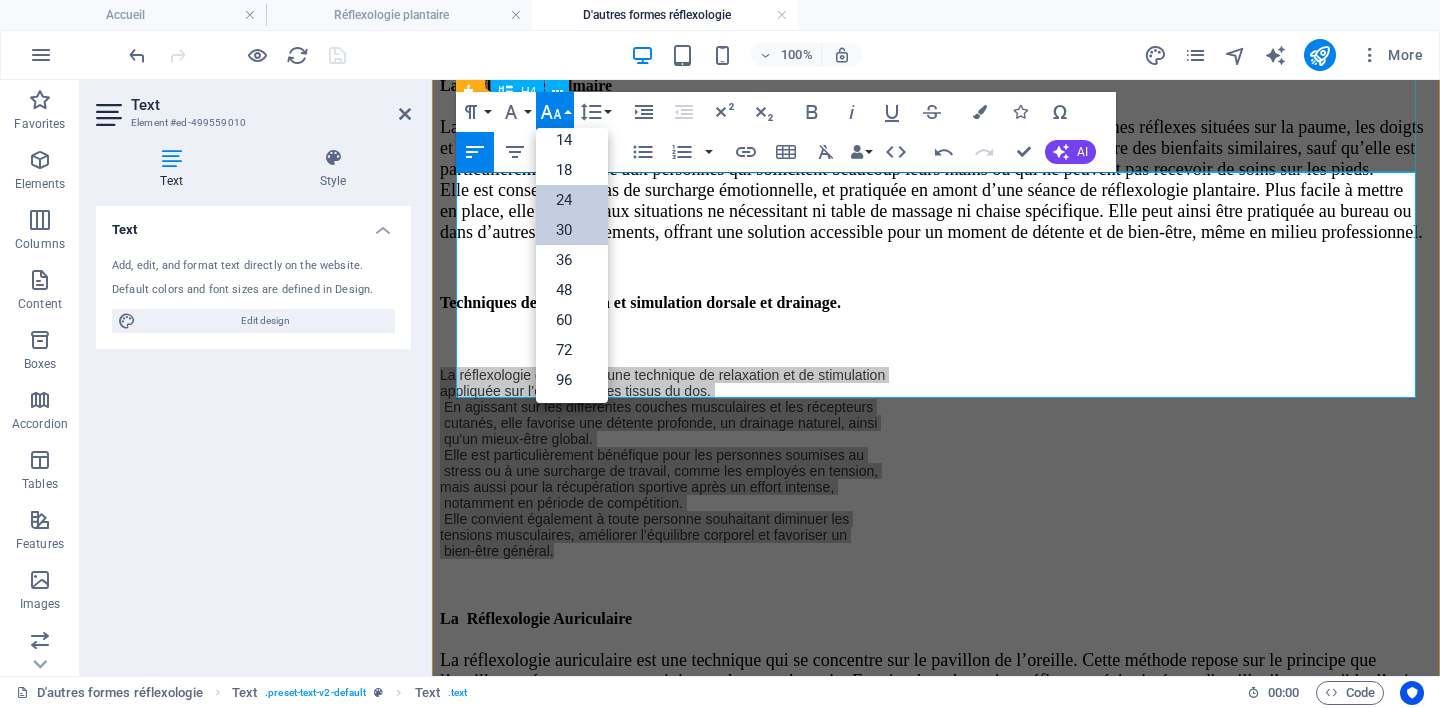 scroll, scrollTop: 161, scrollLeft: 0, axis: vertical 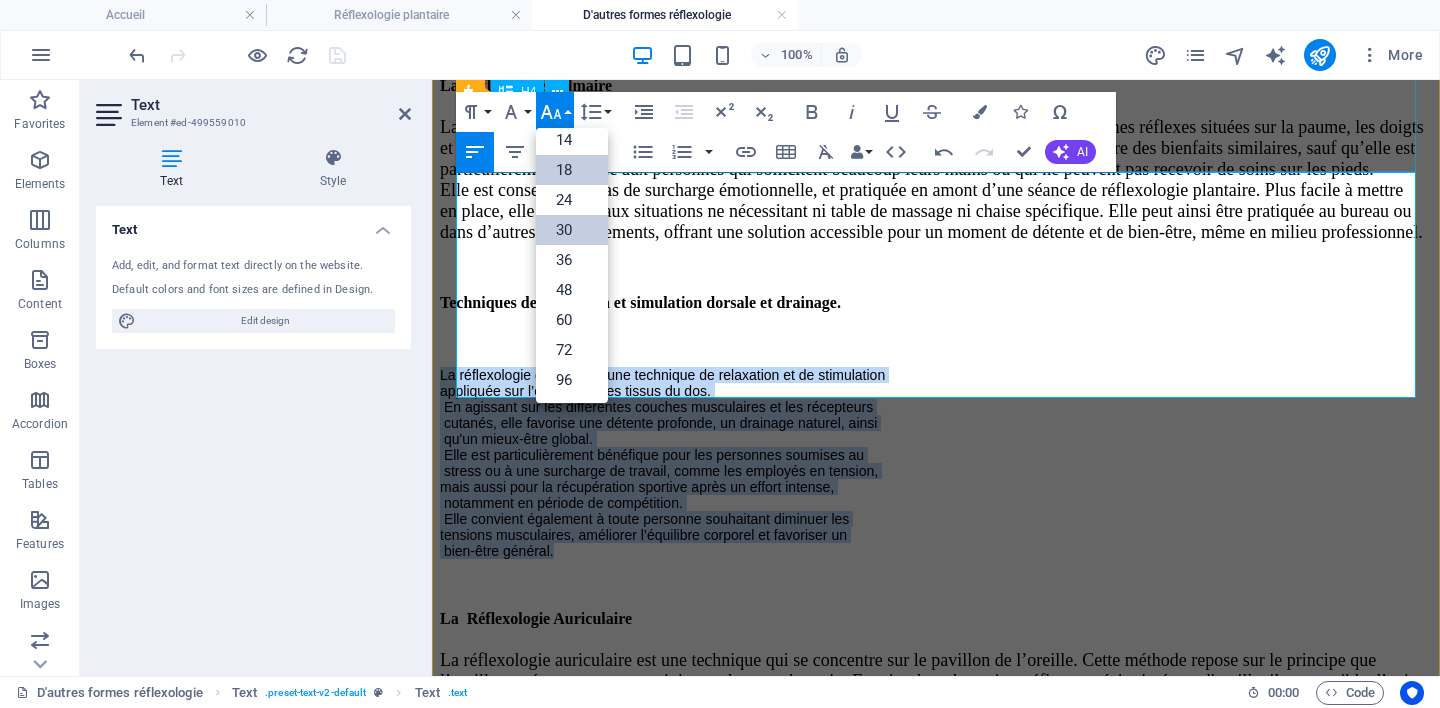 click on "18" at bounding box center [572, 170] 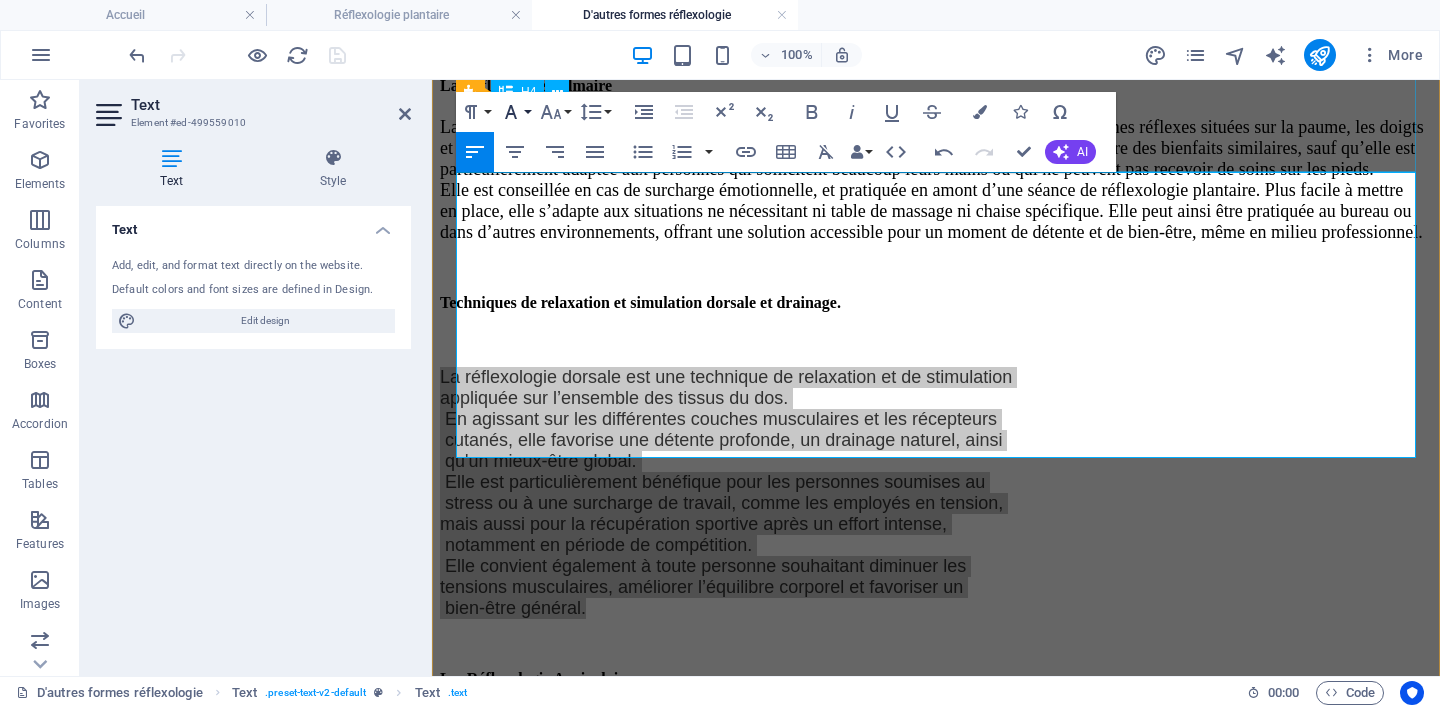 click on "Font Family" at bounding box center [515, 112] 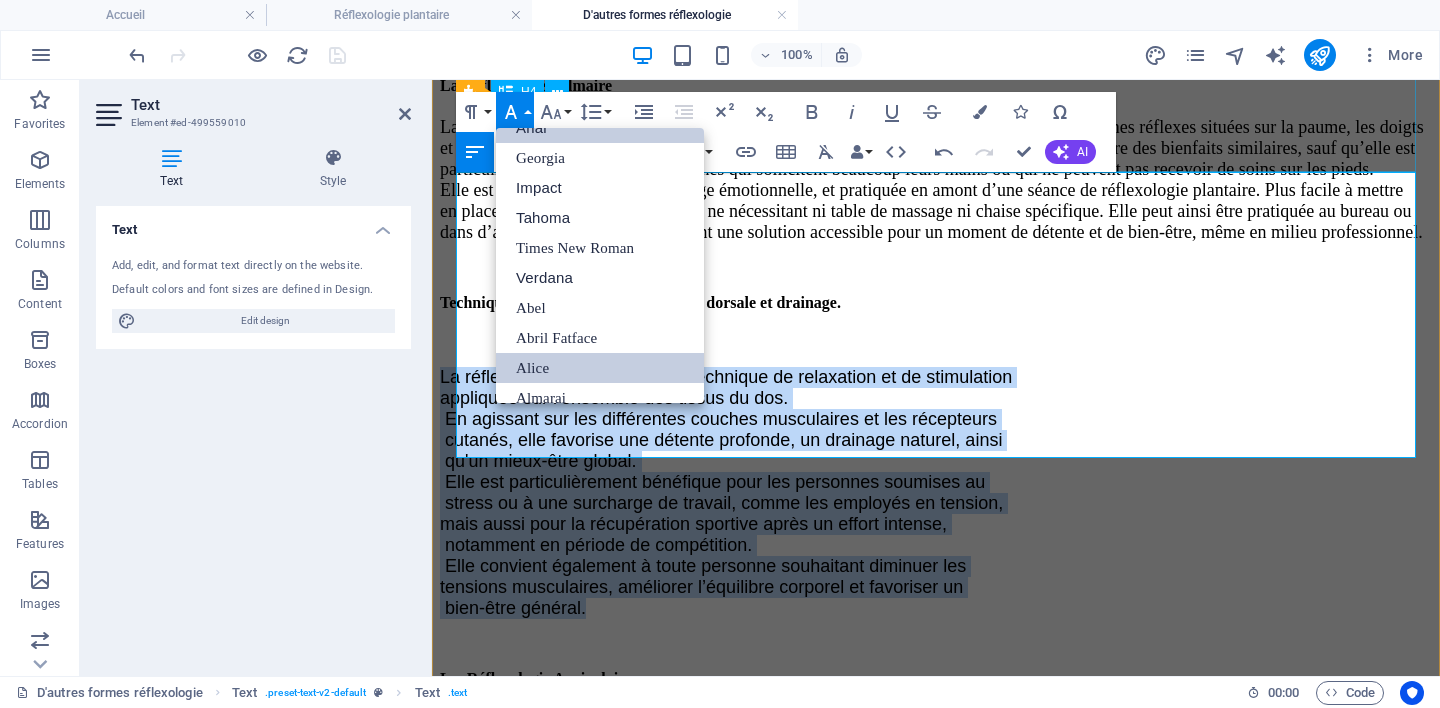 click on "Alice" at bounding box center (600, 368) 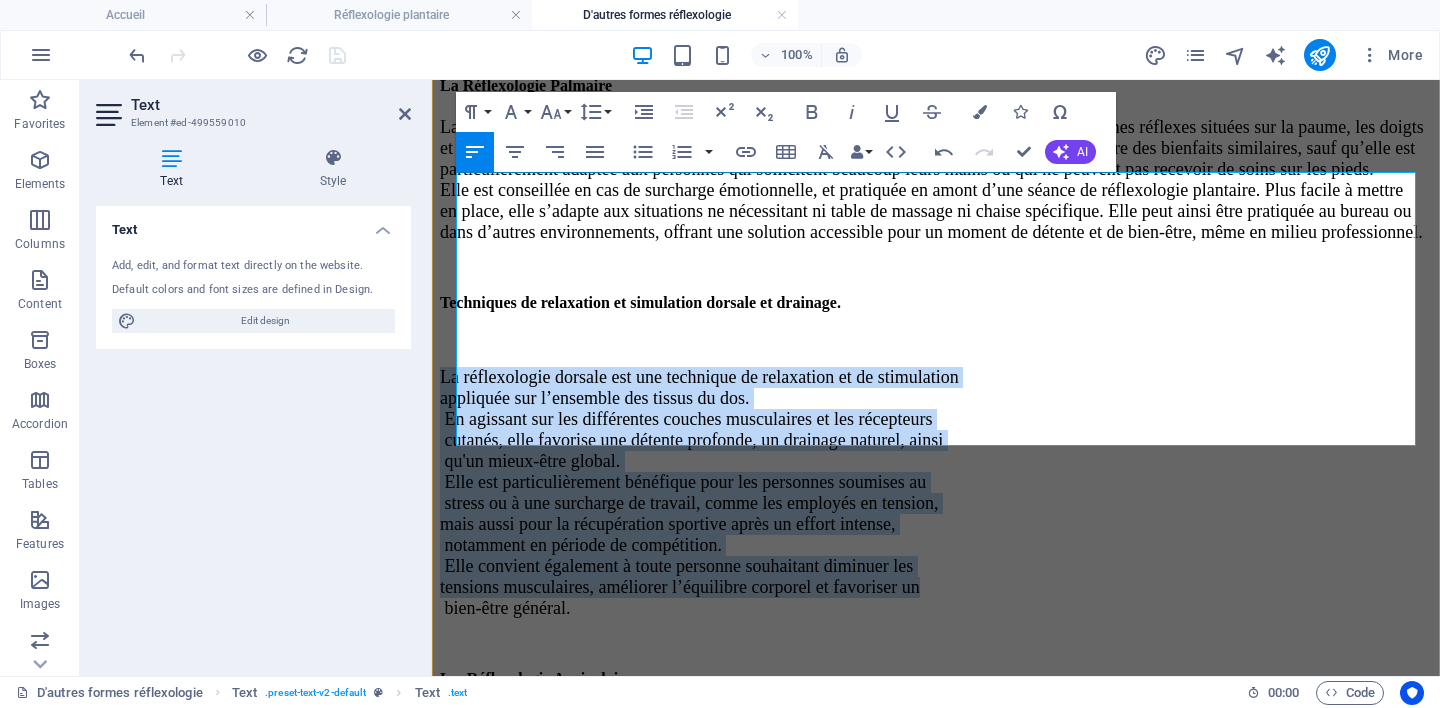 click on "La‬‭ réflexologie‬‭ dorsale‬‭ est‬‭ une‬‭ technique‬‭ de‬‭ relaxation‬‭ et‬‭ de‬‭ stimulation" at bounding box center [699, 377] 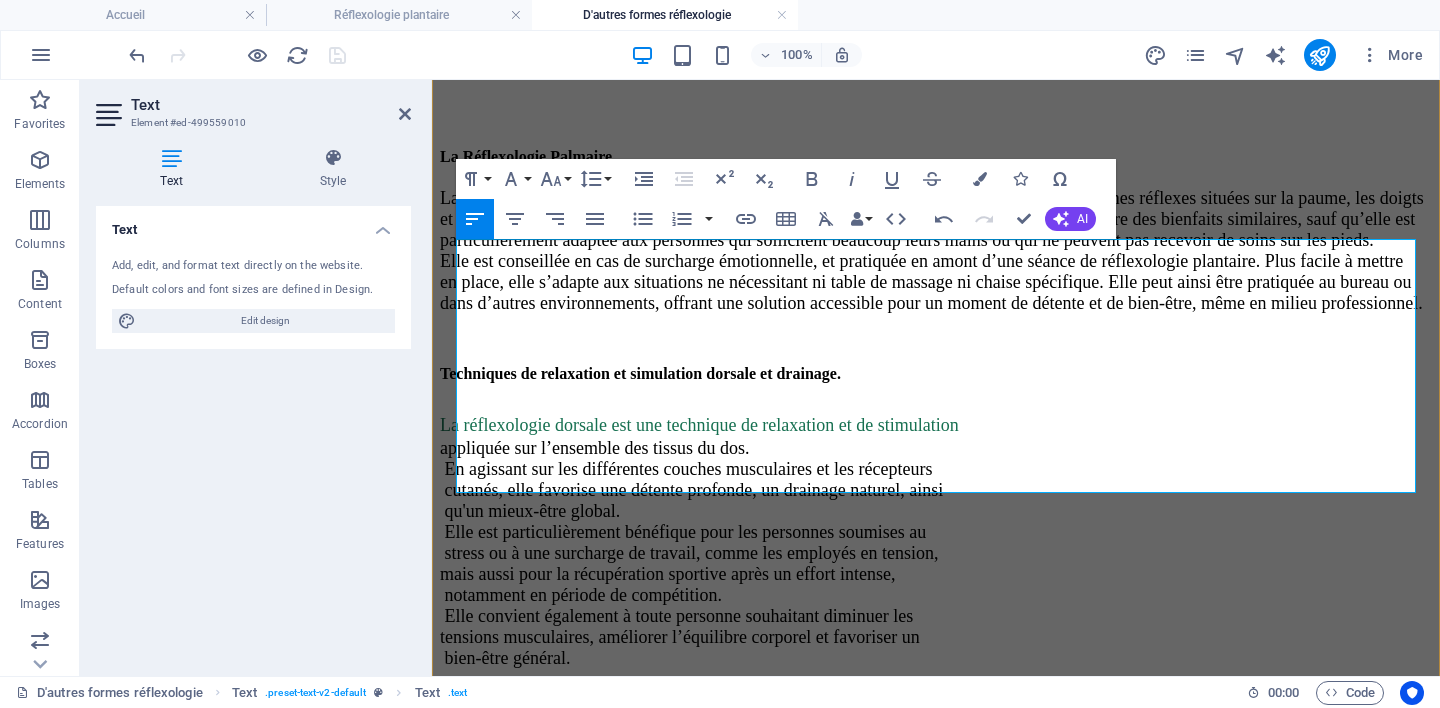 scroll, scrollTop: 1272, scrollLeft: 0, axis: vertical 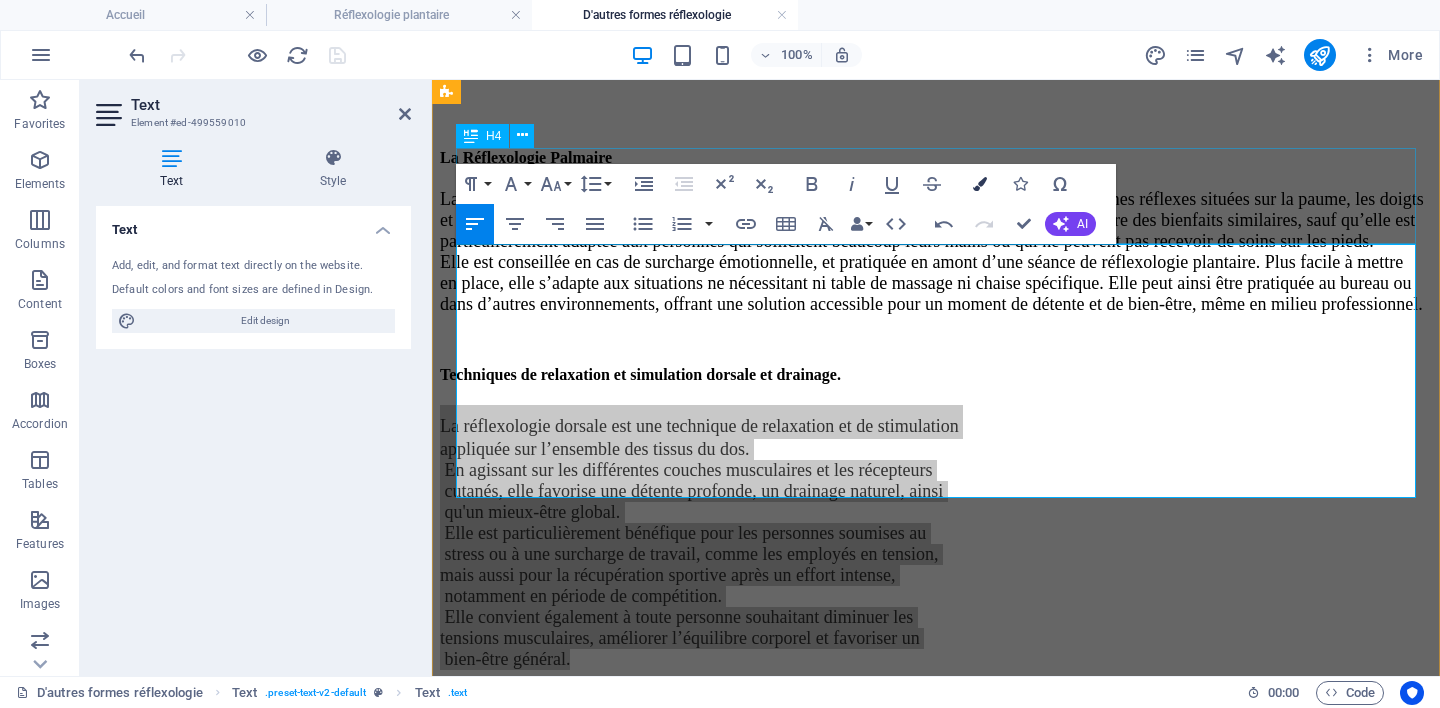 click on "Colors" at bounding box center [980, 184] 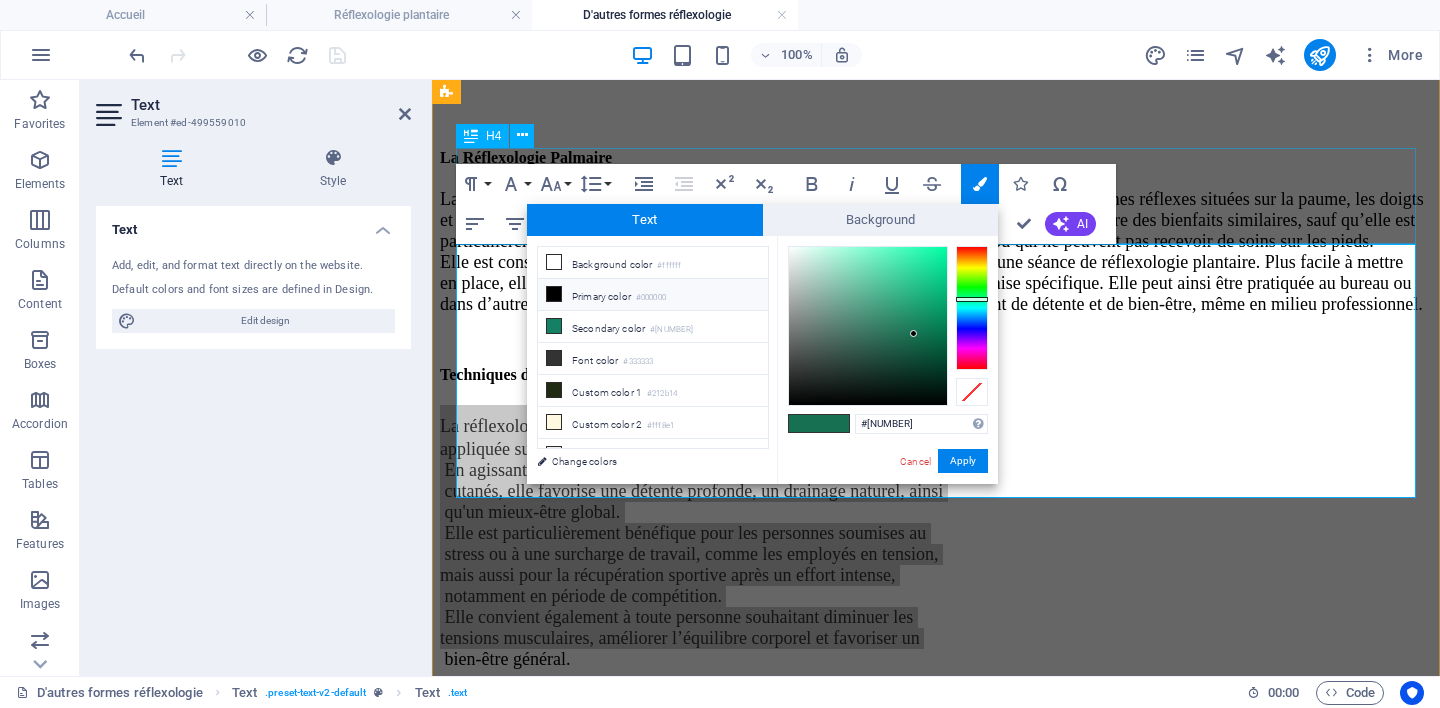 click on "#000000" at bounding box center [651, 298] 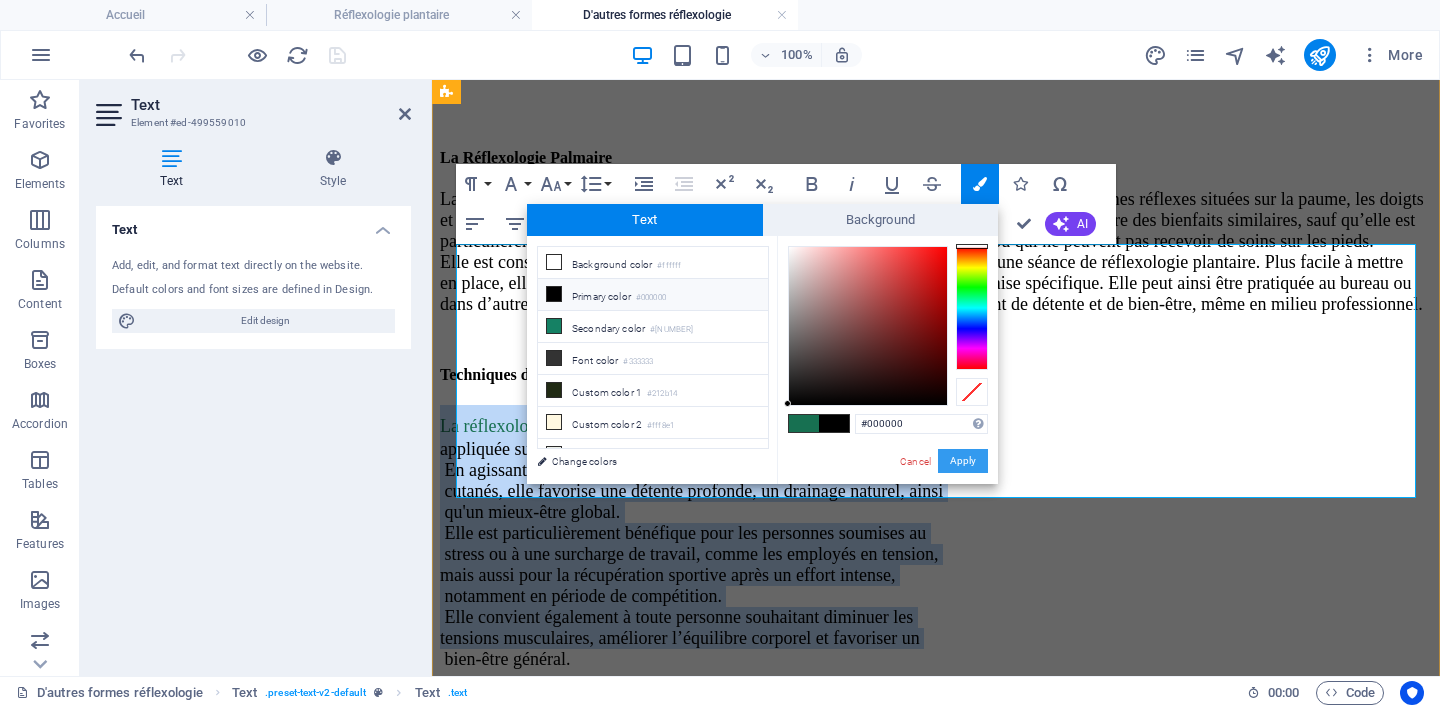 click on "Apply" at bounding box center (963, 461) 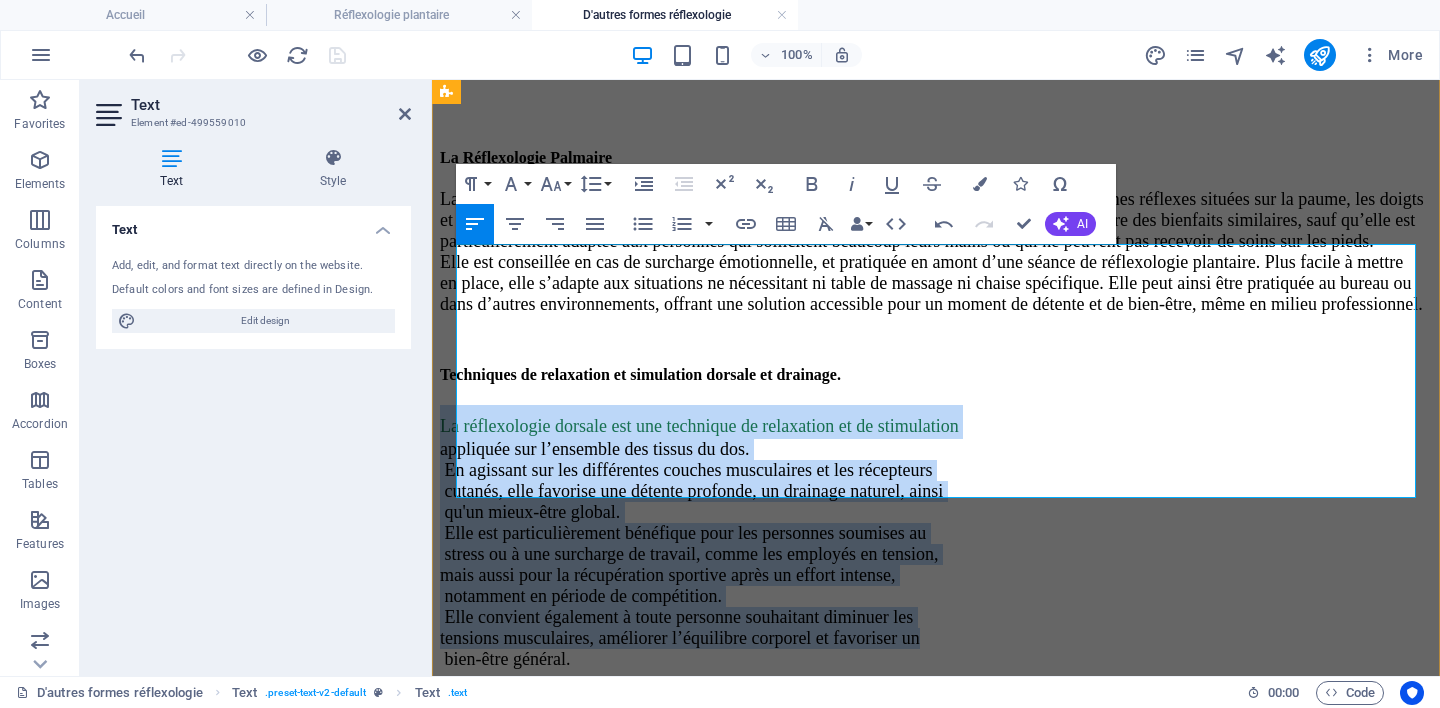 click on "‭ Elle‬‭ est‬‭ particulièrement‬‭ bénéfique‬‭ pour‬‭ les‬‭ personnes‬‭ soumises‬‭ au‬" at bounding box center (936, 533) 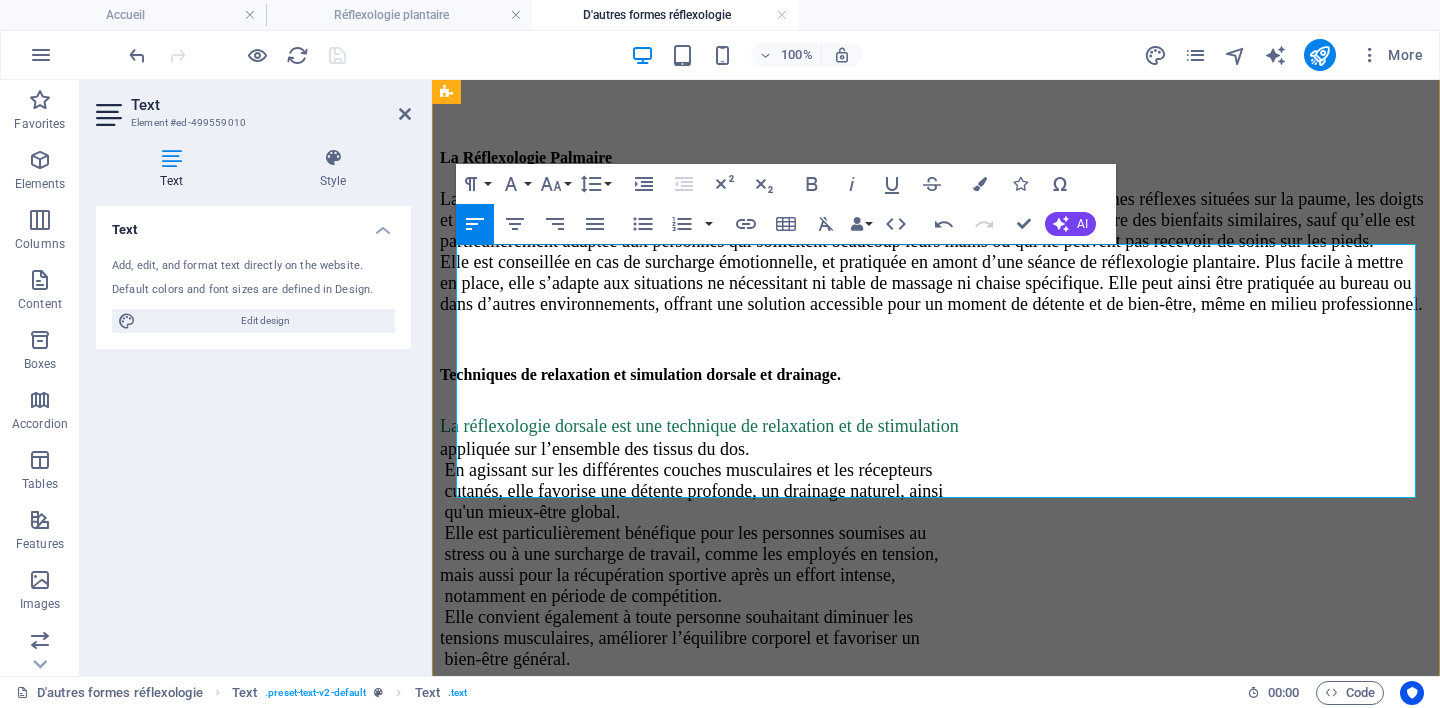 click on "appliquée sur l’ensemble des tissus du dos." at bounding box center [594, 449] 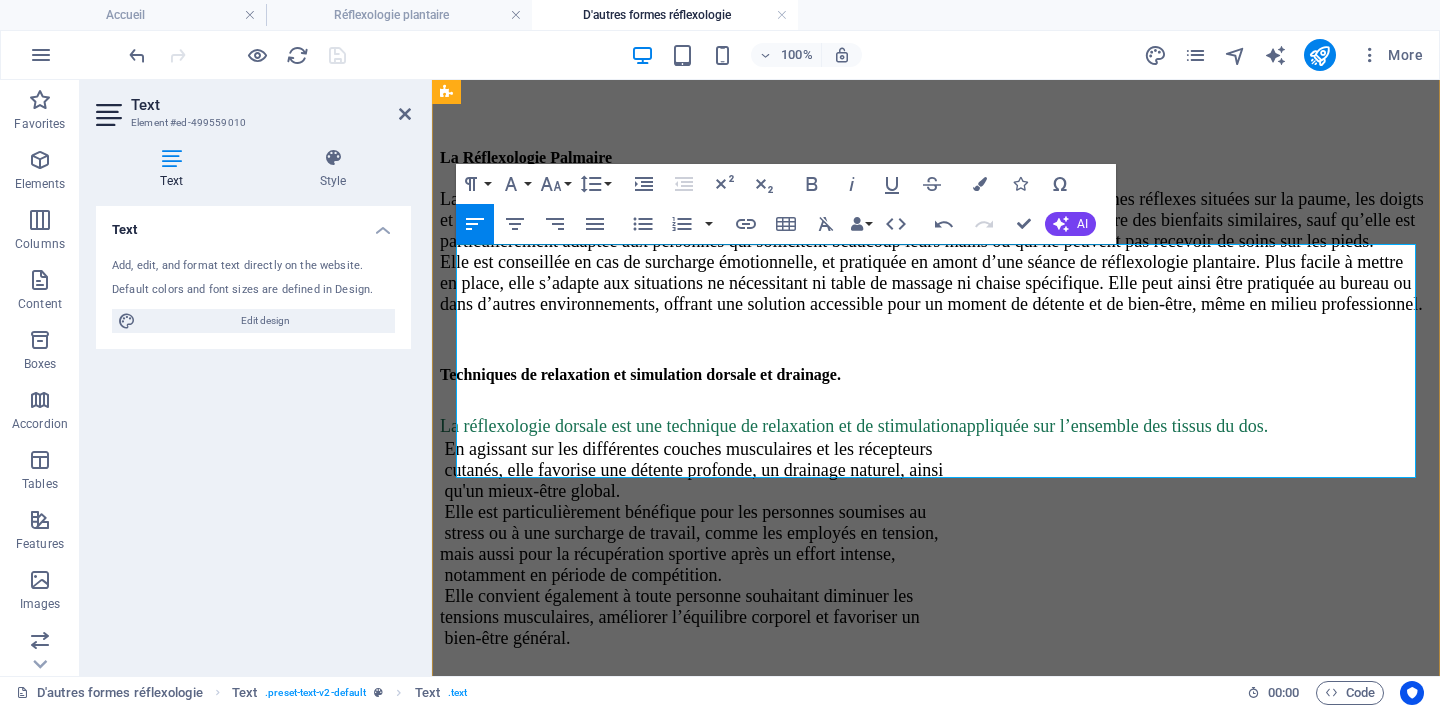 type 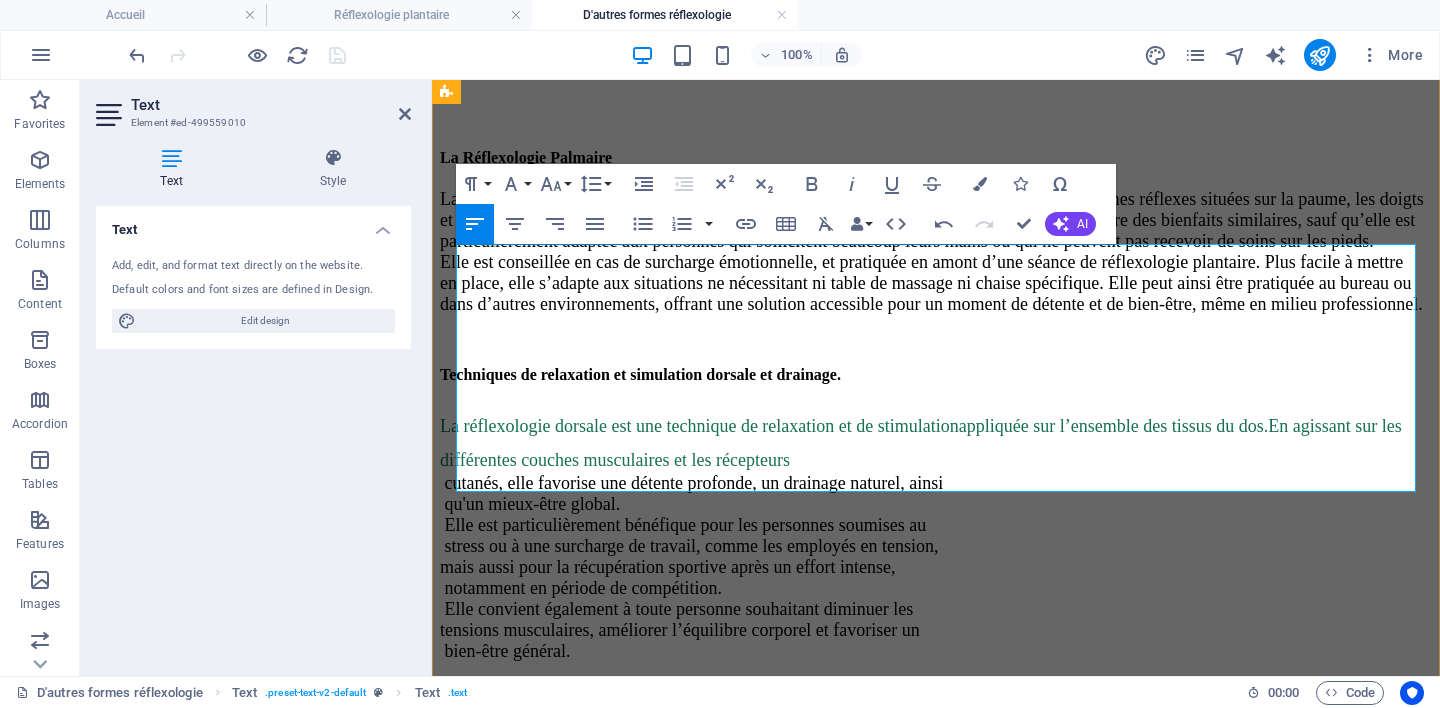 click on "En‬‭ agissant‬‭ sur‬‭ les‬‭ différentes‬‭ couches‬‭ musculaires‬‭ et‬‭ les‬‭ récepteurs" at bounding box center [921, 443] 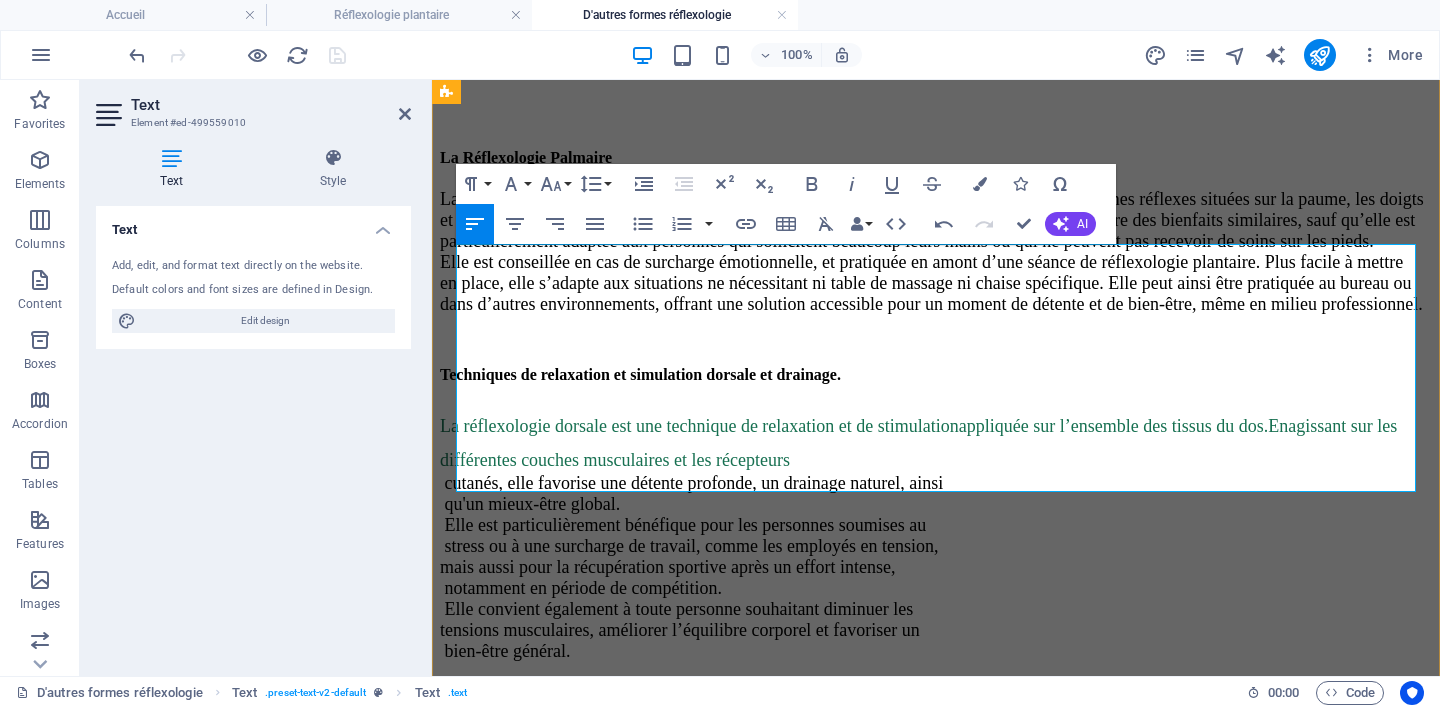click on "La‬‭ réflexologie‬‭ dorsale‬‭ est‬‭ une‬‭ technique‬‭ de‬‭ relaxation‬‭ et‬‭ de‬‭ stimulation‬  appliquée sur l’ensemble des tissus du dos.‬  En‬‭  agissant‬‭ sur‬‭ les‬‭ différentes‬‭ couches‬‭ musculaires‬‭ et‬‭ les‬‭ récepteurs" at bounding box center (936, 439) 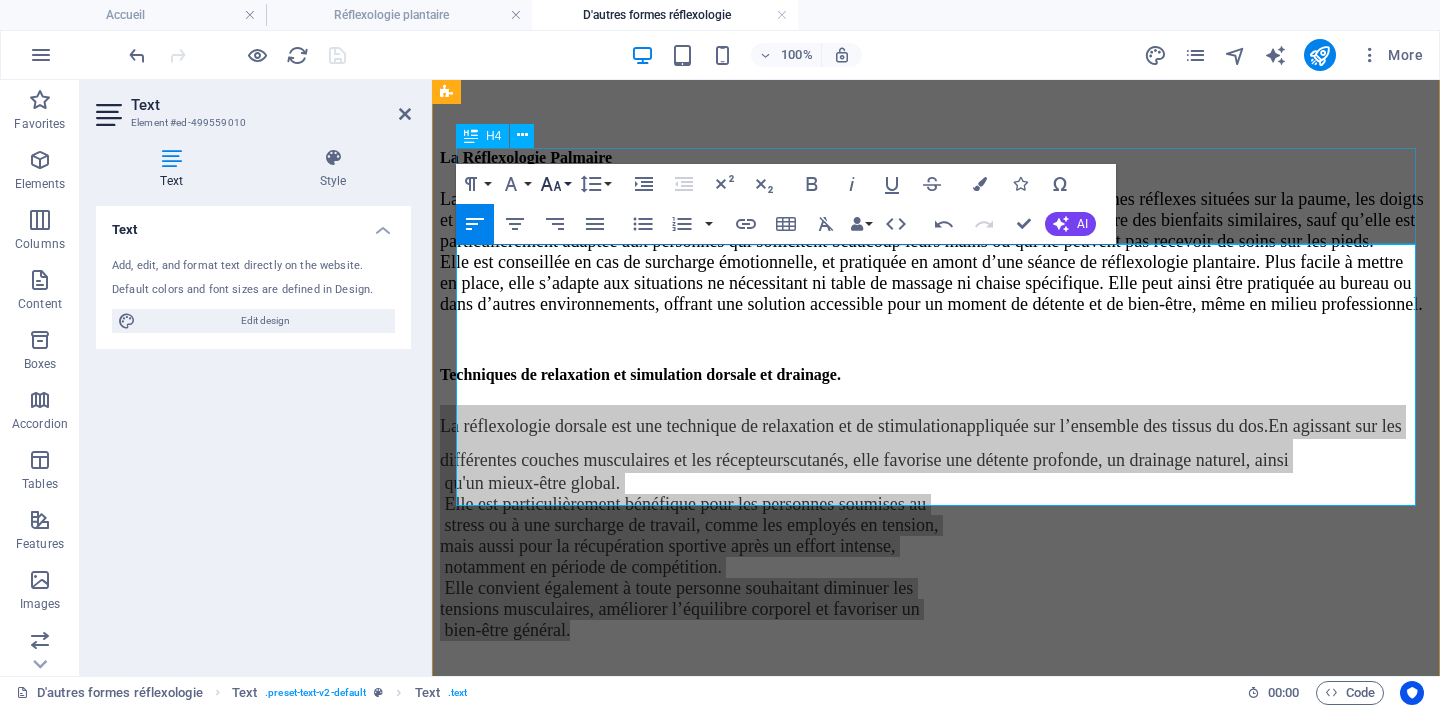 click 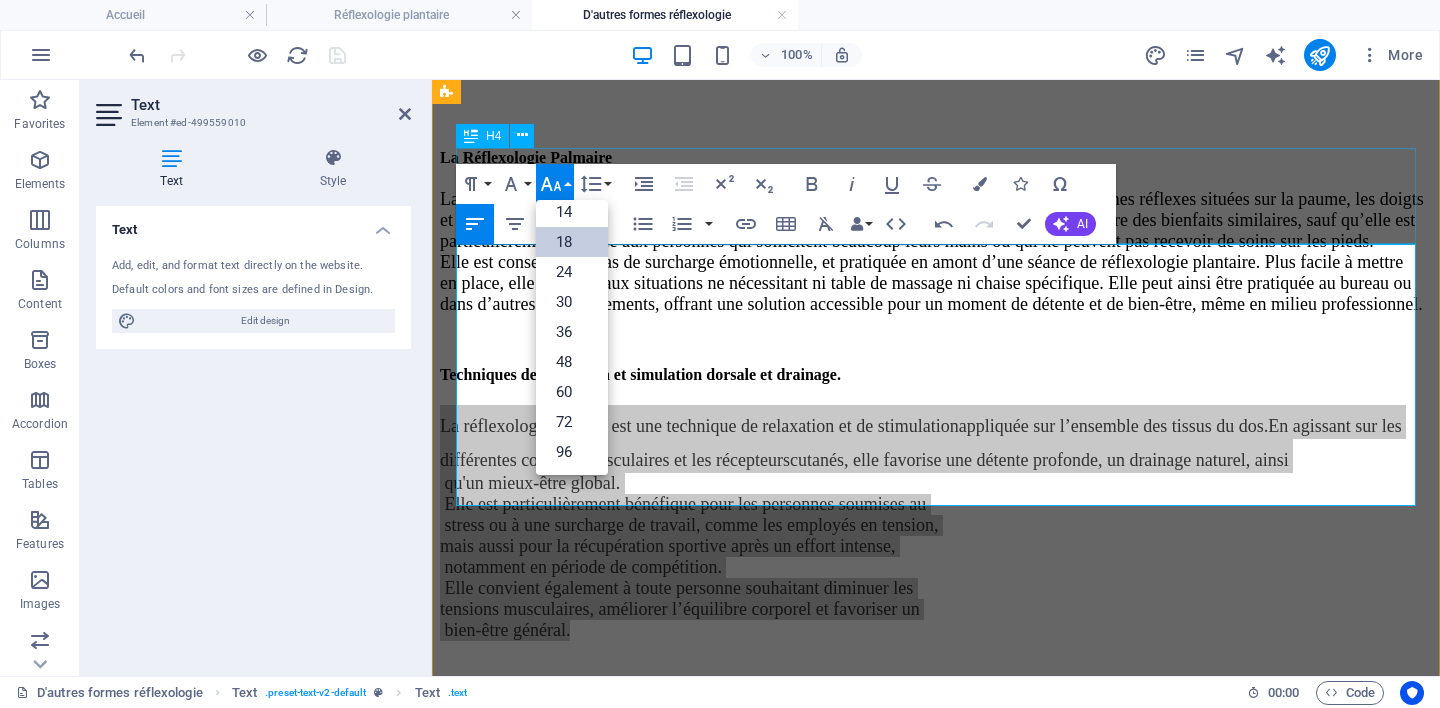scroll, scrollTop: 161, scrollLeft: 0, axis: vertical 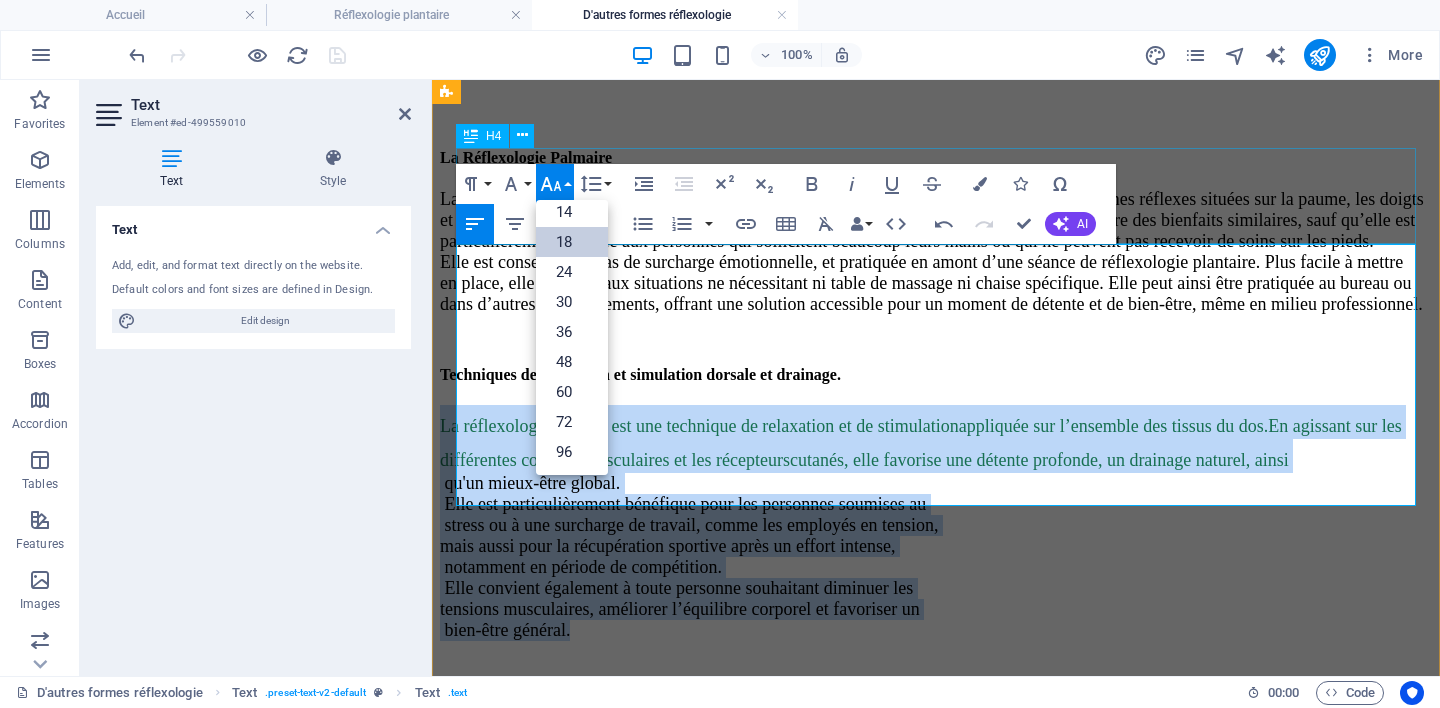 click on "18" at bounding box center [572, 242] 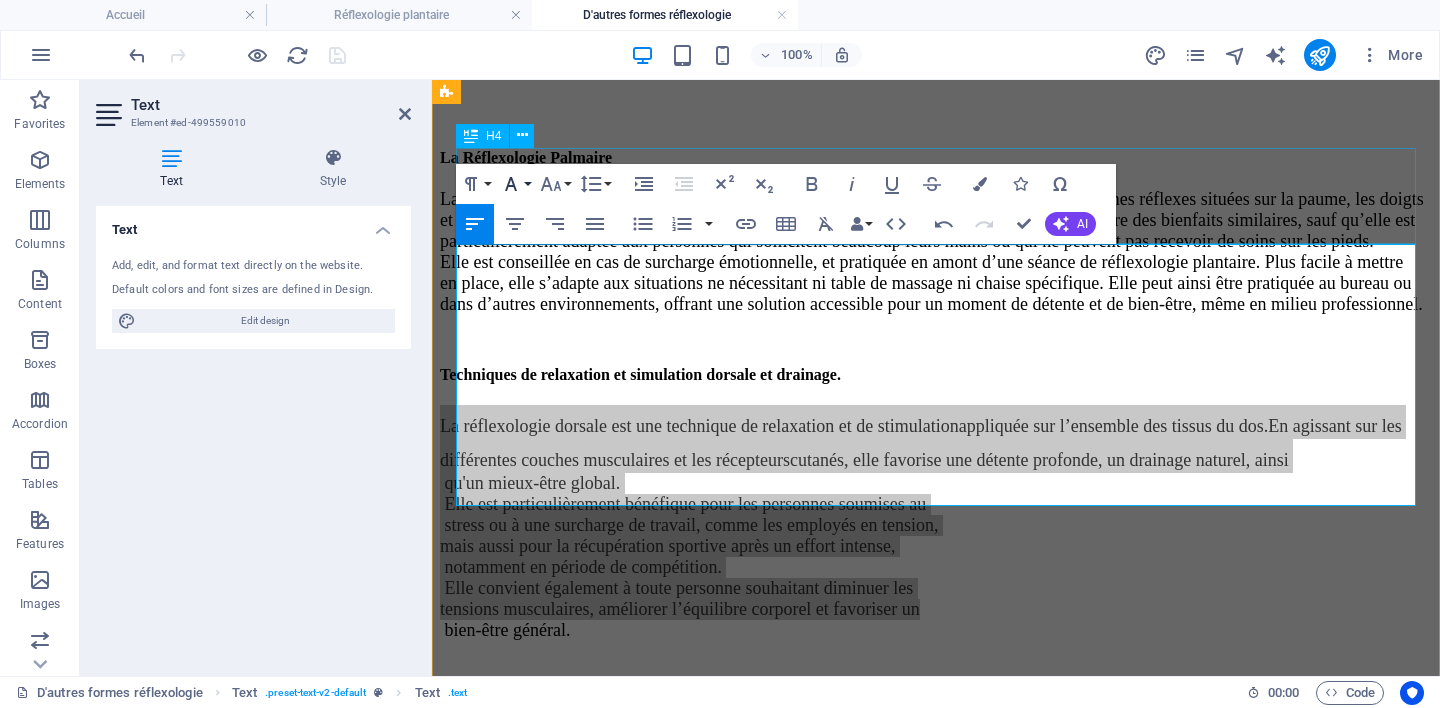 click on "Font Family" at bounding box center (515, 184) 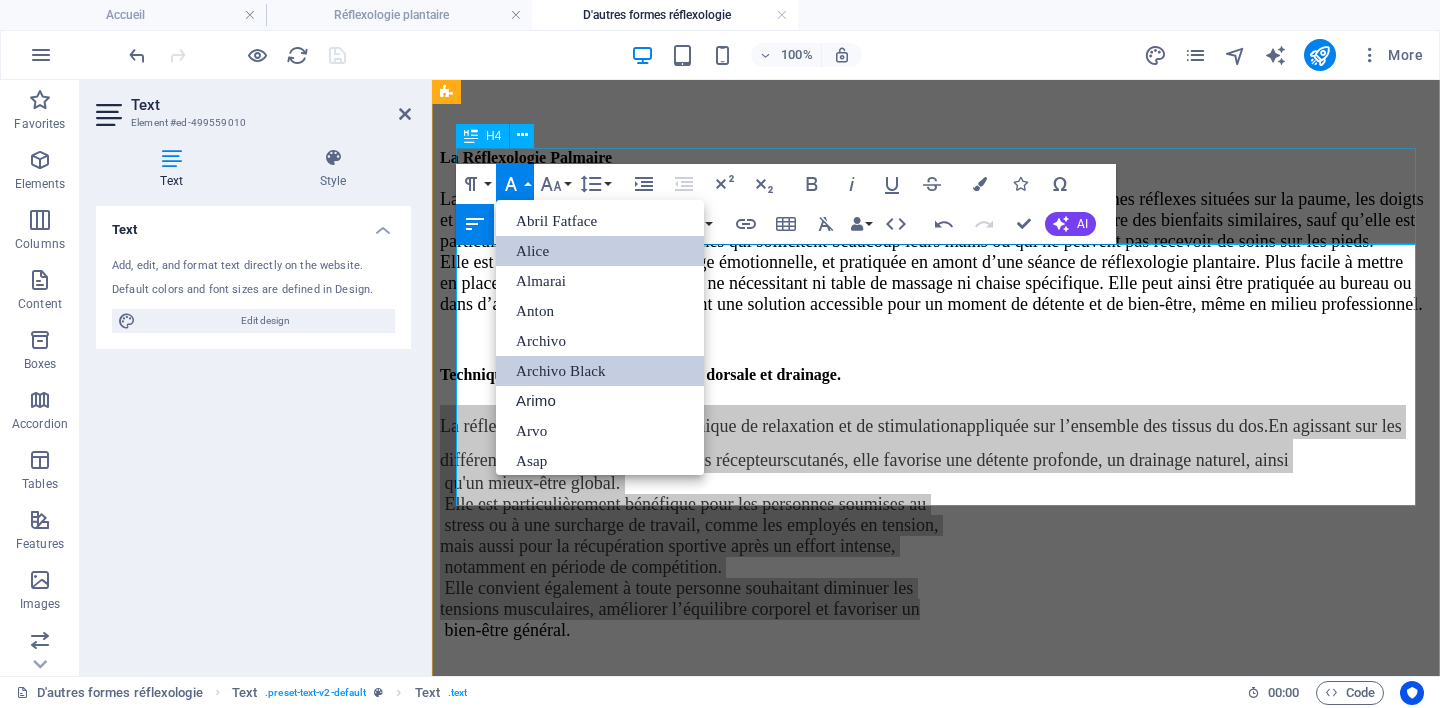 scroll, scrollTop: 208, scrollLeft: 0, axis: vertical 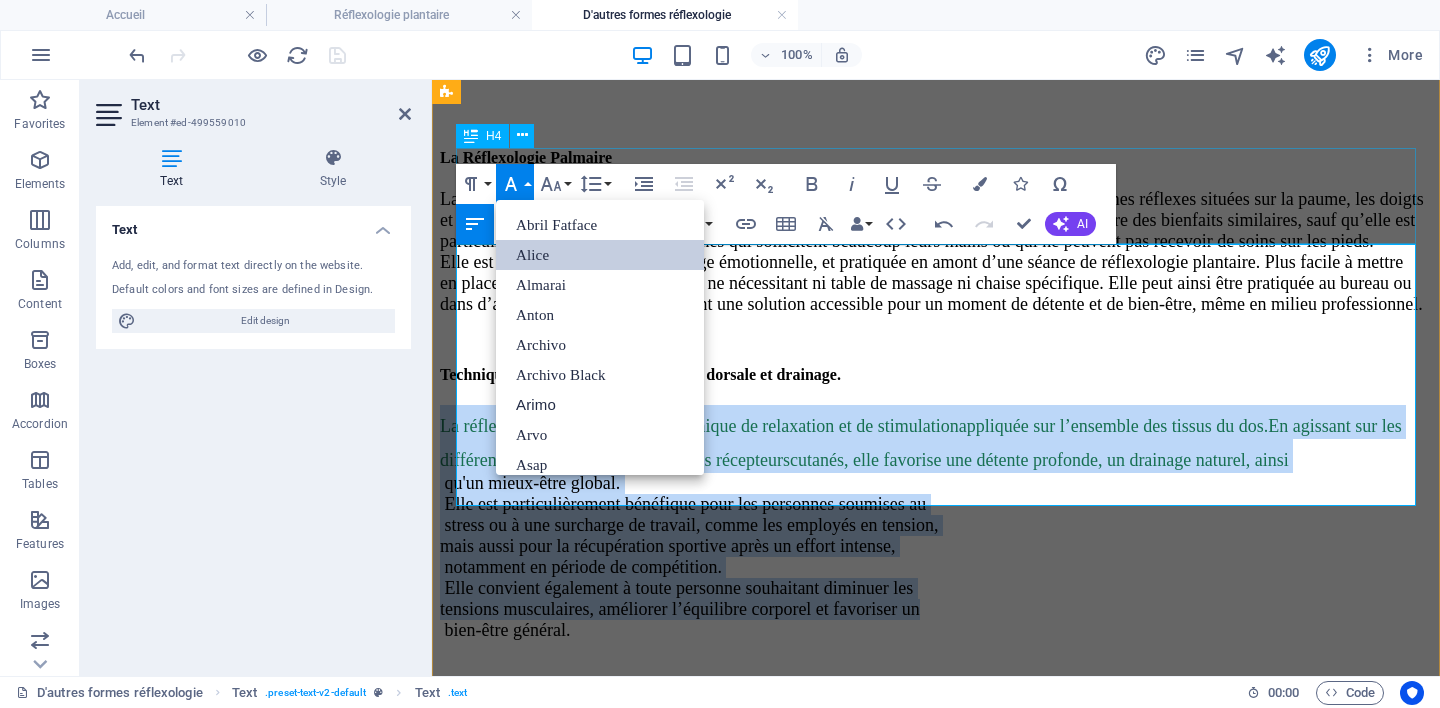 click on "Alice" at bounding box center [600, 255] 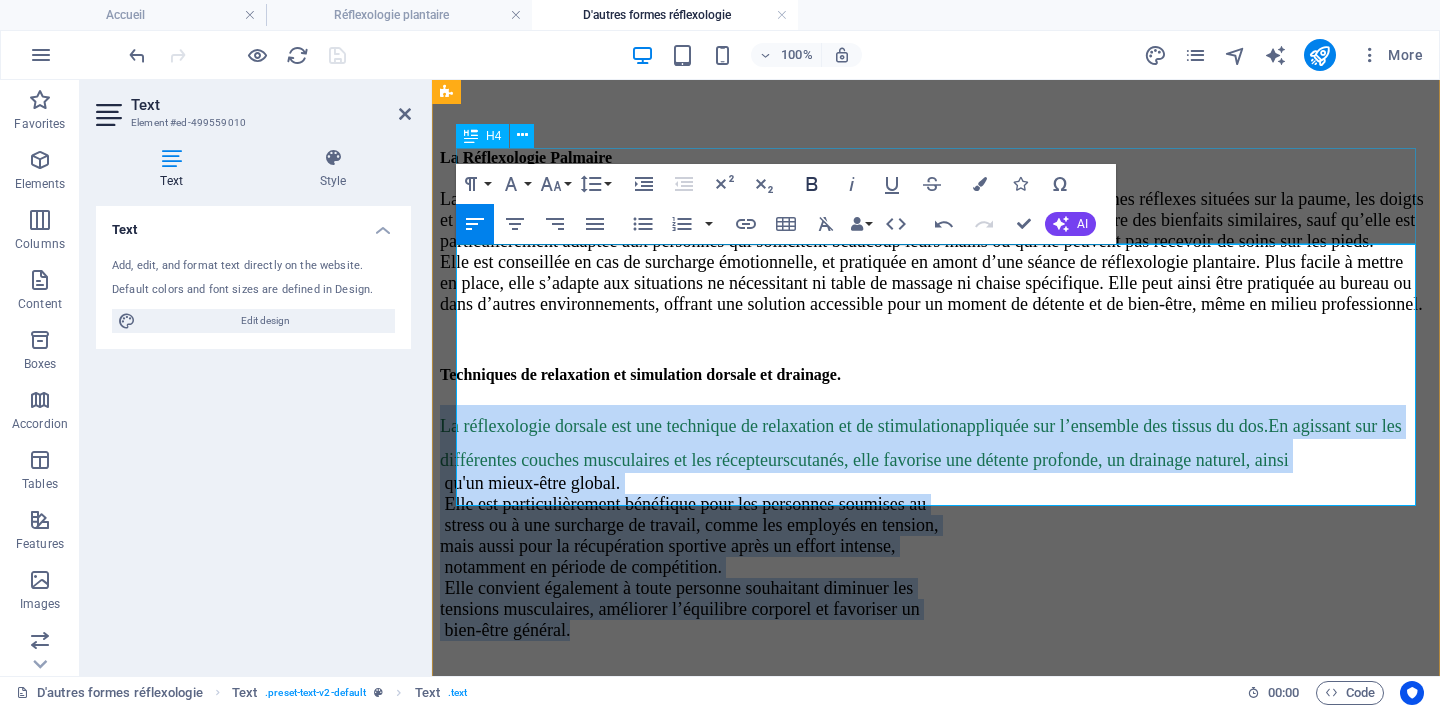 click 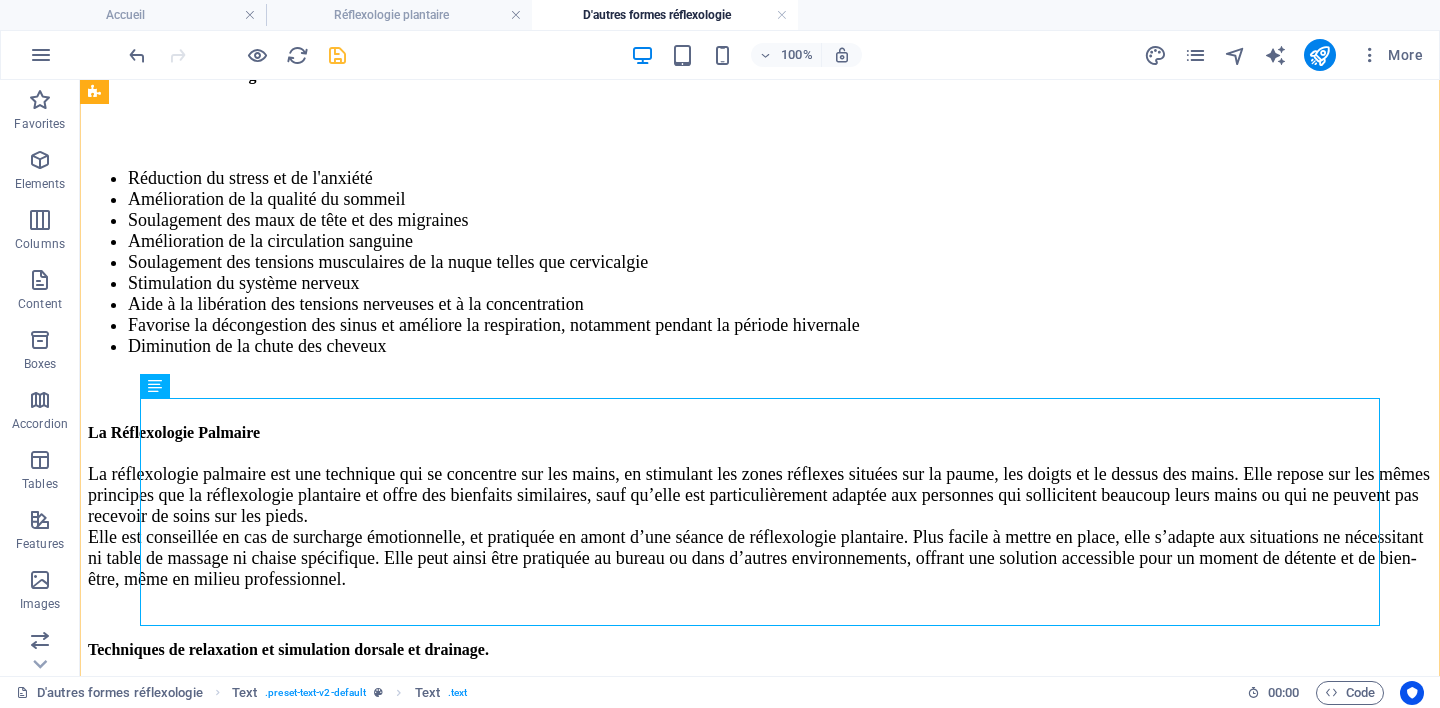 scroll, scrollTop: 980, scrollLeft: 0, axis: vertical 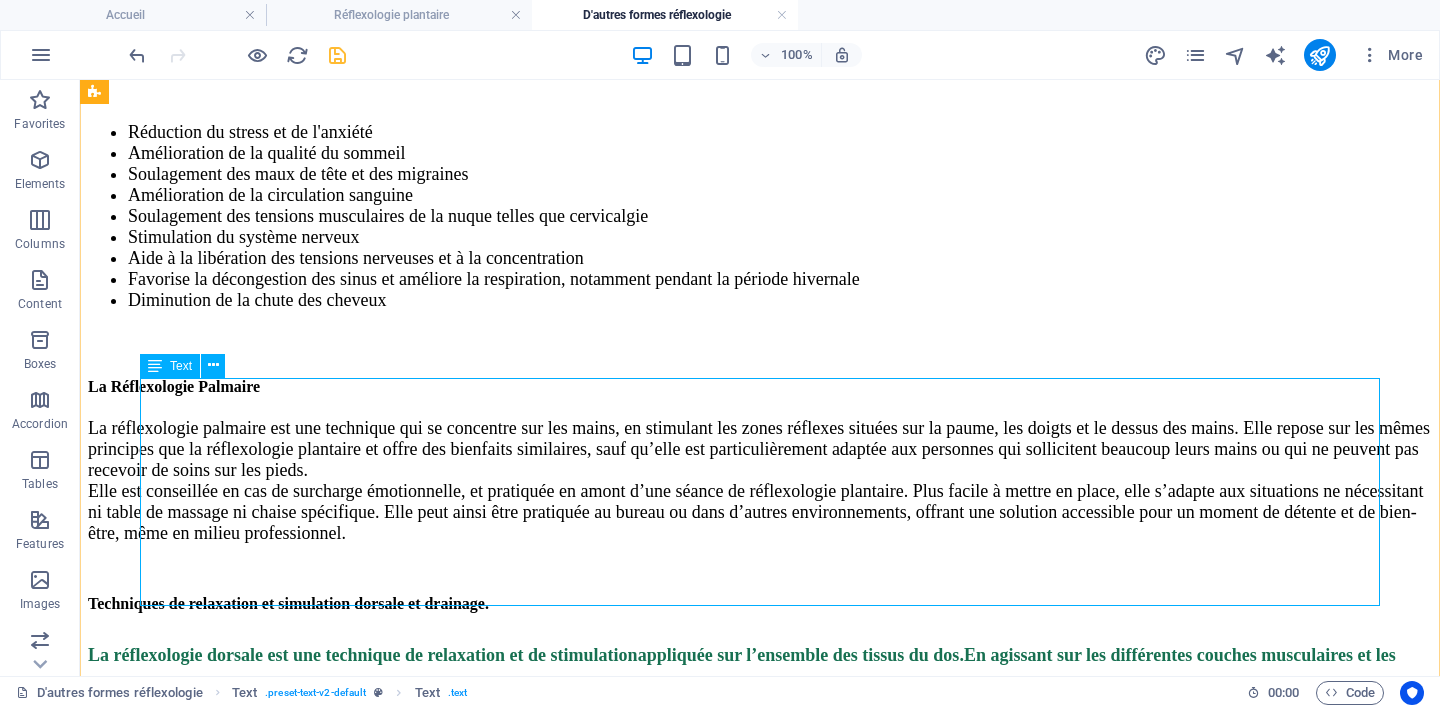 click on "La‬‭ réflexologie‬‭ dorsale‬‭ est‬‭ une‬‭ technique‬‭ de‬‭ relaxation‬‭ et‬‭ de‬‭ stimulation‬  appliquée sur l’ensemble des tissus du dos.‬  En‬‭ agissant‬‭ sur‬‭ les‬‭ différentes‬‭ couches‬‭ musculaires‬‭ et‬‭ les‬‭ récepteurs‬  cutanés,‬‭ elle‬‭ favorise‬‭ une‬‭ détente‬‭ profonde,‬‭ un‬‭ drainage‬‭ naturel,‬‭ ainsi‬ ‭ qu'un mieux-être global.‬ ‭ Elle‬‭ est‬‭ particulièrement‬‭ bénéfique‬‭ pour‬‭ les‬‭ personnes‬‭ soumises‬‭ au‬ ‭ stress‬‭ ou‬‭ à‬‭ une‬‭ surcharge‬‭ de‬‭ travail,‬‭ comme‬‭ les‬‭ employés‬‭ en‬‭ tension,‬ ‭ mais‬‭ aussi‬‭ pour‬‭ la‬‭ récupération‬‭ sportive‬‭ après‬‭ un‬‭ effort‬‭ intense,‬ ‭ notamment en période de compétition.‬ ‭ bien-être général." at bounding box center [760, 752] 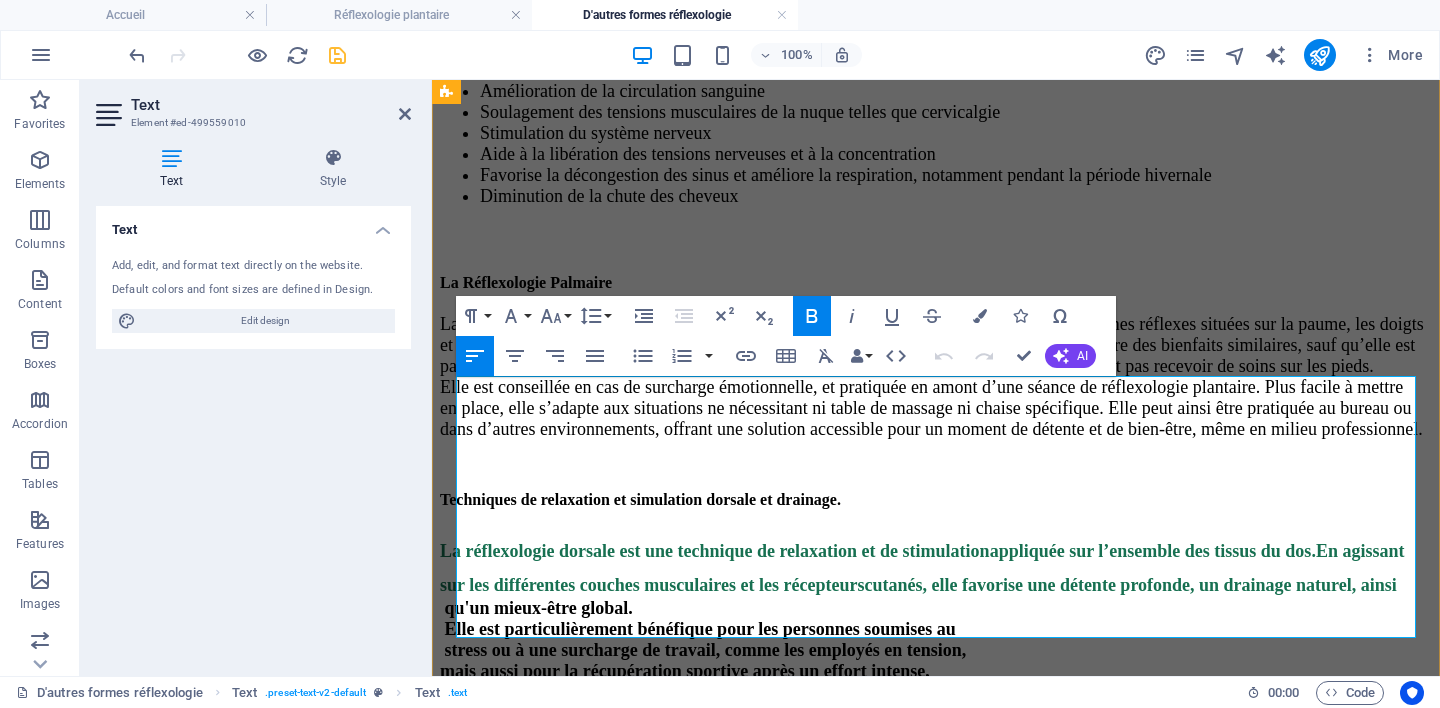 scroll, scrollTop: 1175, scrollLeft: 0, axis: vertical 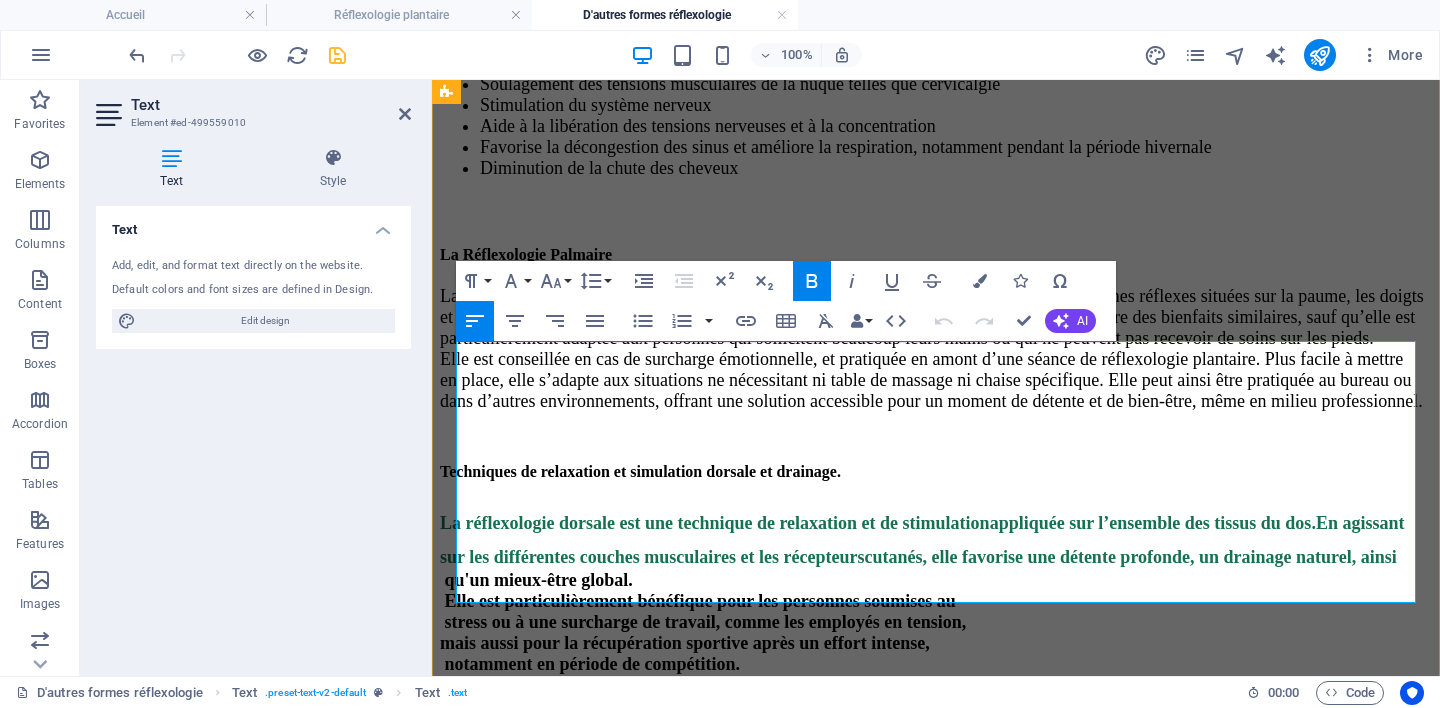 click on "mais‬‭ aussi‬‭ pour‬‭ la‬‭ récupération‬‭ sportive‬‭ après‬‭ un‬‭ effort‬‭ intense," at bounding box center (936, 643) 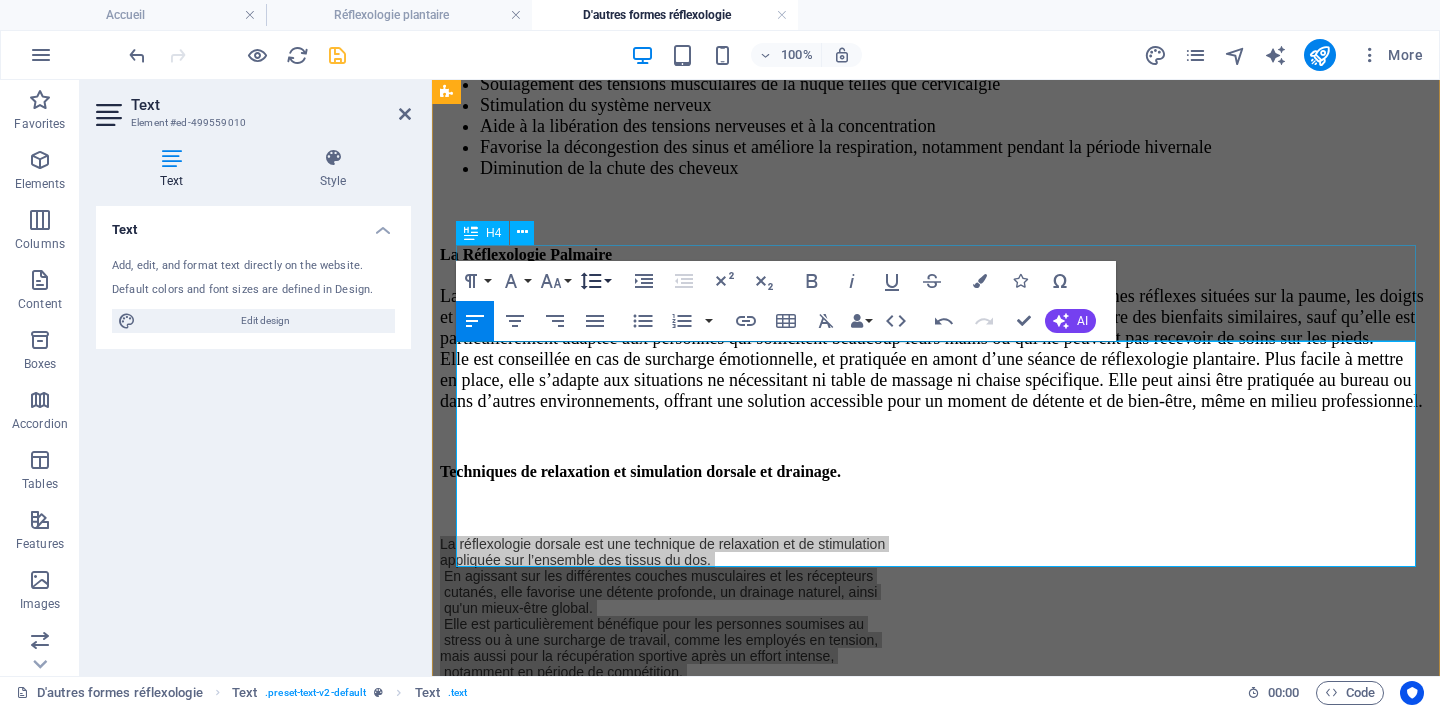 click on "Line Height" at bounding box center (595, 281) 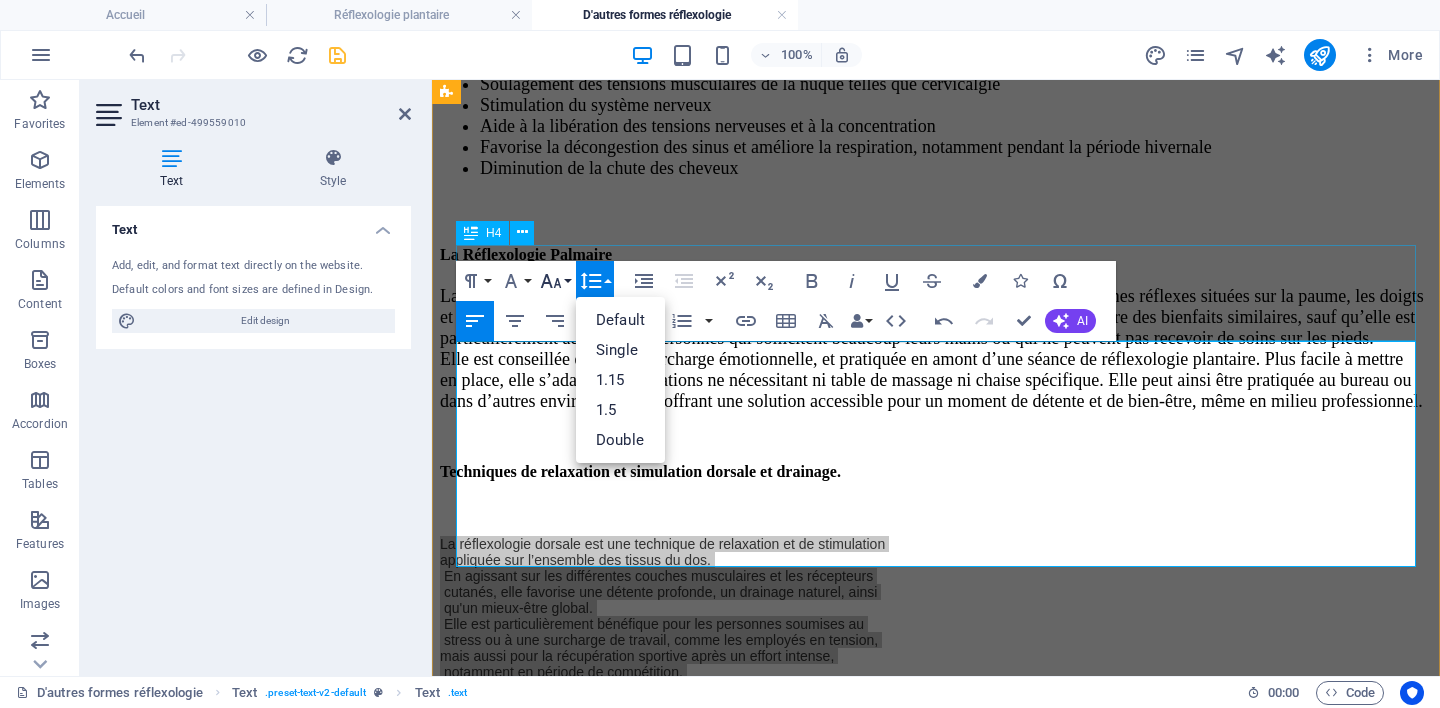 click on "Font Size" at bounding box center (555, 281) 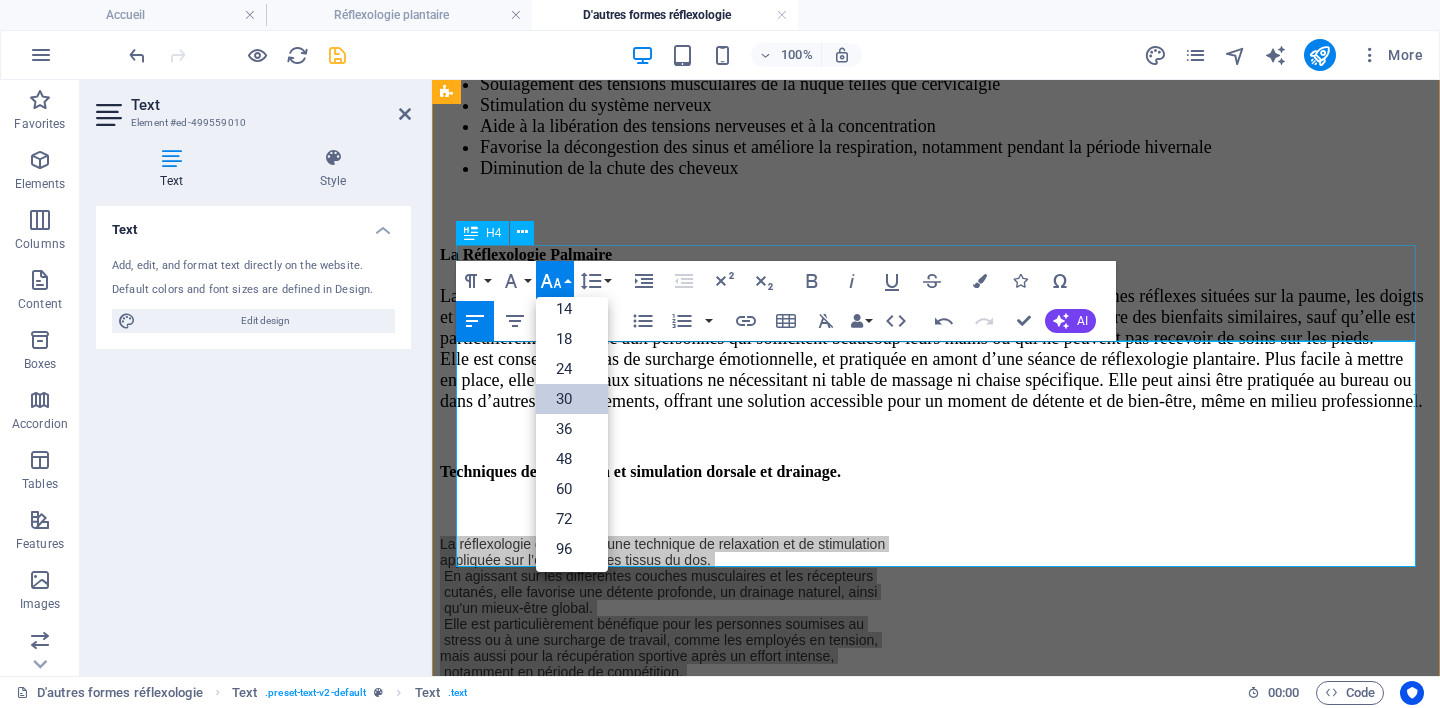 scroll, scrollTop: 161, scrollLeft: 0, axis: vertical 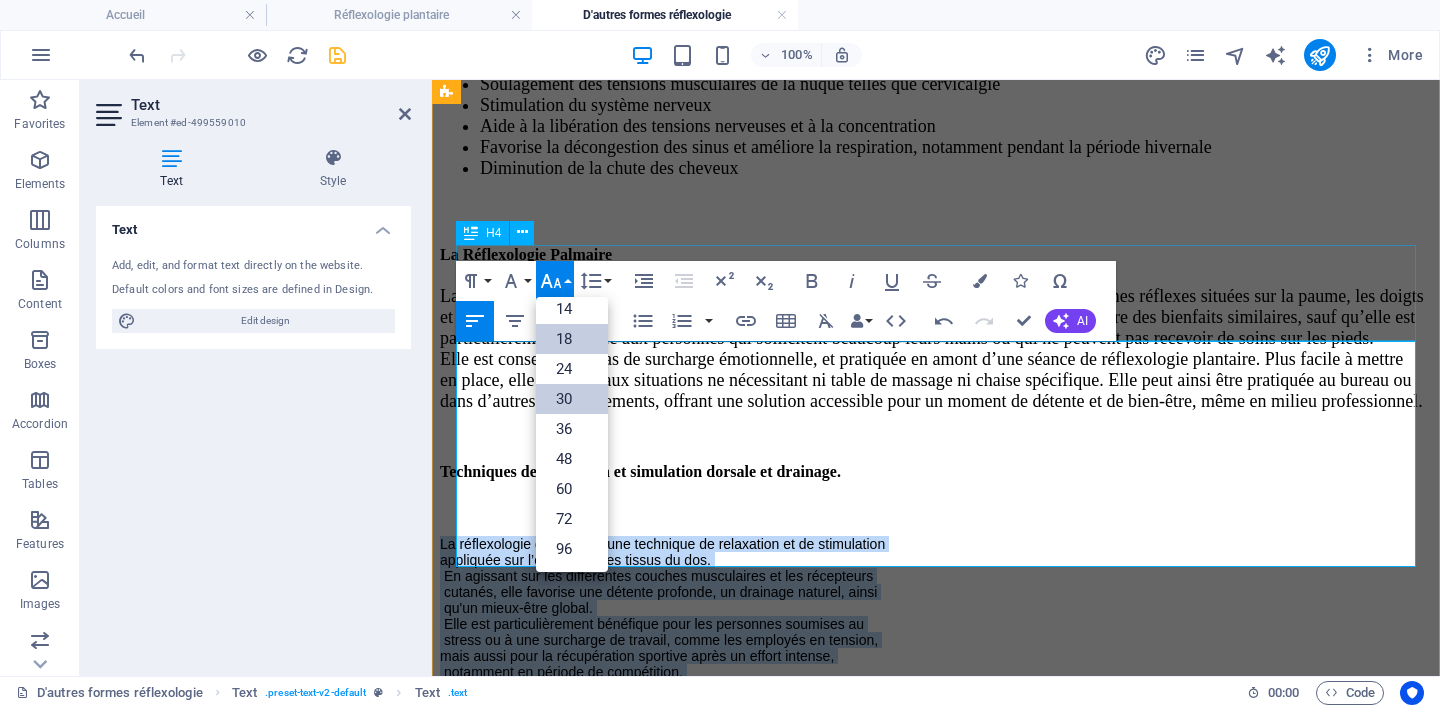 click on "18" at bounding box center (572, 339) 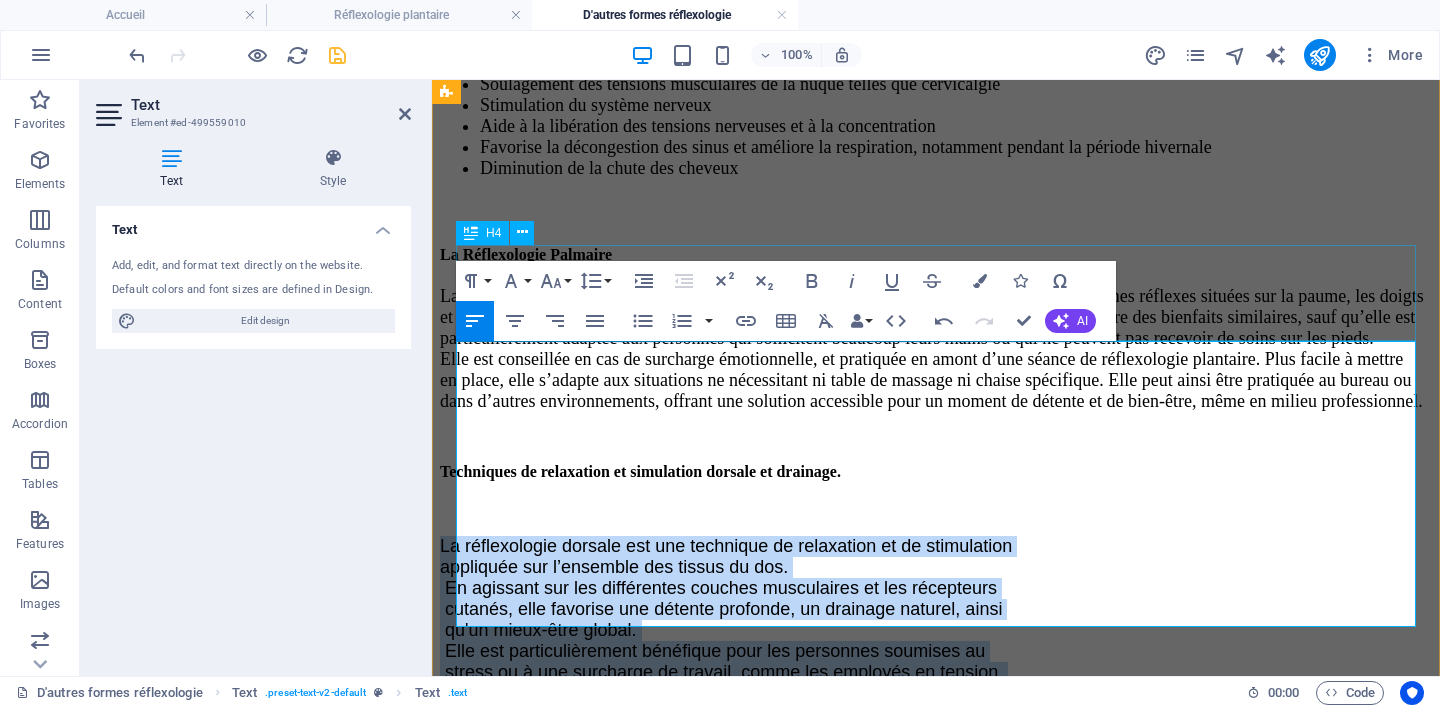click on "Paragraph Format Normal Heading 1 Heading 2 Heading 3 Heading 4 Heading 5 Heading 6 Code Font Family Arial Georgia Impact Tahoma Times New Roman Verdana Abel Abril Fatface Alice Almarai Anton Archivo Archivo Black Arimo Arvo Asap Assistant Barlow Barlow Condensed Barlow Semi Condensed Bebas Neue Bitter Cabin Cairo Caveat Chakra Petch Comfortaa Cormorant Garamond Crimson Text Dancing Script DM Sans DM Serif Display Dosis EB Garamond Exo 2 Figtree Fira Sans Fira Sans Condensed Fjalla One Heebo Hind Hind Siliguri IBM Plex Mono IBM Plex Sans IBM Plex Sans Arabic IBM Plex Serif Inconsolata Inter Inter Tight Josefin Sans Jost Kanit Karla Lato Lexend Libre Baskerville Libre Franklin Lilita One Lobster Lora M PLUS 1p M PLUS Rounded 1c Manrope Manrope Bold Manrope ExtraBold Manrope ExtraLight Manrope Light Manrope Medium Manrope Regular Manrope SemiBold Material Icons Outlined Material Icons Round Material Icons Sharp Material Icons Two Tone Material Symbols Outlined Material Symbols Rounded Maven Pro Merriweather 8 9" at bounding box center (535, 281) 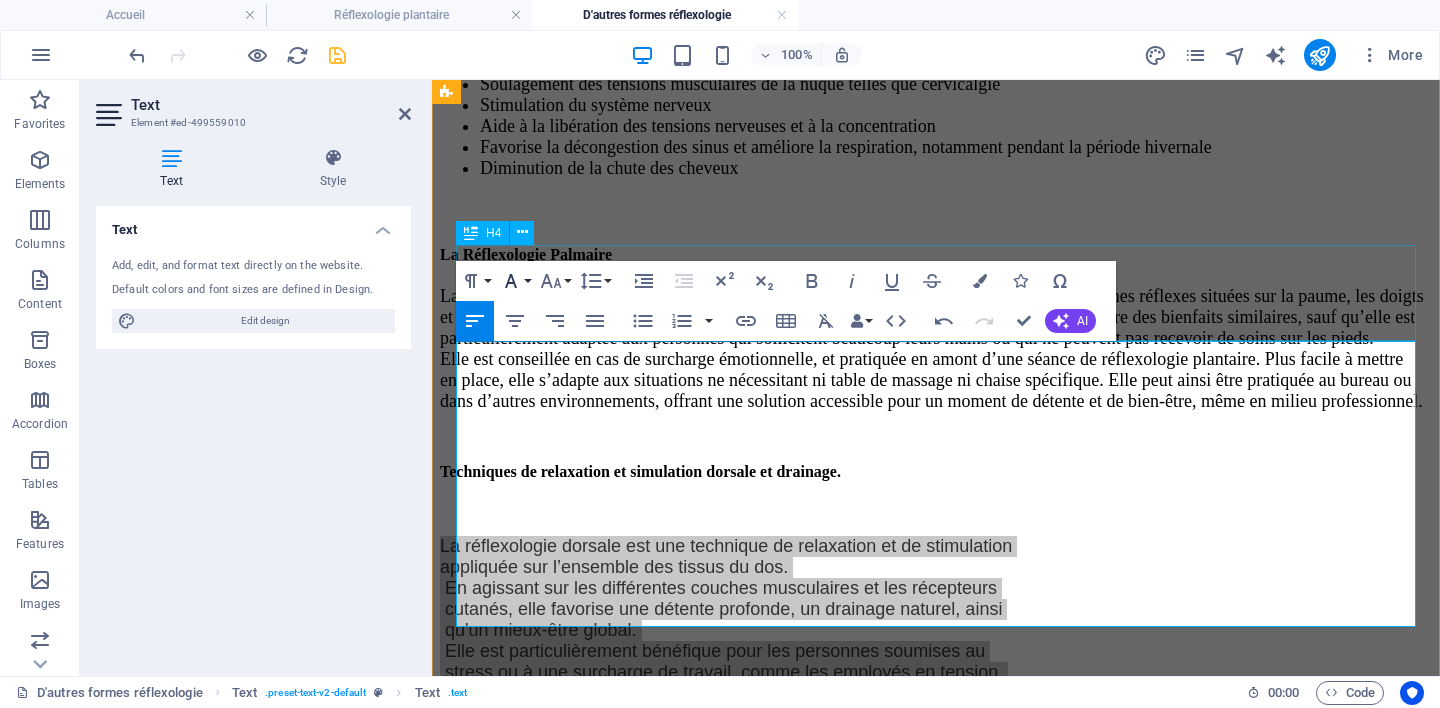 click on "Font Family" at bounding box center [515, 281] 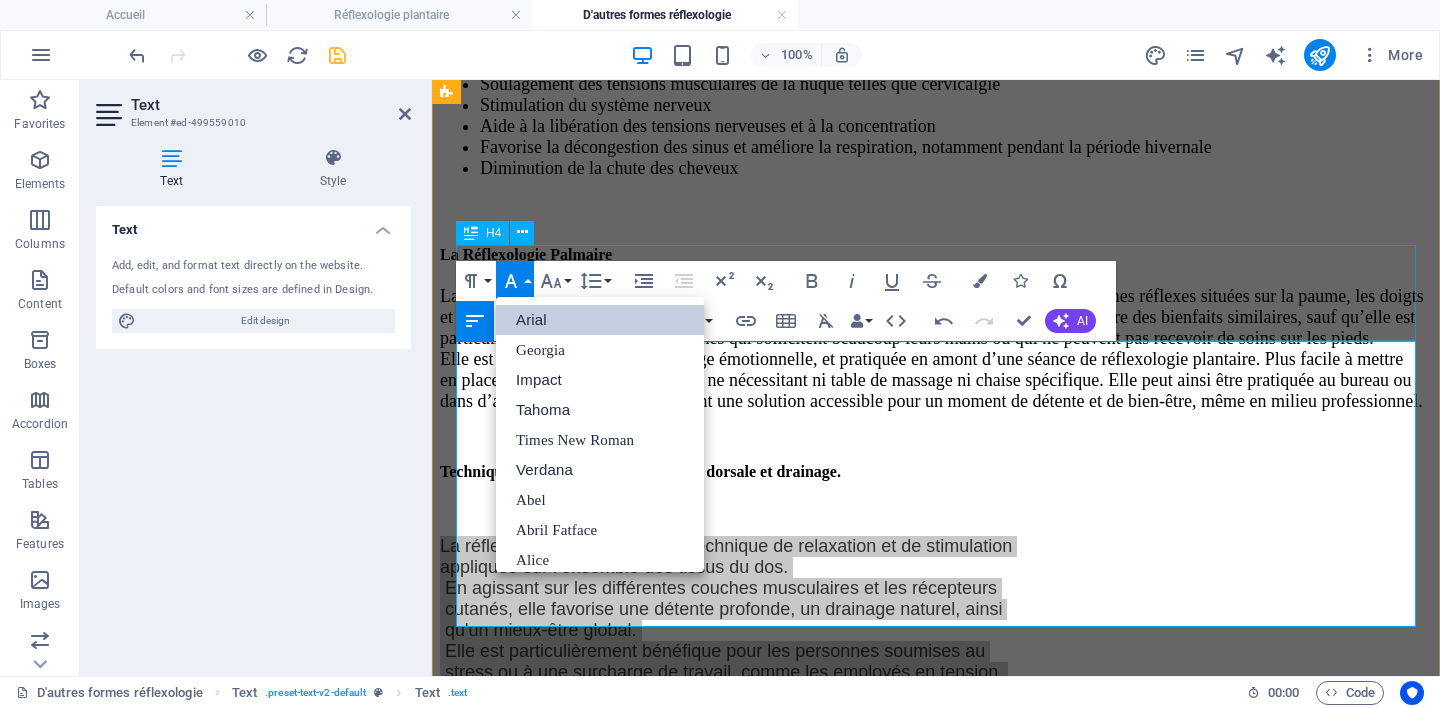 scroll, scrollTop: 23, scrollLeft: 0, axis: vertical 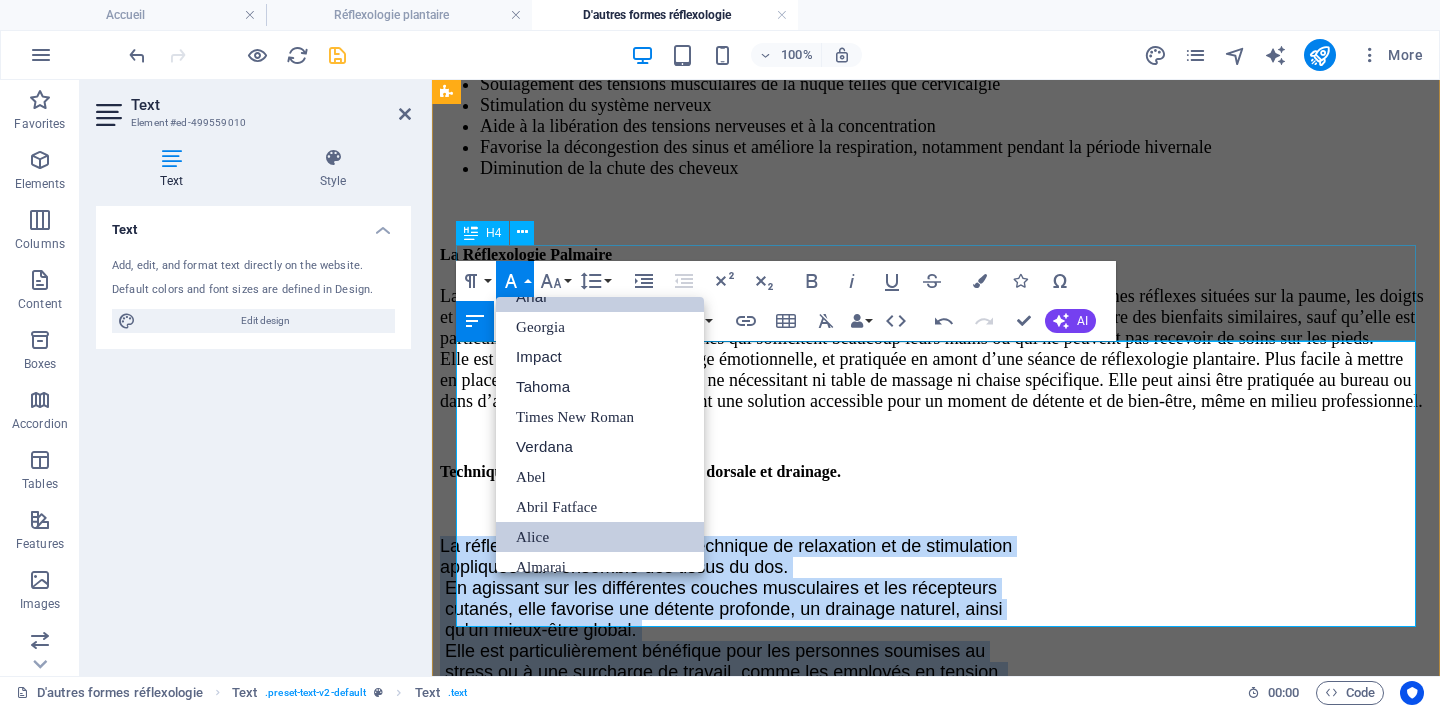 click on "Alice" at bounding box center [600, 537] 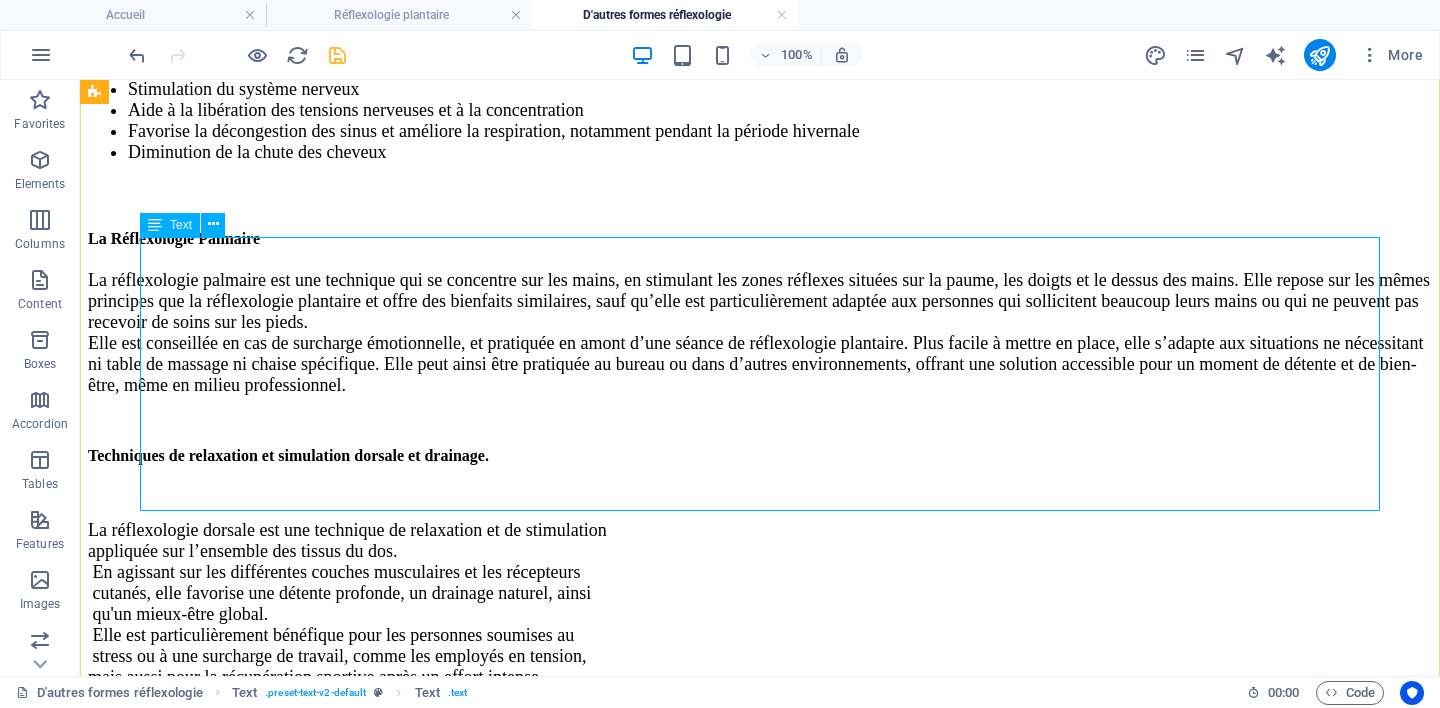 scroll, scrollTop: 1120, scrollLeft: 0, axis: vertical 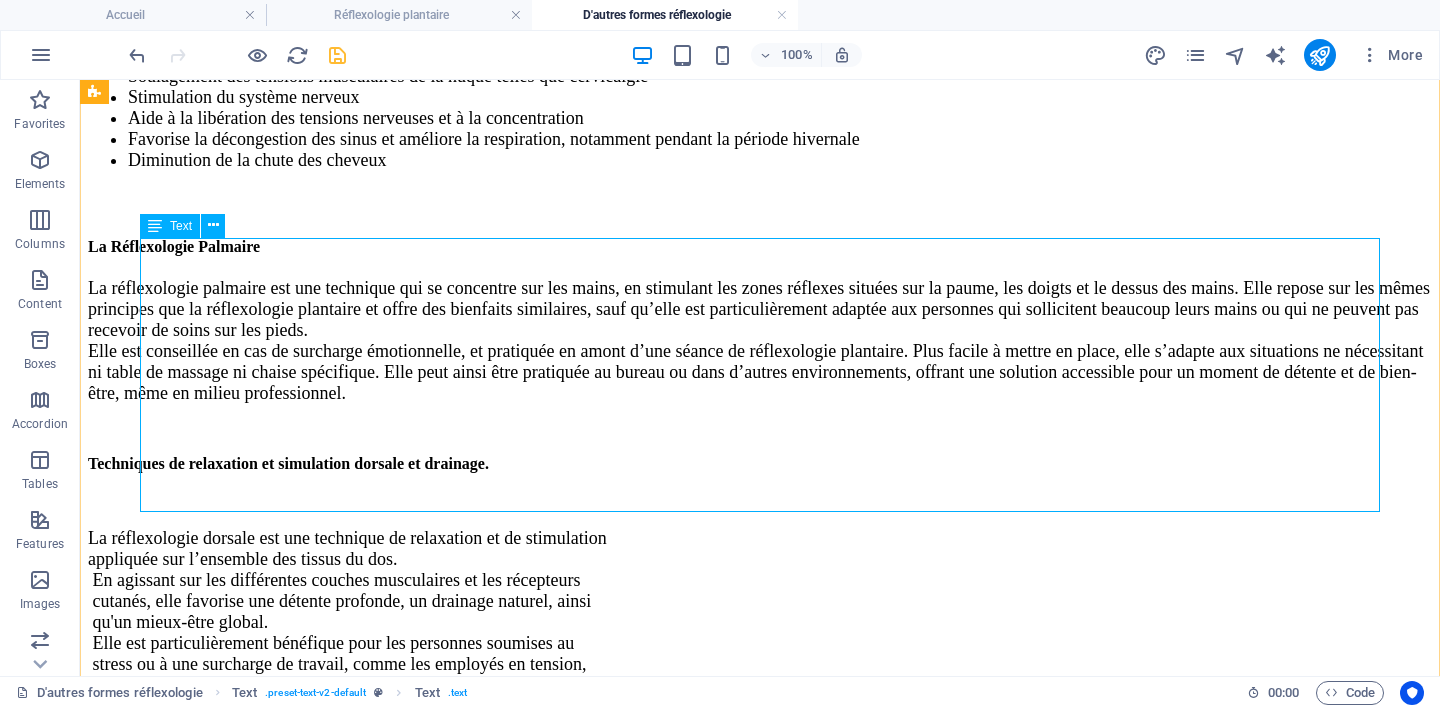 click on "La‬‭ réflexologie‬‭ dorsale‬‭ est‬‭ une‬‭ technique‬‭ de‬‭ relaxation‬‭ et‬‭ de‬‭ stimulation‬ ‭ appliquée sur l’ensemble des tissus du dos.‬ ‭ En‬‭ agissant‬‭ sur‬‭ les‬‭ différentes‬‭ couches‬‭ musculaires‬‭ et‬‭ les‬‭ récepteurs‬ ‭ cutanés,‬‭ elle‬‭ favorise‬‭ une‬‭ détente‬‭ profonde,‬‭ un‬‭ drainage‬‭ naturel,‬‭ ainsi‬ ‭ qu'un mieux-être global.‬ ‭ Elle‬‭ est‬‭ particulièrement‬‭ bénéfique‬‭ pour‬‭ les‬‭ personnes‬‭ soumises‬‭ au‬ ‭ stress‬‭ ou‬‭ à‬‭ une‬‭ surcharge‬‭ de‬‭ travail,‬‭ comme‬‭ les‬‭ employés‬‭ en‬‭ tension,‬ ‭ mais‬‭ aussi‬‭ pour‬‭ la‬‭ récupération‬‭ sportive‬‭ après‬‭ un‬‭ effort‬‭ intense,‬ ‭ notamment en période de compétition.‬ ‭ bien-être général." at bounding box center [760, 637] 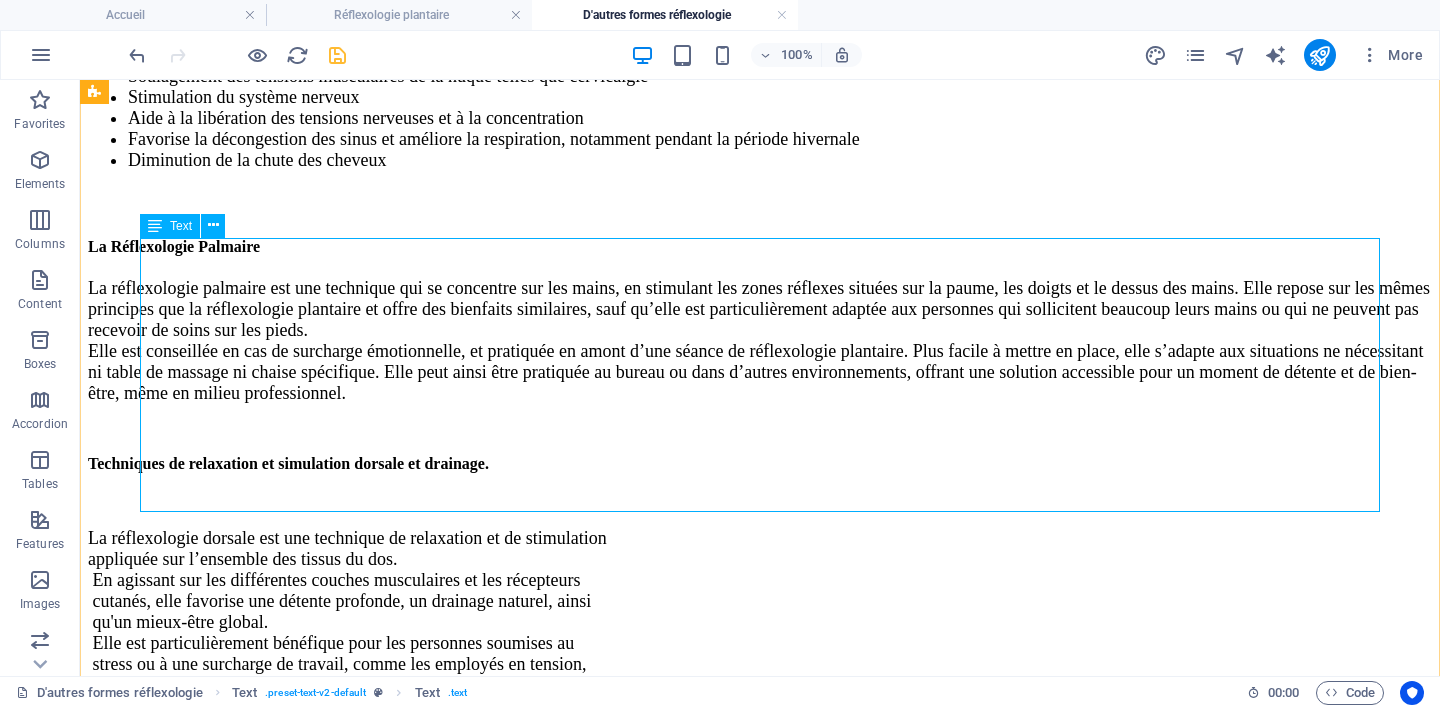 click on "La‬‭ réflexologie‬‭ dorsale‬‭ est‬‭ une‬‭ technique‬‭ de‬‭ relaxation‬‭ et‬‭ de‬‭ stimulation‬ ‭ appliquée sur l’ensemble des tissus du dos.‬ ‭ En‬‭ agissant‬‭ sur‬‭ les‬‭ différentes‬‭ couches‬‭ musculaires‬‭ et‬‭ les‬‭ récepteurs‬ ‭ cutanés,‬‭ elle‬‭ favorise‬‭ une‬‭ détente‬‭ profonde,‬‭ un‬‭ drainage‬‭ naturel,‬‭ ainsi‬ ‭ qu'un mieux-être global.‬ ‭ Elle‬‭ est‬‭ particulièrement‬‭ bénéfique‬‭ pour‬‭ les‬‭ personnes‬‭ soumises‬‭ au‬ ‭ stress‬‭ ou‬‭ à‬‭ une‬‭ surcharge‬‭ de‬‭ travail,‬‭ comme‬‭ les‬‭ employés‬‭ en‬‭ tension,‬ ‭ mais‬‭ aussi‬‭ pour‬‭ la‬‭ récupération‬‭ sportive‬‭ après‬‭ un‬‭ effort‬‭ intense,‬ ‭ notamment en période de compétition.‬ ‭ bien-être général." at bounding box center (760, 637) 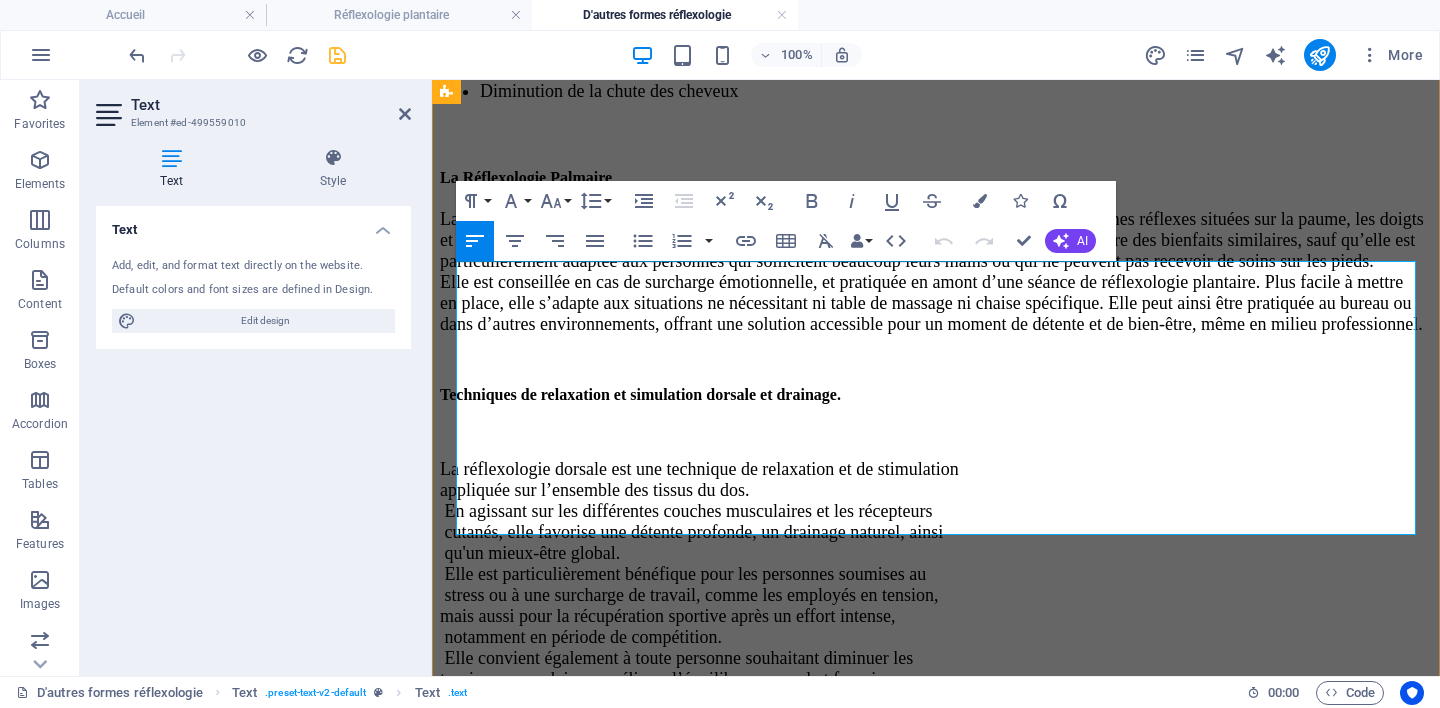 scroll, scrollTop: 1248, scrollLeft: 0, axis: vertical 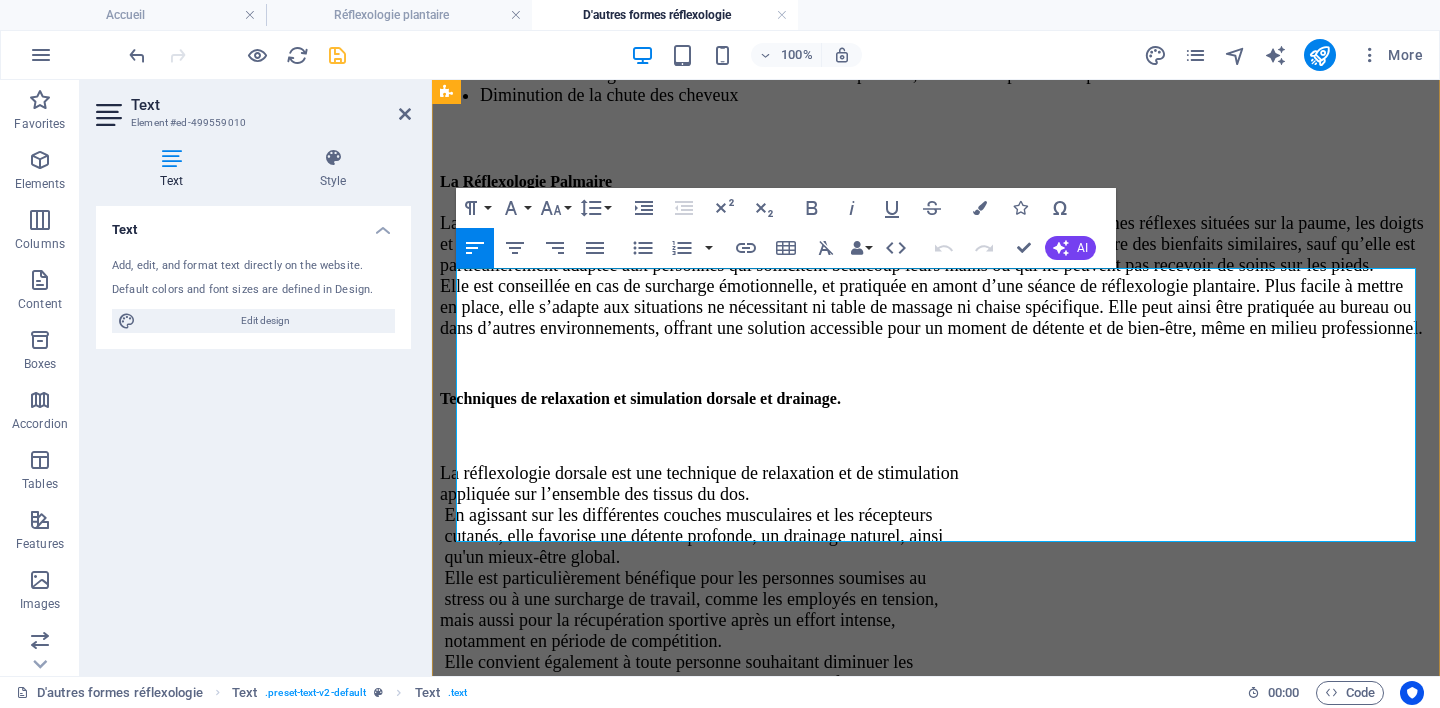 click on "appliquée sur l’ensemble des tissus du dos." at bounding box center [594, 494] 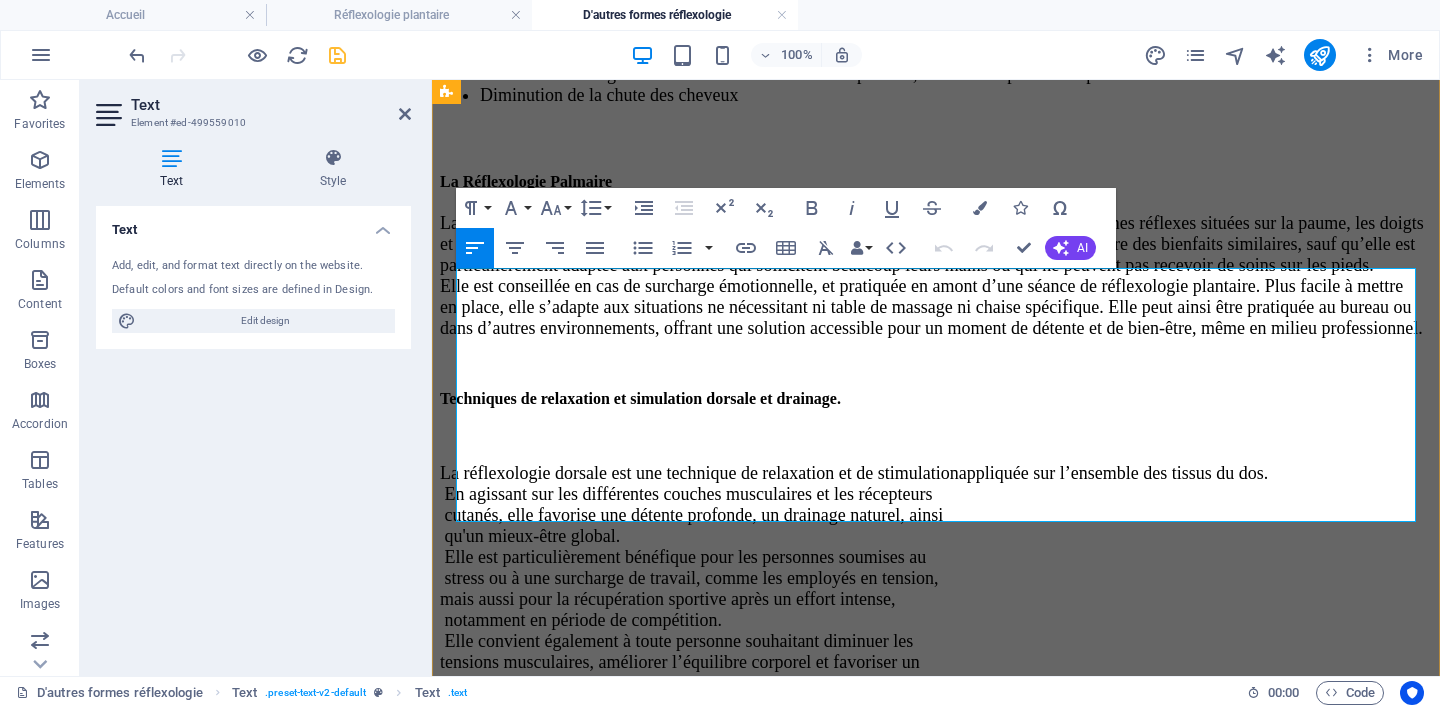 type 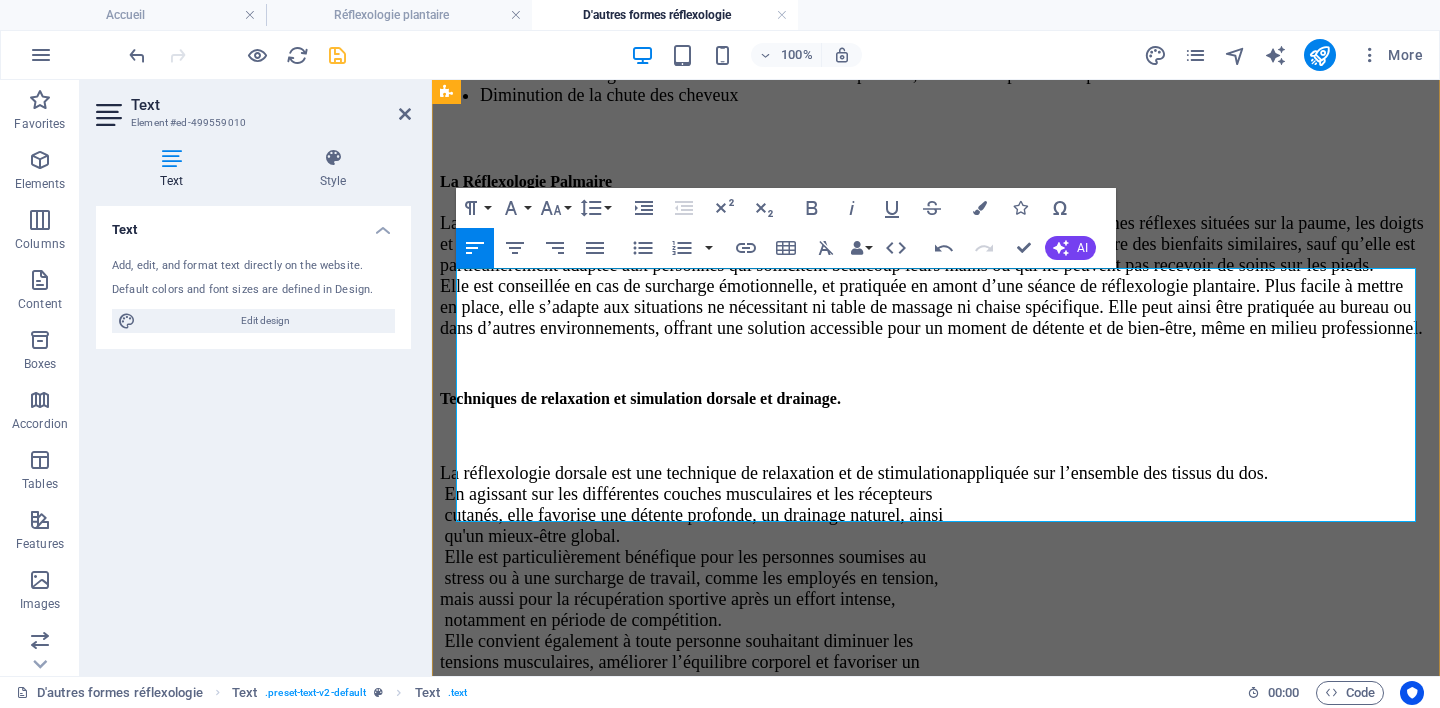 click on "‭ En‬‭ agissant‬‭ sur‬‭ les‬‭ différentes‬‭ couches‬‭ musculaires‬‭ et‬‭ les‬‭ récepteurs" at bounding box center [686, 494] 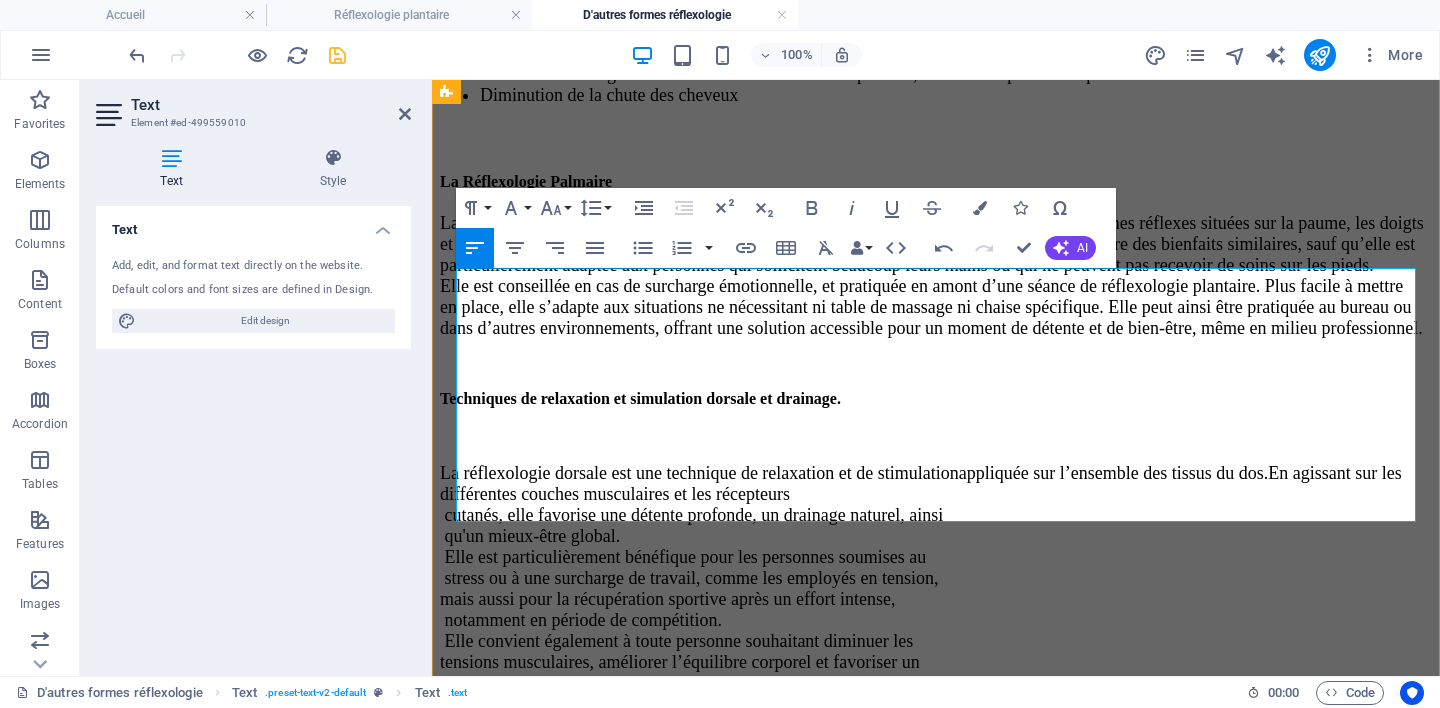 click on "‭ cutanés,‬‭ elle‬‭ favorise‬‭ une‬‭ détente‬‭ profonde,‬‭ un‬‭ drainage‬‭ naturel,‬‭ ainsi‬" at bounding box center [691, 515] 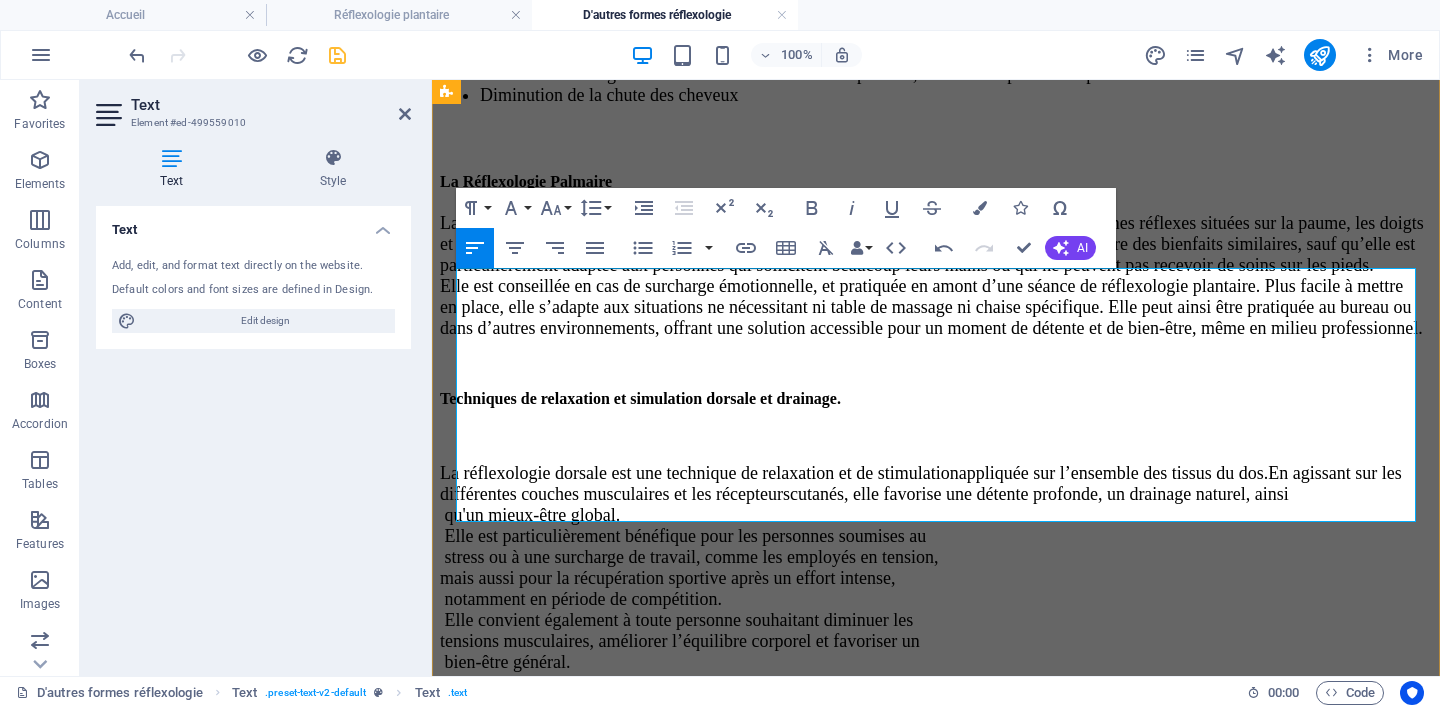 click on "cutanés,‬‭ elle‬‭ favorise‬‭ une‬‭ détente‬‭ profonde,‬‭ un‬‭ drainage‬‭ naturel,‬‭ ainsi" at bounding box center (1039, 494) 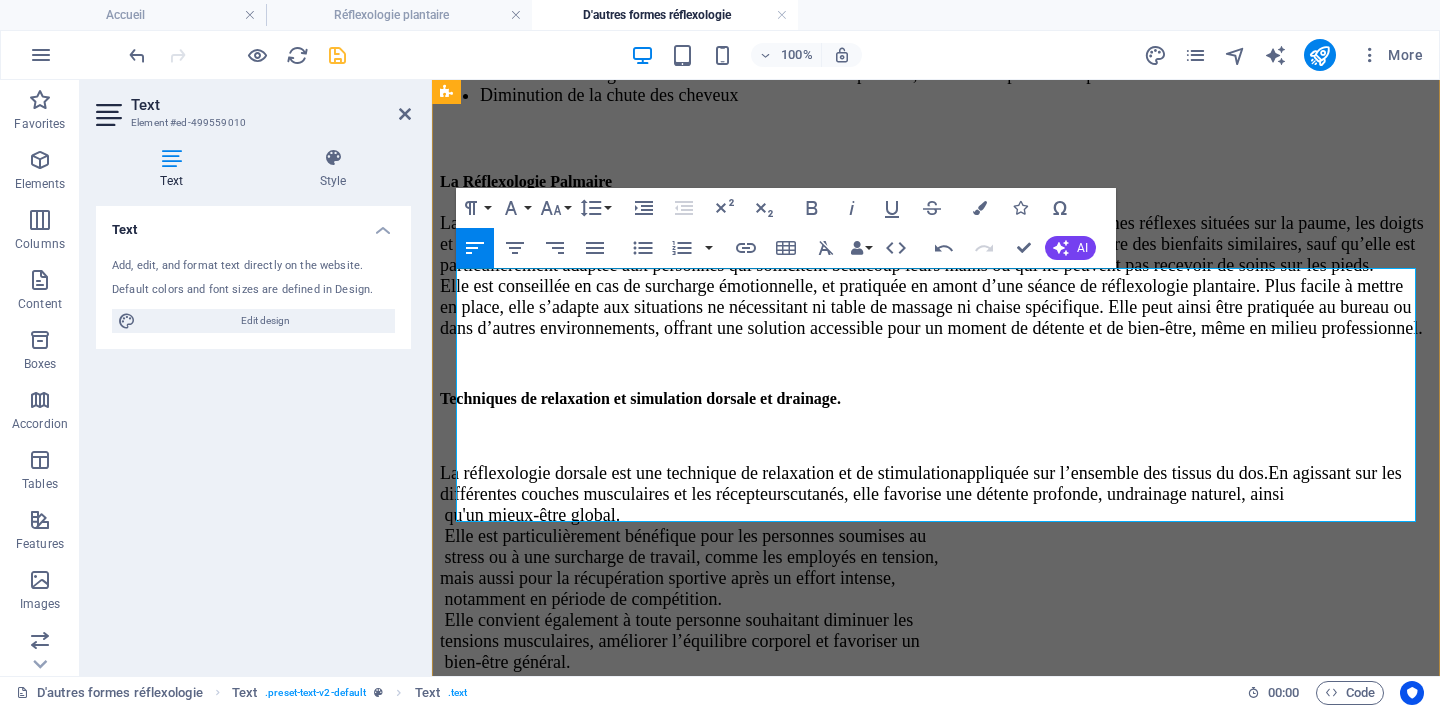 click on "‭ qu'un mieux-être global.‬" at bounding box center [530, 515] 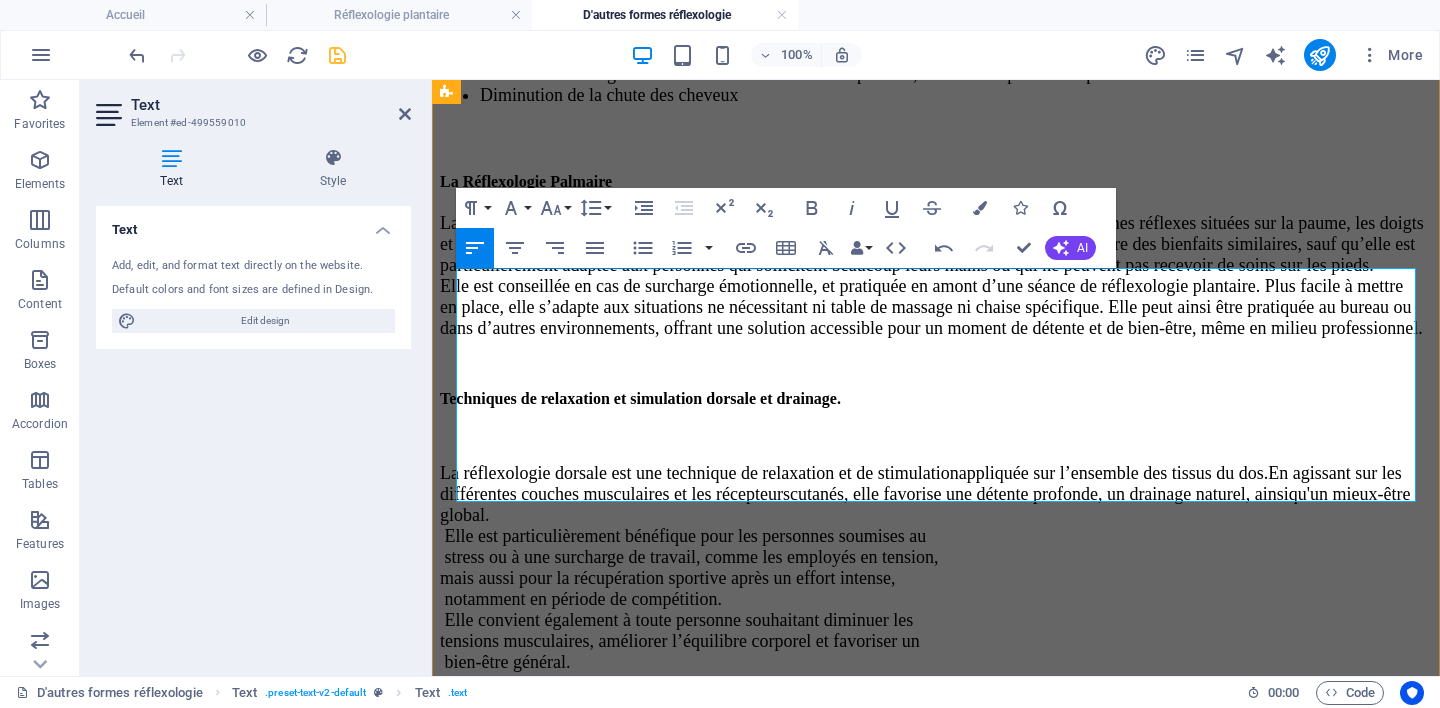 click on "‭ Elle‬‭ est‬‭ particulièrement‬‭ bénéfique‬‭ pour‬‭ les‬‭ personnes‬‭ soumises‬‭ au‬" at bounding box center (683, 536) 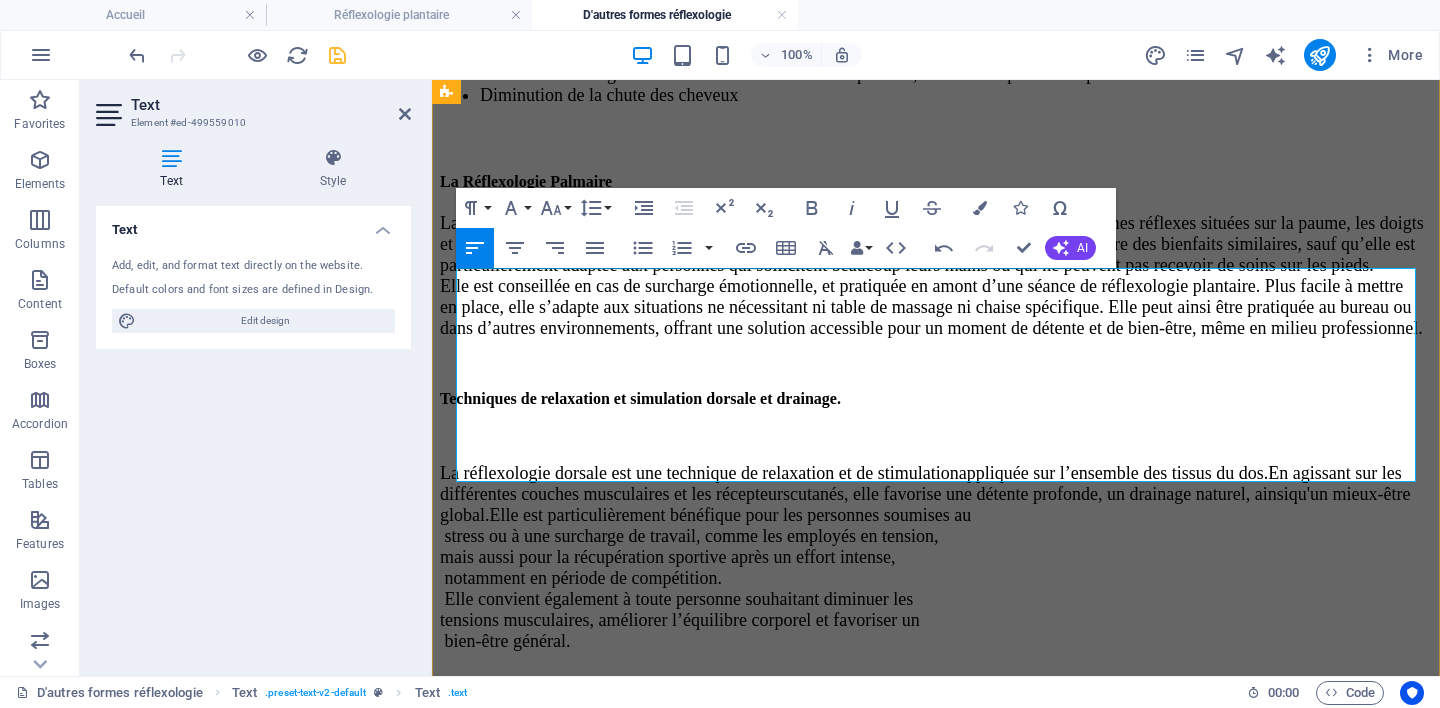 click on "‭ stress‬‭ ou‬‭ à‬‭ une‬‭ surcharge‬‭ de‬‭ travail,‬‭ comme‬‭ les‬‭ employés‬‭ en‬‭ tension,‬" at bounding box center [689, 536] 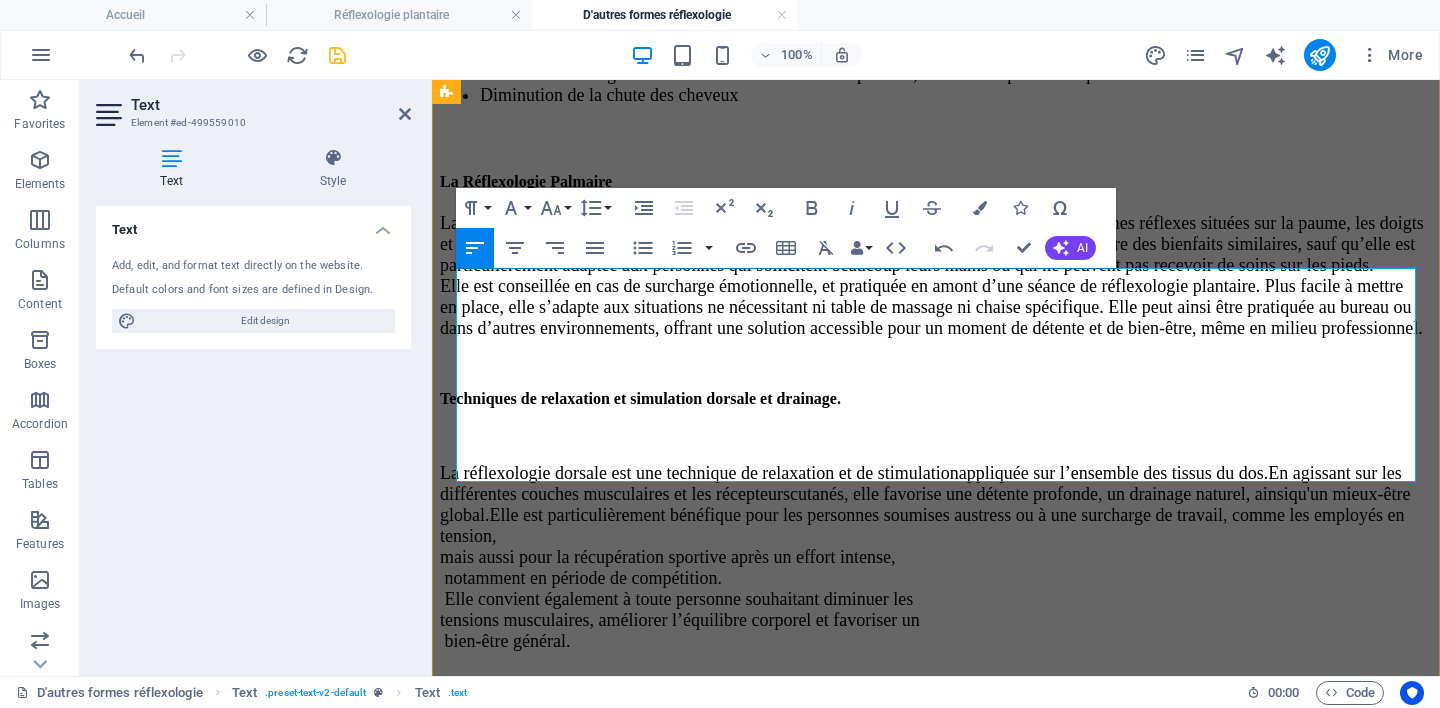 click on "mais‬‭ aussi‬‭ pour‬‭ la‬‭ récupération‬‭ sportive‬‭ après‬‭ un‬‭ effort‬‭ intense," at bounding box center (668, 557) 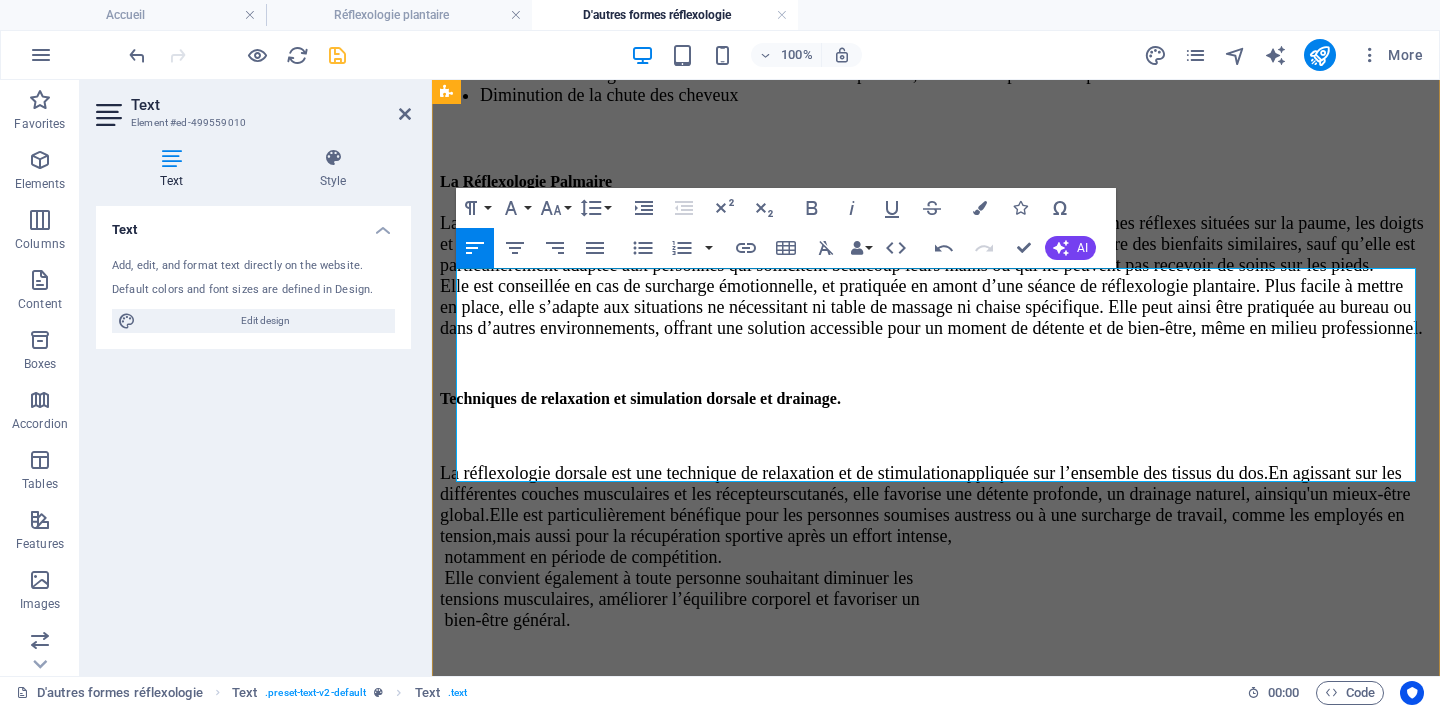 click on "‭ notamment en période de compétition.‬" at bounding box center (581, 557) 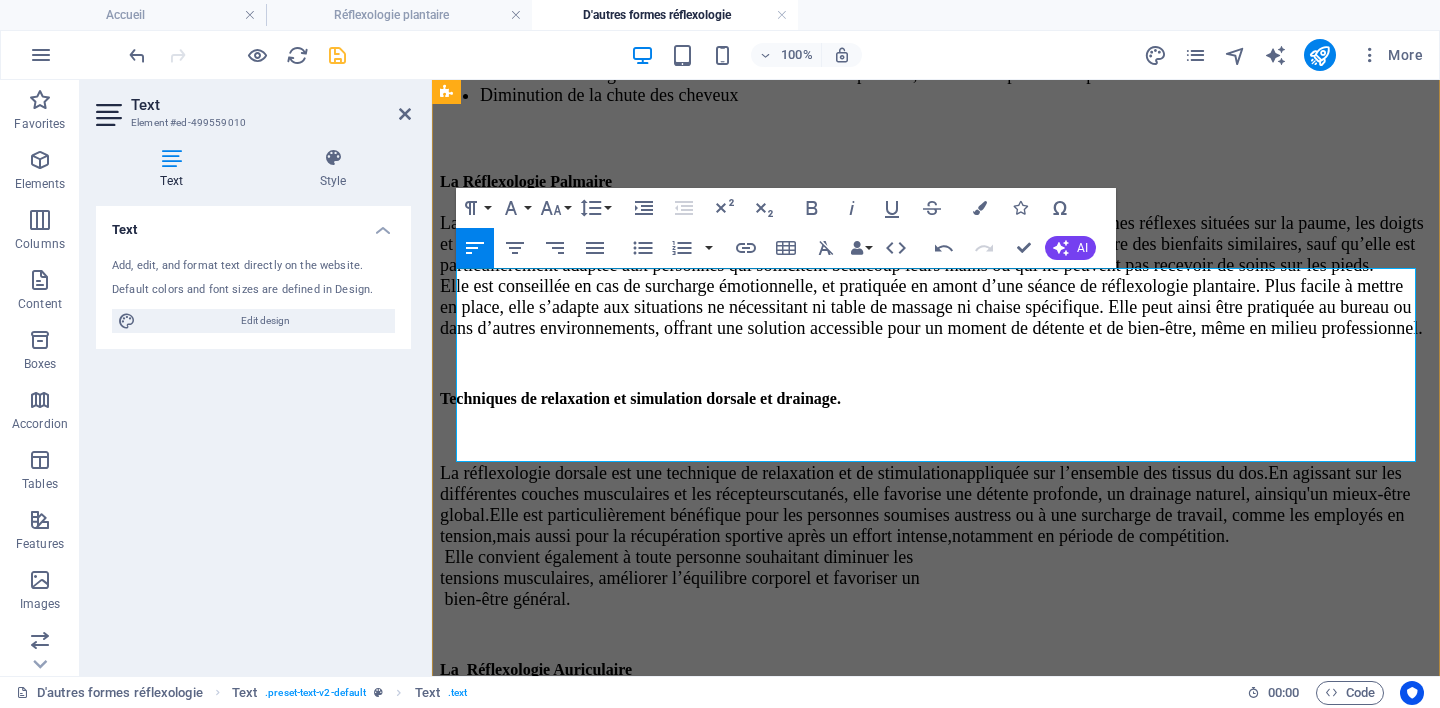 click on "‭ Elle‬‭ convient‬‭ également‬‭ à‬‭ toute‬‭ personne‬‭ souhaitant‬‭ diminuer‬‭ les‬" at bounding box center [676, 557] 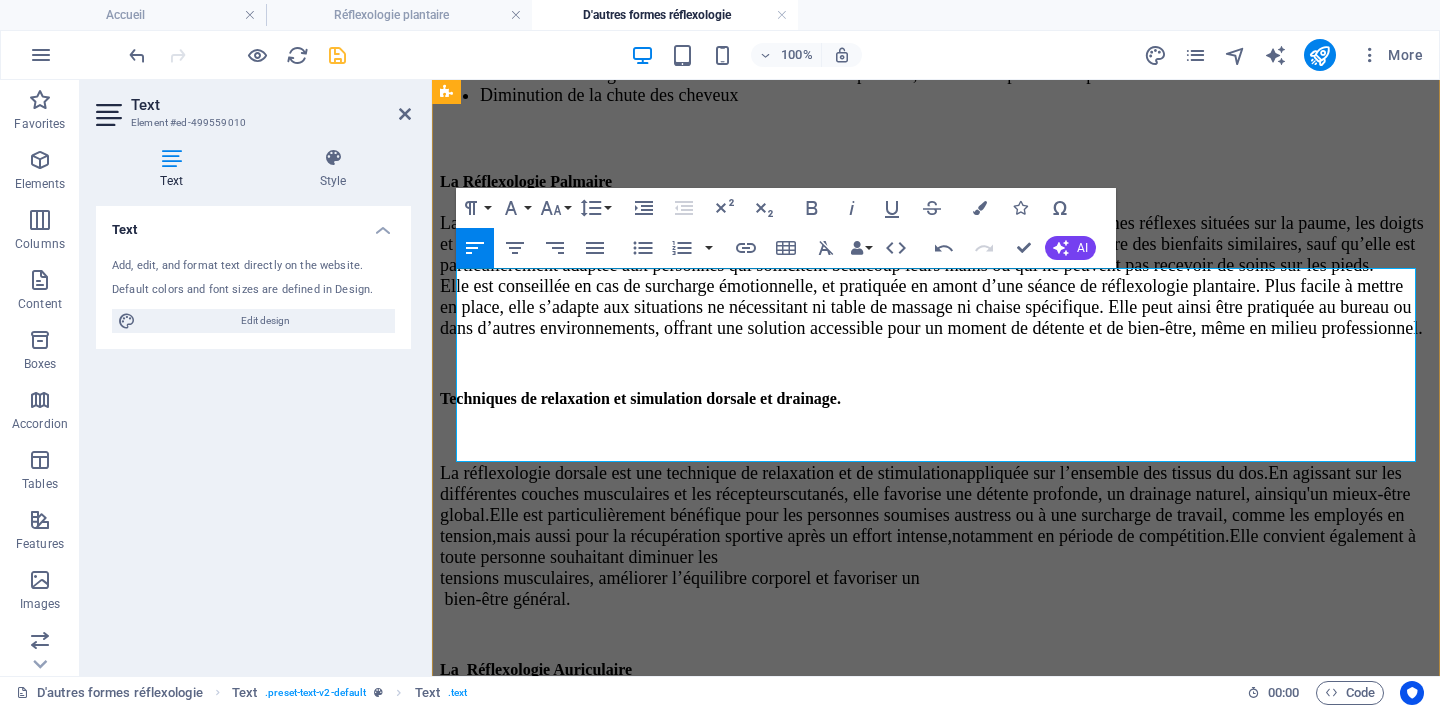 click on "tensions‬‭ musculaires,‬‭ améliorer‬‭ l’équilibre‬‭ corporel‬‭ et‬‭ favoriser‬‭ un" at bounding box center [680, 578] 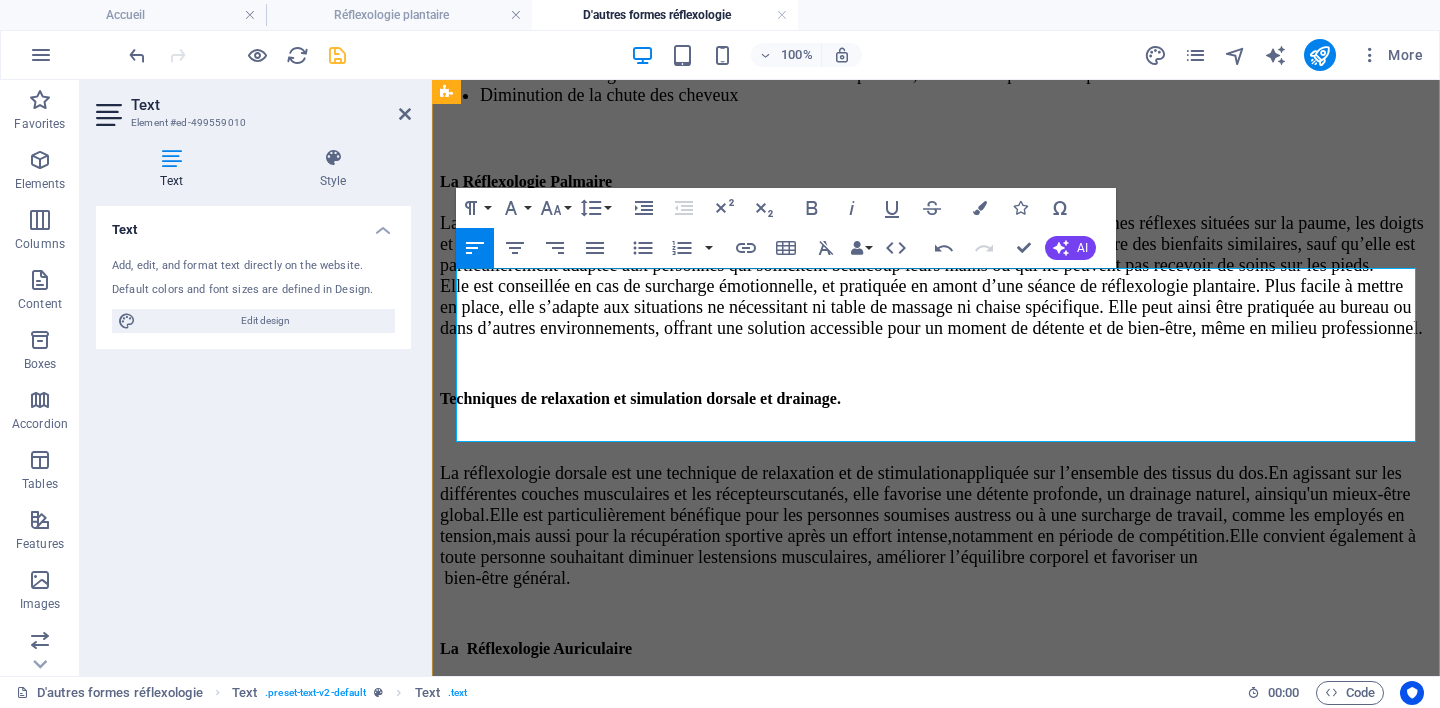 click on "‭ bien-être général." at bounding box center [505, 578] 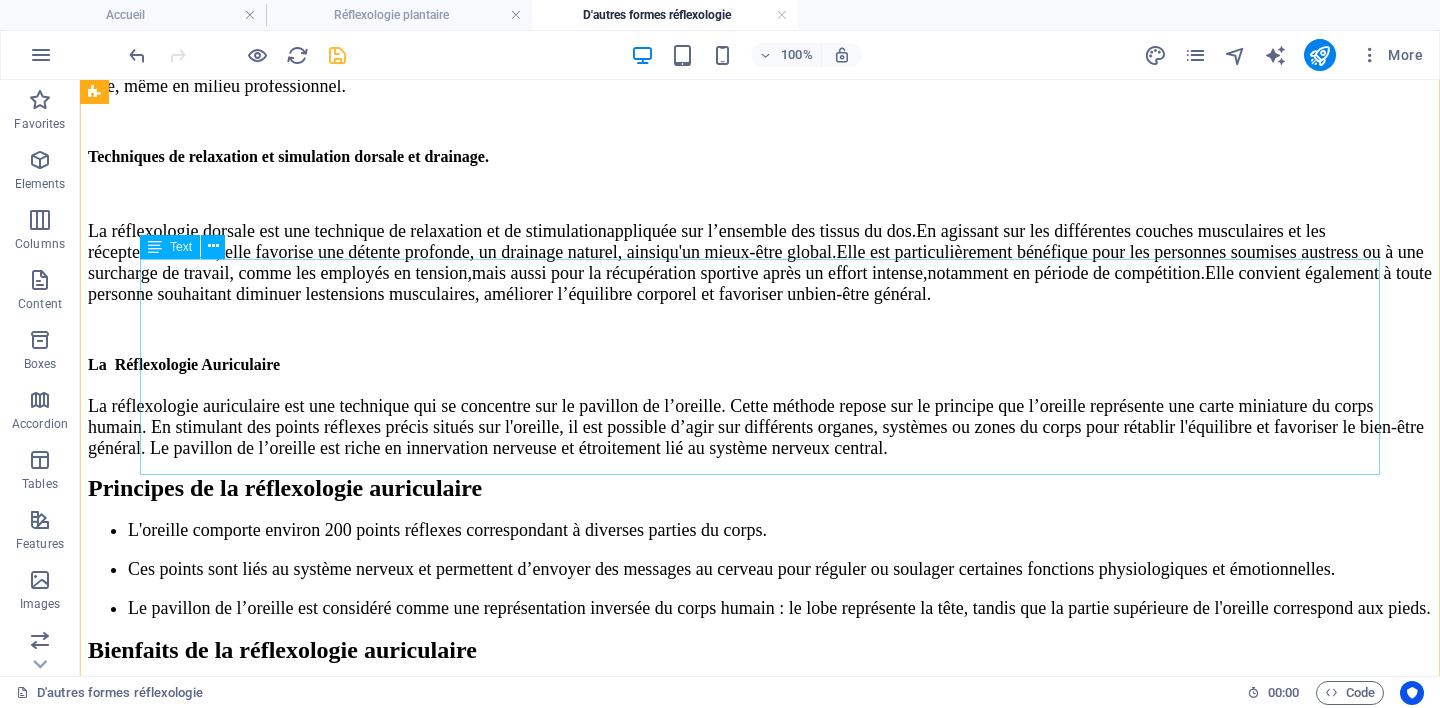 scroll, scrollTop: 1134, scrollLeft: 0, axis: vertical 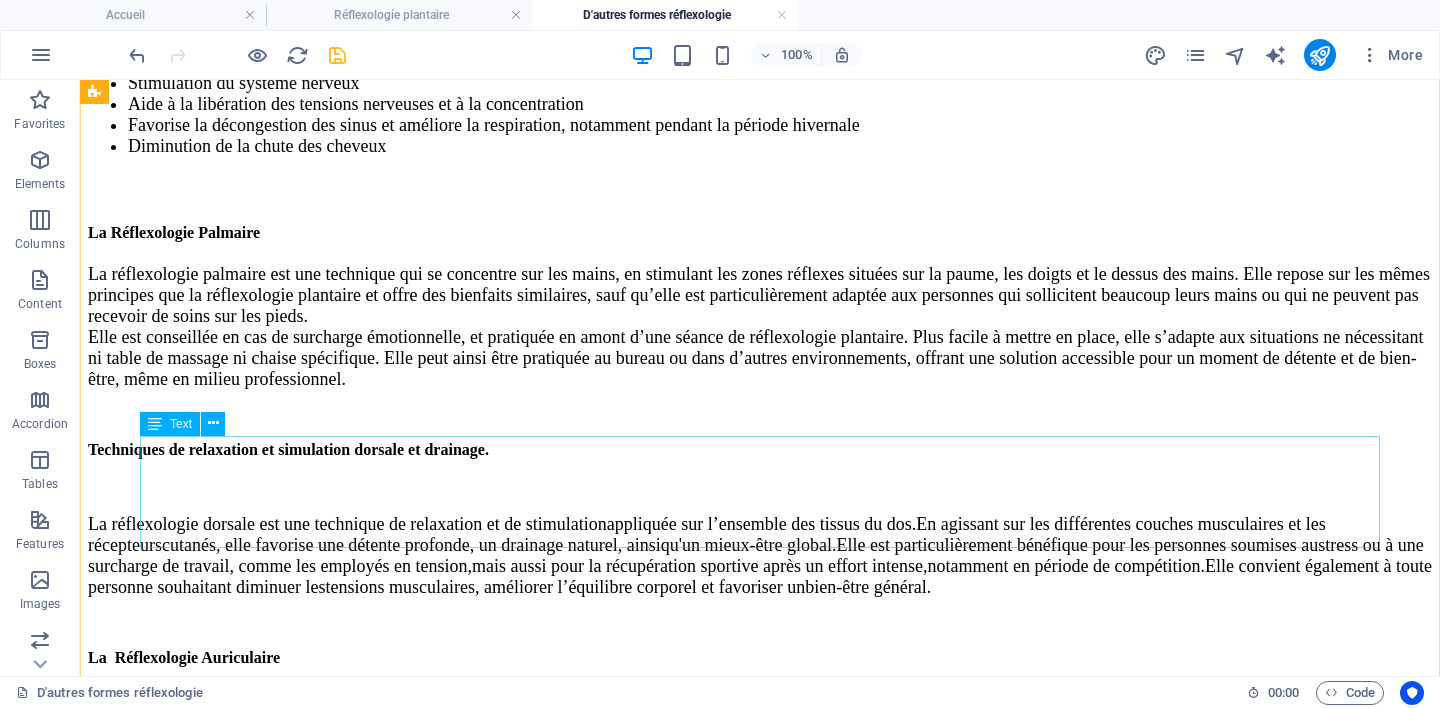 click on "La réflexologie auriculaire est une technique qui se concentre sur le pavillon de l’oreille. Cette méthode repose sur le principe que l’oreille représente une carte miniature du corps humain. En stimulant des points réflexes précis situés sur l'oreille, il est possible d’agir sur différents organes, systèmes ou zones du corps pour rétablir l'équilibre et favoriser le bien-être général. Le pavillon de l’oreille est riche en innervation nerveuse et étroitement lié au système nerveux central." at bounding box center (760, 720) 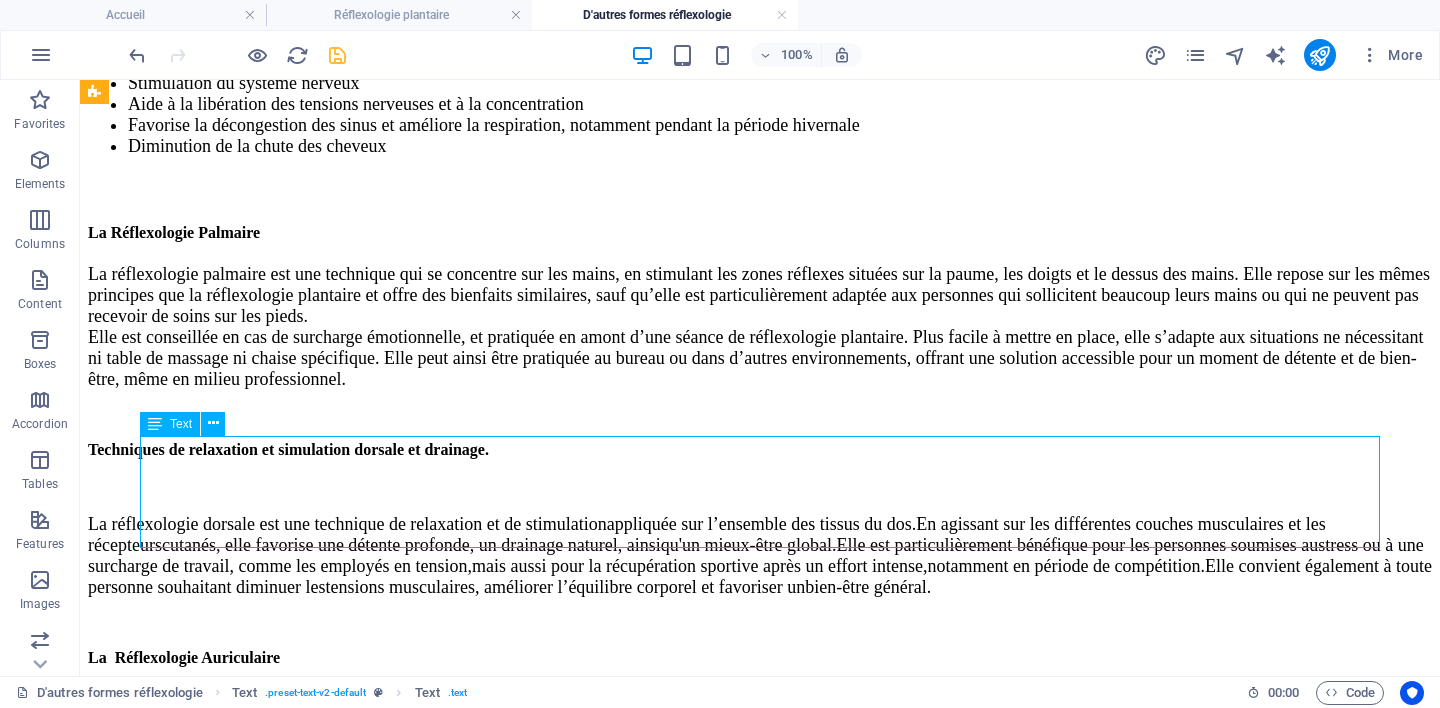 click on "La réflexologie auriculaire est une technique qui se concentre sur le pavillon de l’oreille. Cette méthode repose sur le principe que l’oreille représente une carte miniature du corps humain. En stimulant des points réflexes précis situés sur l'oreille, il est possible d’agir sur différents organes, systèmes ou zones du corps pour rétablir l'équilibre et favoriser le bien-être général. Le pavillon de l’oreille est riche en innervation nerveuse et étroitement lié au système nerveux central." at bounding box center [760, 720] 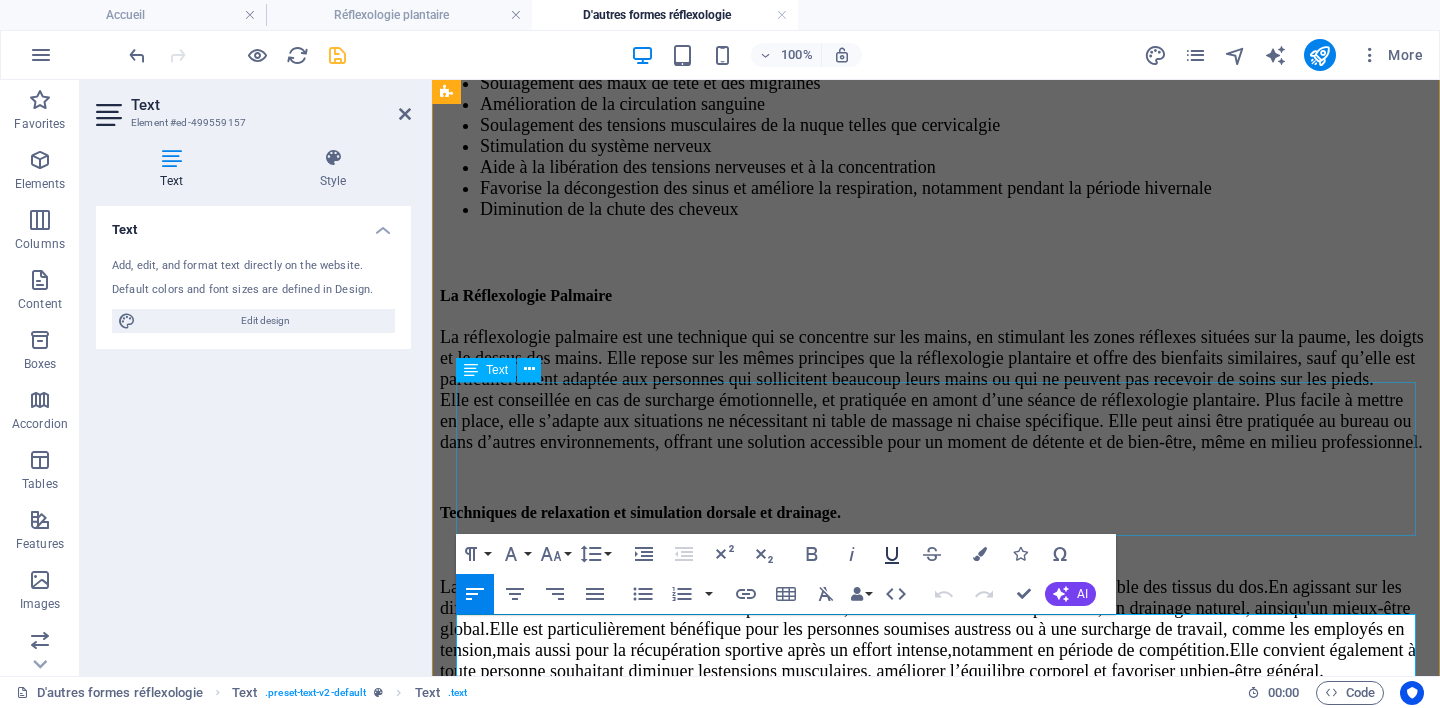 scroll, scrollTop: 1338, scrollLeft: 0, axis: vertical 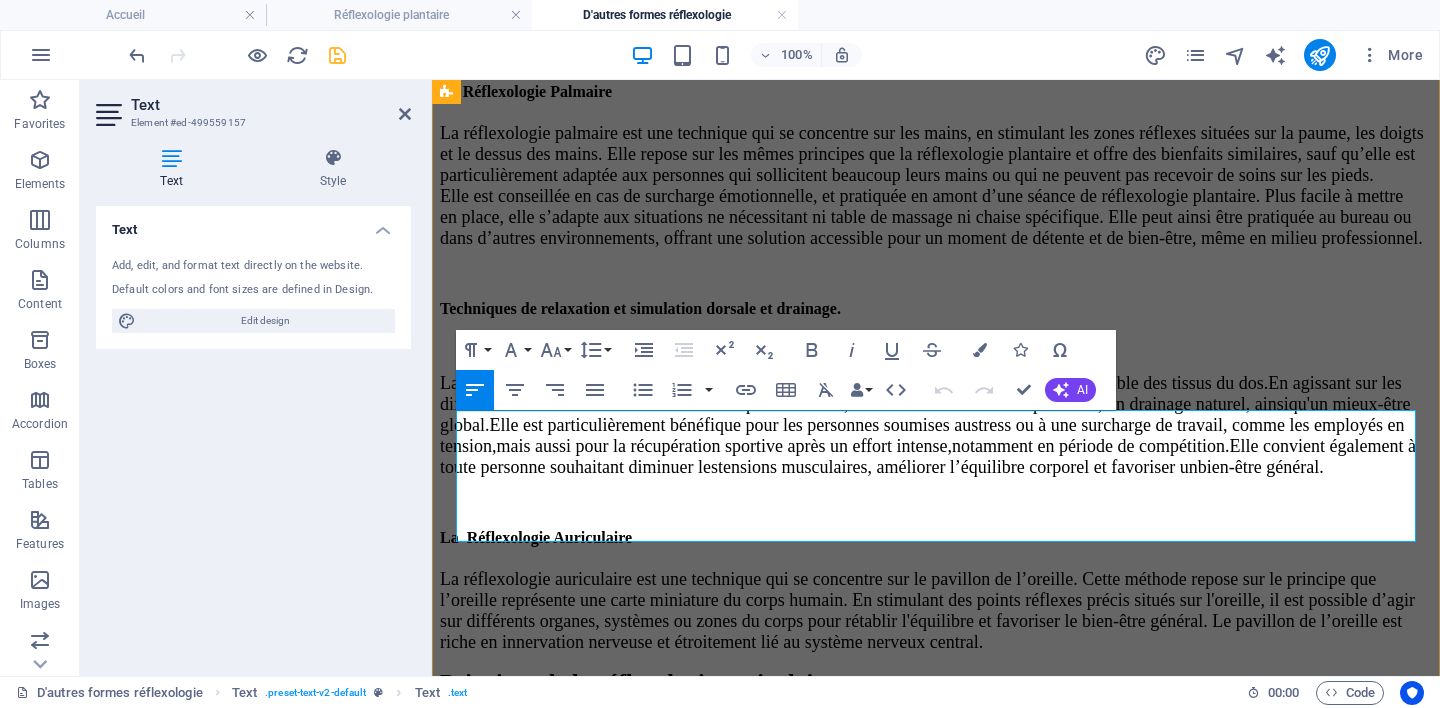 click on "La réflexologie auriculaire est une technique qui se concentre sur le pavillon de l’oreille. Cette méthode repose sur le principe que l’oreille représente une carte miniature du corps humain. En stimulant des points réflexes précis situés sur l'oreille, il est possible d’agir sur différents organes, systèmes ou zones du corps pour rétablir l'équilibre et favoriser le bien-être général. Le pavillon de l’oreille est riche en innervation nerveuse et étroitement lié au système nerveux central." at bounding box center [927, 610] 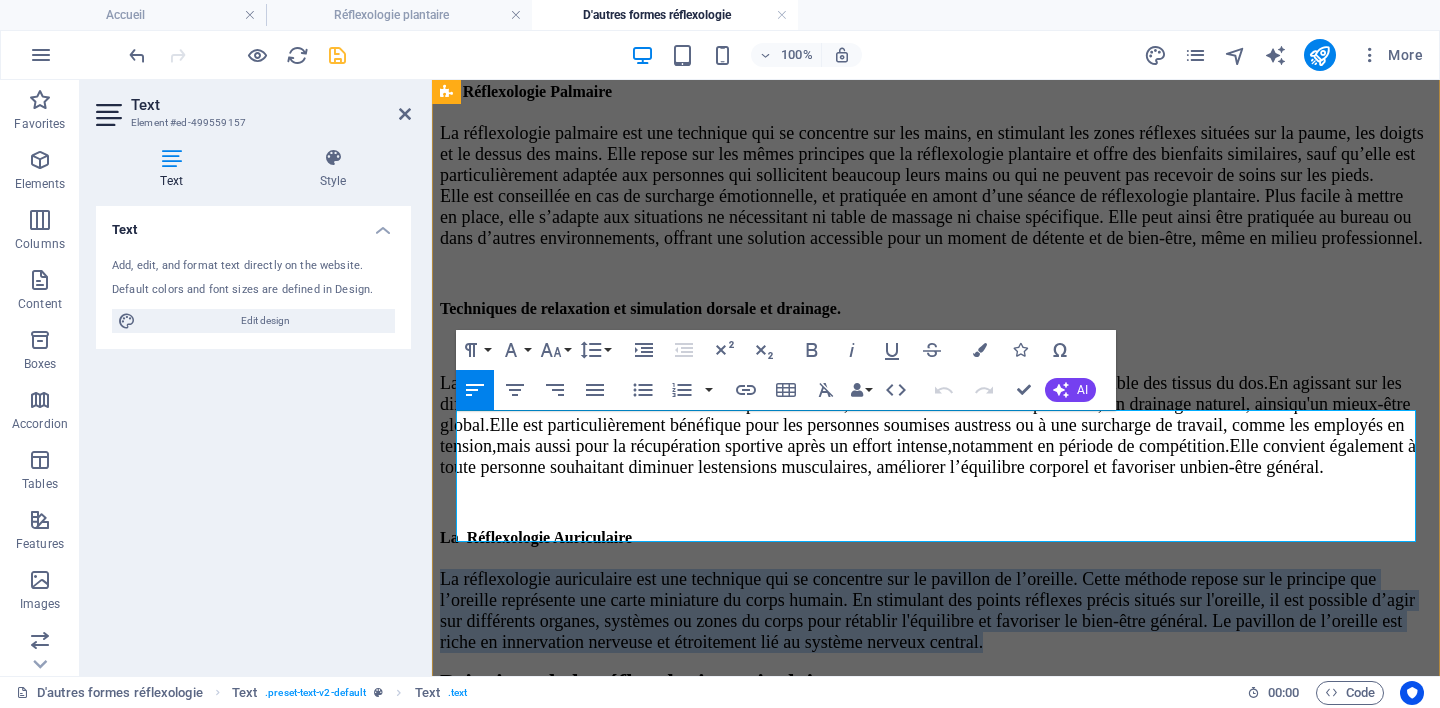 copy on "La réflexologie auriculaire est une technique qui se concentre sur le pavillon de l’oreille. Cette méthode repose sur le principe que l’oreille représente une carte miniature du corps humain. En stimulant des points réflexes précis situés sur l'oreille, il est possible d’agir sur différents organes, systèmes ou zones du corps pour rétablir l'équilibre et favoriser le bien-être général. Le pavillon de l’oreille est riche en innervation nerveuse et étroitement lié au système nerveux central." 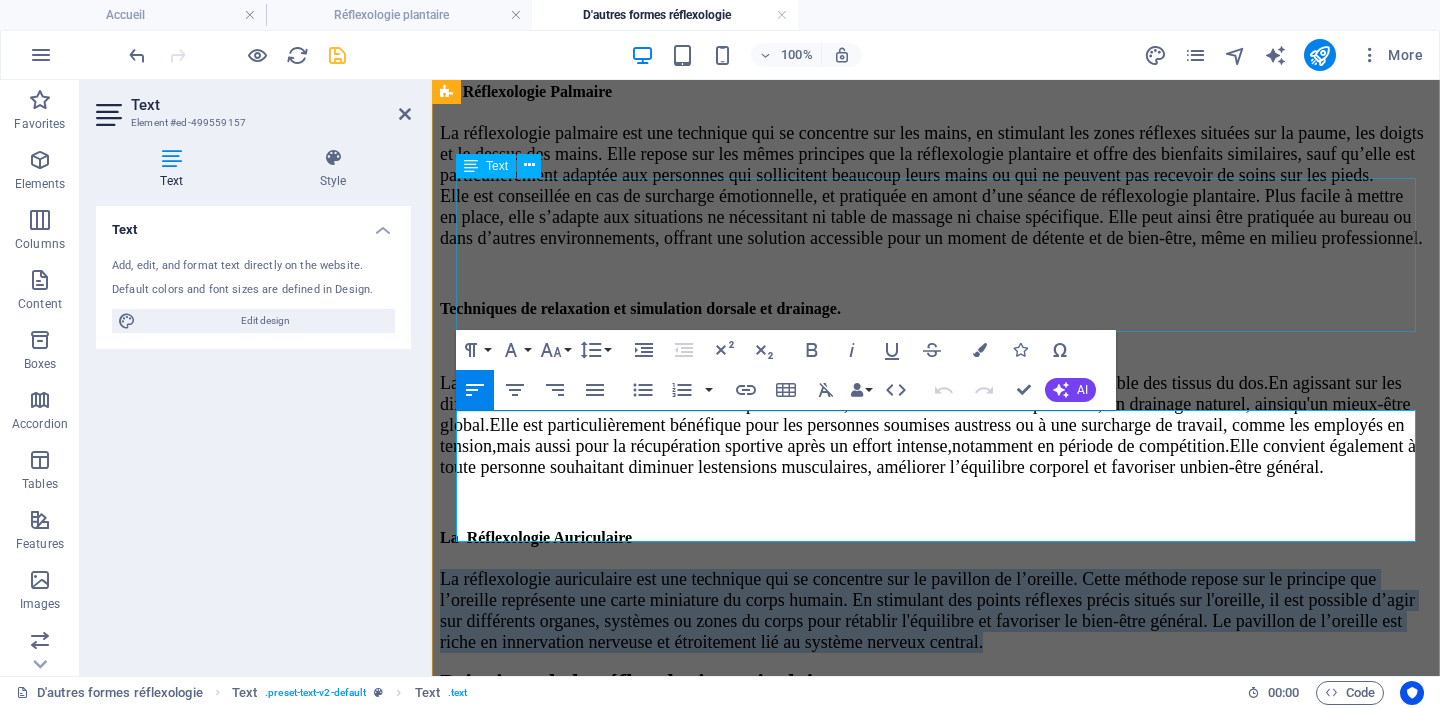click on "La‬‭ réflexologie‬‭ dorsale‬‭ est‬‭ une‬‭ technique‬‭ de‬‭ relaxation‬‭ et‬‭ de‬‭ stimulation‬  appliquée sur l’ensemble des tissus du dos.‬  En‬‭ agissant‬‭ sur‬‭ les‬‭ différentes‬‭ couches‬‭ musculaires‬‭ et‬‭ les‬‭ récepteurs‬  cutanés,‬‭ elle‬‭ favorise‬‭ une‬‭ détente‬‭ profonde,‬‭ un‬‭ drainage‬‭ naturel,‬‭ ainsi‬ ‭ qu'un mieux-être global.‬ ‭ Elle‬‭ est‬‭ particulièrement‬‭ bénéfique‬‭ pour‬‭ les‬‭ personnes‬‭ soumises‬‭ au‬ ‭ stress‬‭ ou‬‭ à‬‭ une‬‭ surcharge‬‭ de‬‭ travail,‬‭ comme‬‭ les‬‭ employés‬‭ en‬‭ tension,‬ ‭ mais‬‭ aussi‬‭ pour‬‭ la‬‭ récupération‬‭ sportive‬‭ après‬‭ un‬‭ effort‬‭ intense,‬ ‭ notamment en période de compétition.‬ ‭ bien-être général." at bounding box center [936, 408] 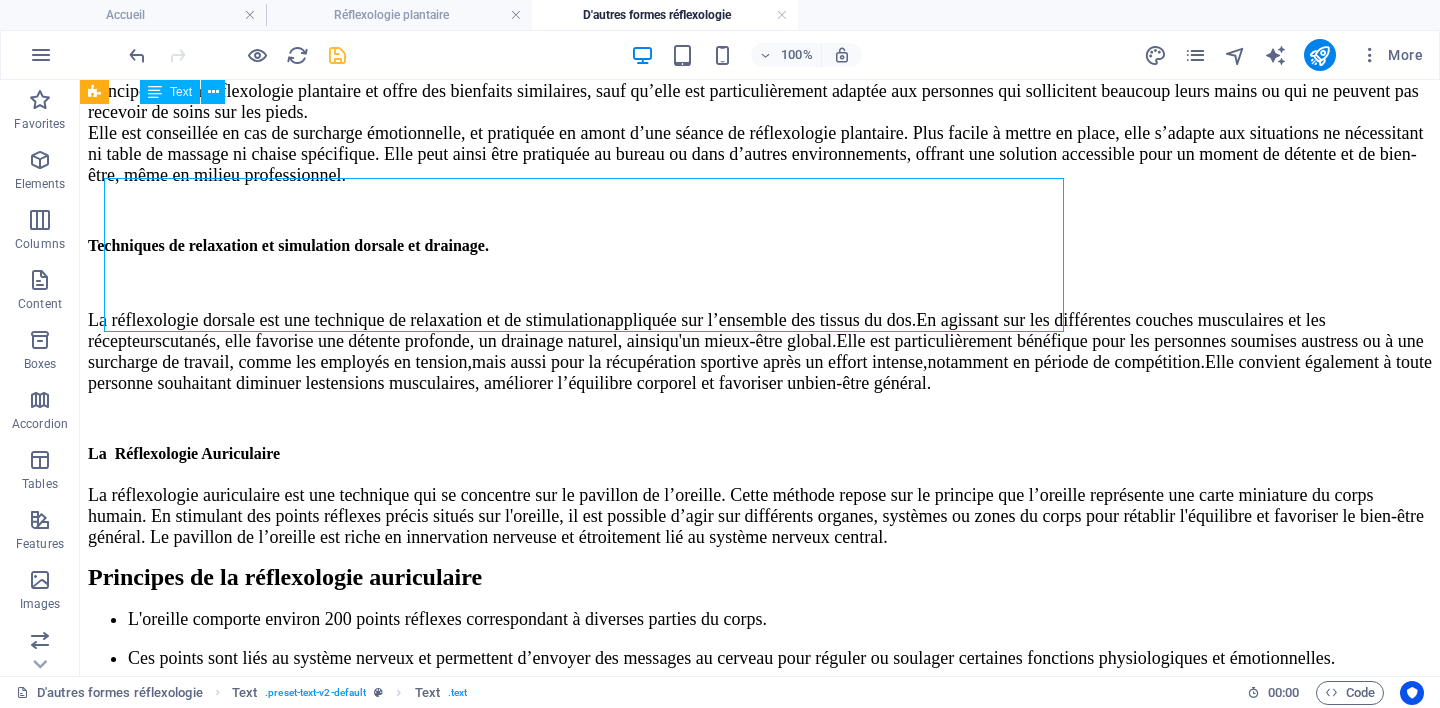 click on "La réflexologie auriculaire est une technique qui se concentre sur le pavillon de l’oreille. Cette méthode repose sur le principe que l’oreille représente une carte miniature du corps humain. En stimulant des points réflexes précis situés sur l'oreille, il est possible d’agir sur différents organes, systèmes ou zones du corps pour rétablir l'équilibre et favoriser le bien-être général. Le pavillon de l’oreille est riche en innervation nerveuse et étroitement lié au système nerveux central." at bounding box center [760, 516] 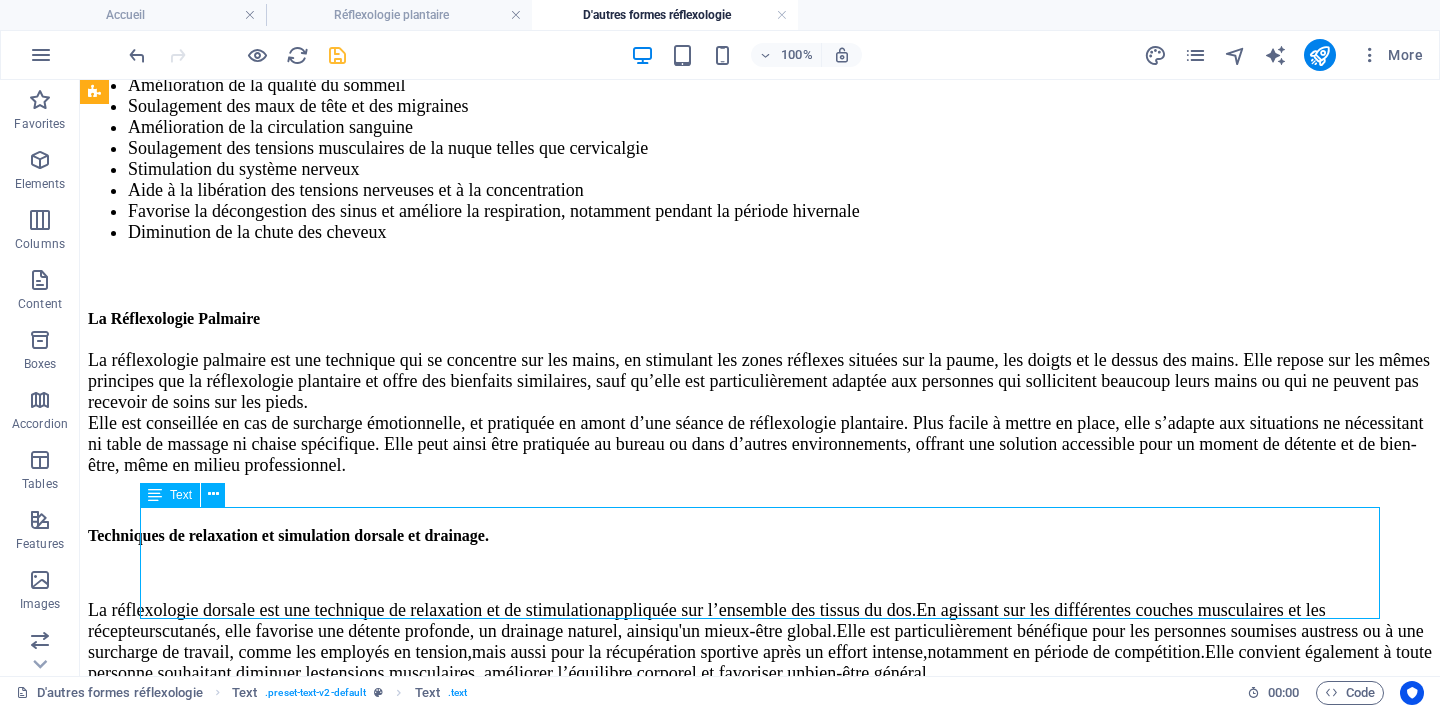 scroll, scrollTop: 1045, scrollLeft: 0, axis: vertical 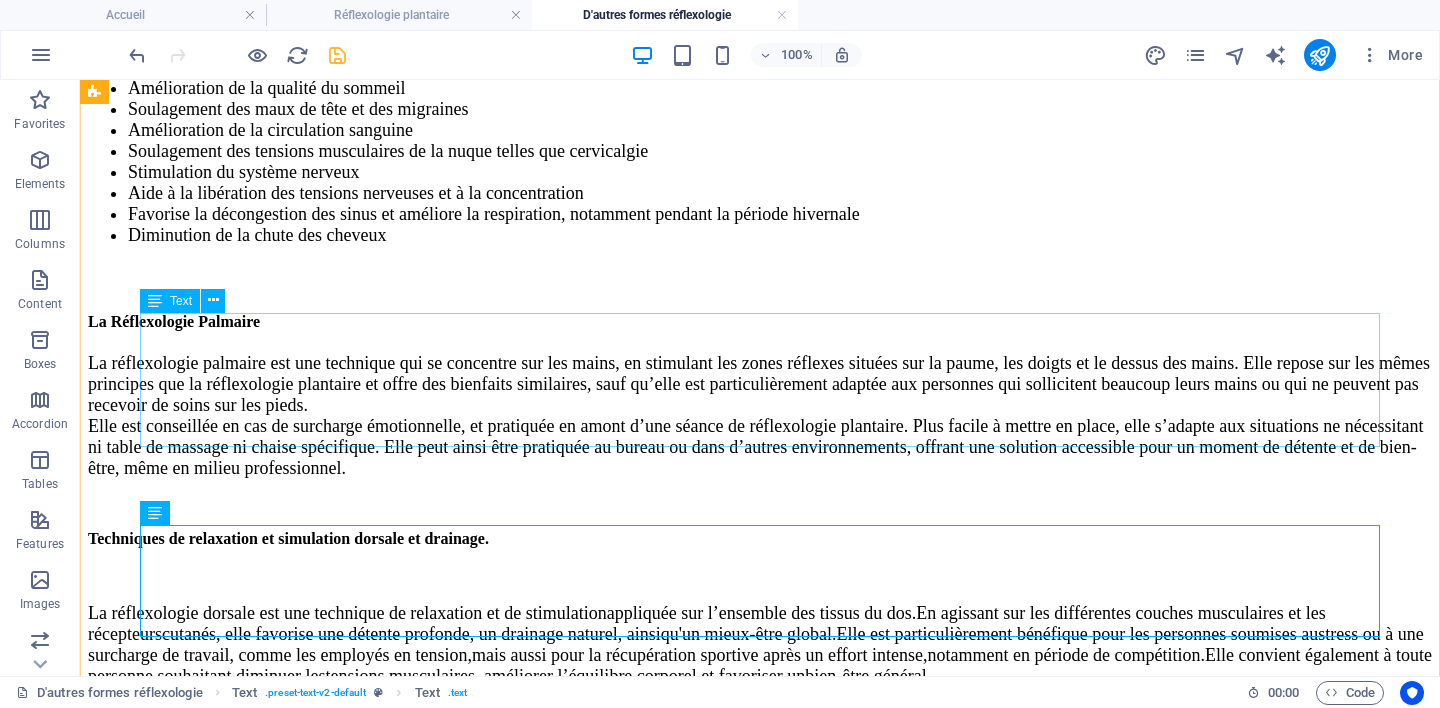 click on "La‬‭ réflexologie‬‭ dorsale‬‭ est‬‭ une‬‭ technique‬‭ de‬‭ relaxation‬‭ et‬‭ de‬‭ stimulation‬  appliquée sur l’ensemble des tissus du dos.‬  En‬‭ agissant‬‭ sur‬‭ les‬‭ différentes‬‭ couches‬‭ musculaires‬‭ et‬‭ les‬‭ récepteurs‬  cutanés,‬‭ elle‬‭ favorise‬‭ une‬‭ détente‬‭ profonde,‬‭ un‬‭ drainage‬‭ naturel,‬‭ ainsi‬ ‭ qu'un mieux-être global.‬ ‭ Elle‬‭ est‬‭ particulièrement‬‭ bénéfique‬‭ pour‬‭ les‬‭ personnes‬‭ soumises‬‭ au‬ ‭ stress‬‭ ou‬‭ à‬‭ une‬‭ surcharge‬‭ de‬‭ travail,‬‭ comme‬‭ les‬‭ employés‬‭ en‬‭ tension,‬ ‭ mais‬‭ aussi‬‭ pour‬‭ la‬‭ récupération‬‭ sportive‬‭ après‬‭ un‬‭ effort‬‭ intense,‬ ‭ notamment en période de compétition.‬ ‭ bien-être général." at bounding box center (760, 628) 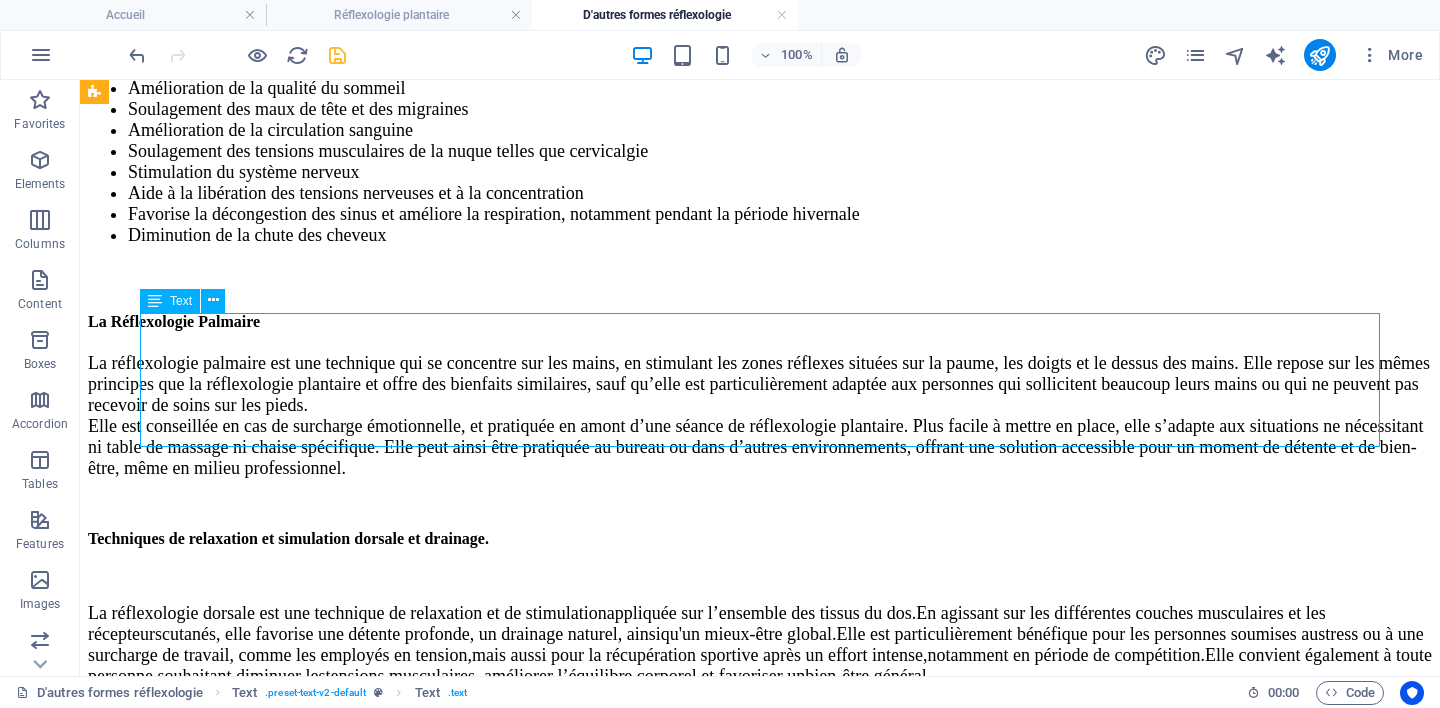 click on "La‬‭ réflexologie‬‭ dorsale‬‭ est‬‭ une‬‭ technique‬‭ de‬‭ relaxation‬‭ et‬‭ de‬‭ stimulation‬  appliquée sur l’ensemble des tissus du dos.‬  En‬‭ agissant‬‭ sur‬‭ les‬‭ différentes‬‭ couches‬‭ musculaires‬‭ et‬‭ les‬‭ récepteurs‬  cutanés,‬‭ elle‬‭ favorise‬‭ une‬‭ détente‬‭ profonde,‬‭ un‬‭ drainage‬‭ naturel,‬‭ ainsi‬ ‭ qu'un mieux-être global.‬ ‭ Elle‬‭ est‬‭ particulièrement‬‭ bénéfique‬‭ pour‬‭ les‬‭ personnes‬‭ soumises‬‭ au‬ ‭ stress‬‭ ou‬‭ à‬‭ une‬‭ surcharge‬‭ de‬‭ travail,‬‭ comme‬‭ les‬‭ employés‬‭ en‬‭ tension,‬ ‭ mais‬‭ aussi‬‭ pour‬‭ la‬‭ récupération‬‭ sportive‬‭ après‬‭ un‬‭ effort‬‭ intense,‬ ‭ notamment en période de compétition.‬ ‭ bien-être général." at bounding box center (760, 628) 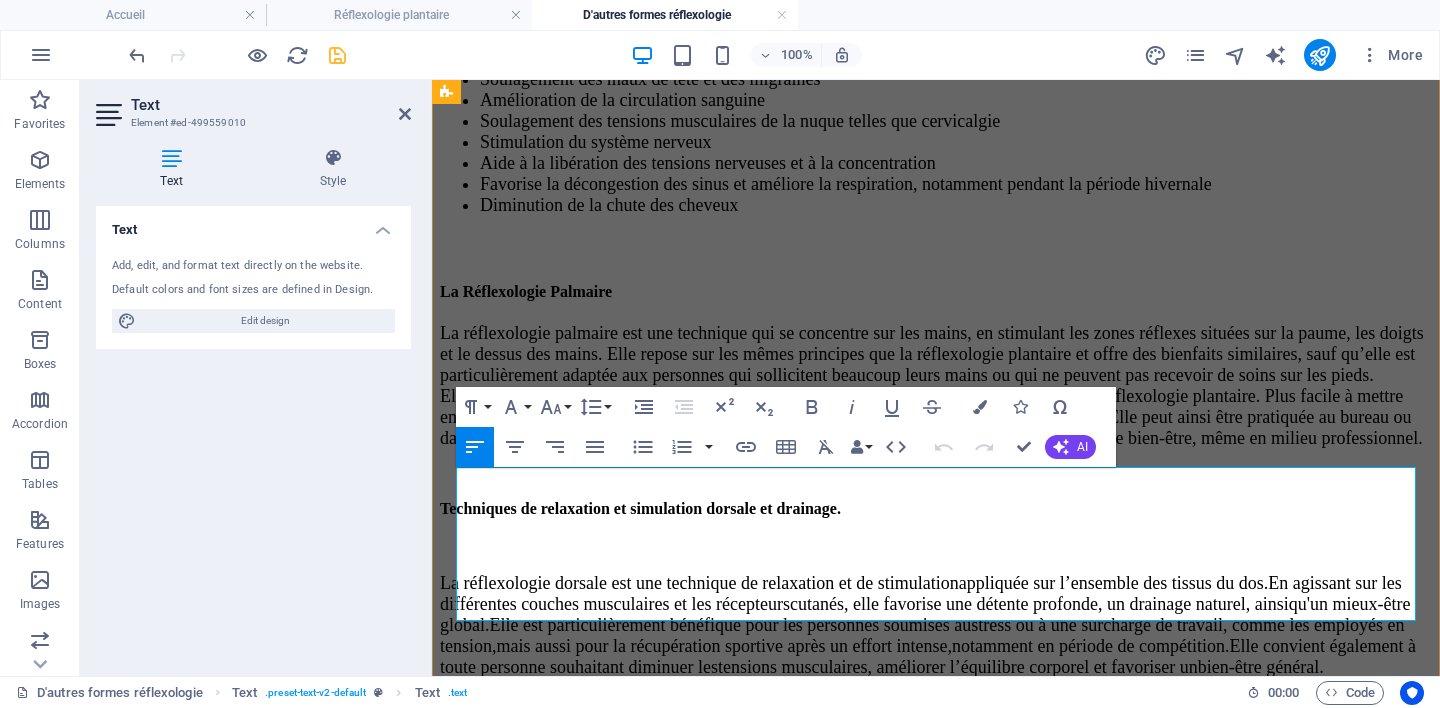 scroll, scrollTop: 1227, scrollLeft: 0, axis: vertical 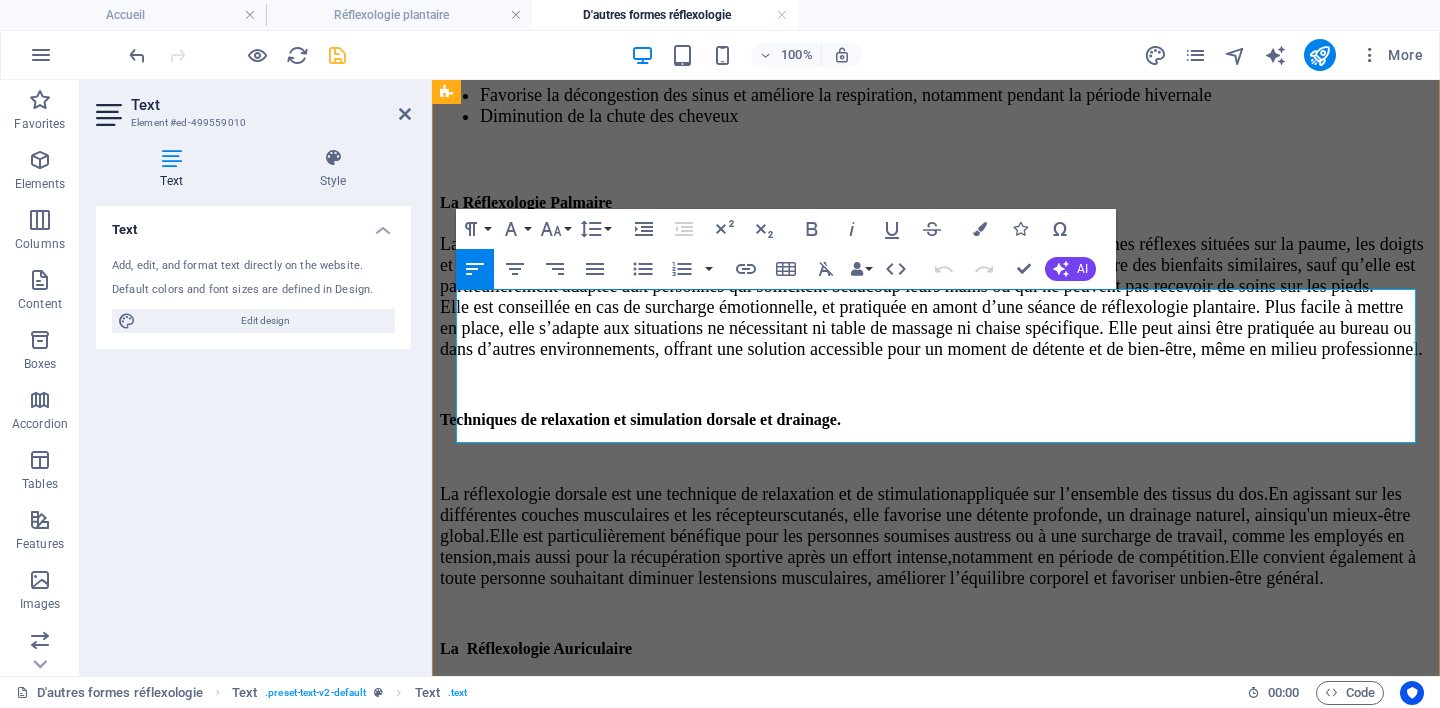 click on "Elle‬‭ est‬‭ particulièrement‬‭ bénéfique‬‭ pour‬‭ les‬‭ personnes‬‭ soumises‬‭ au" at bounding box center [731, 536] 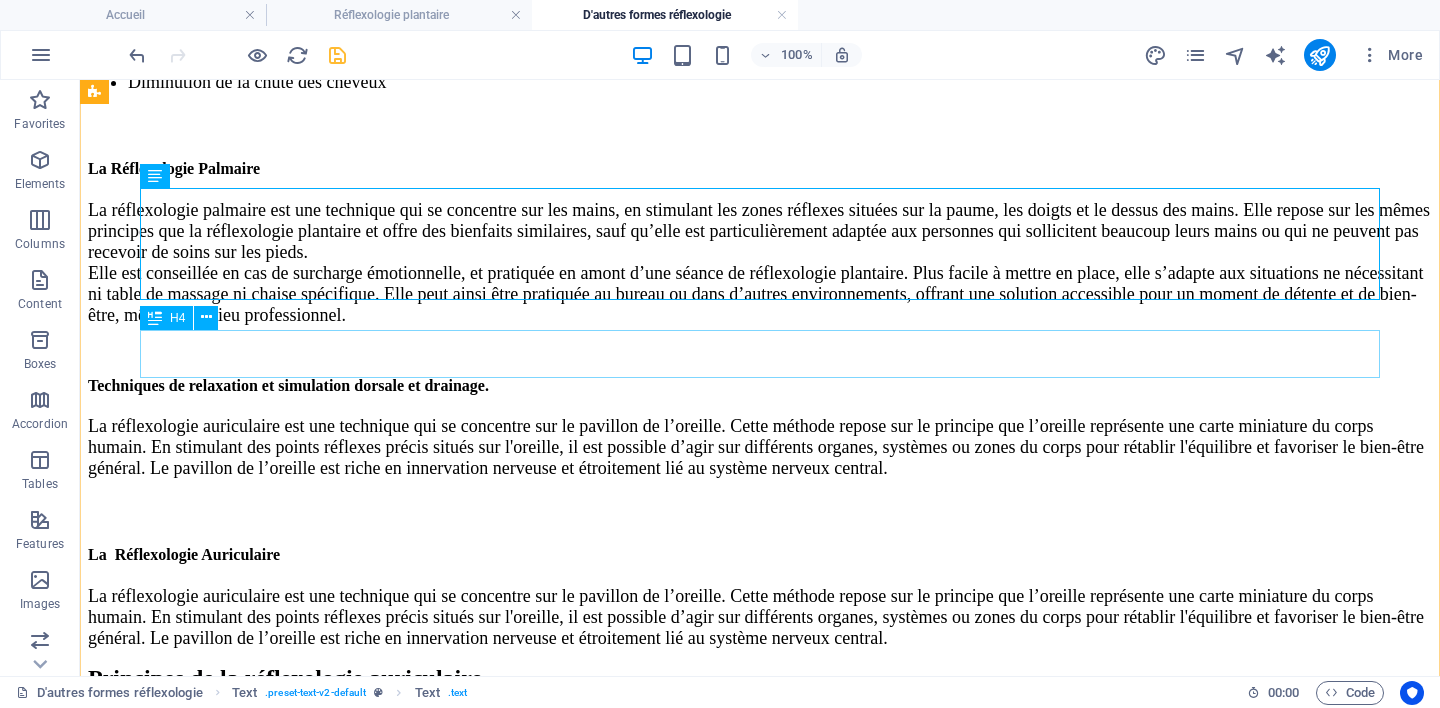 scroll, scrollTop: 1214, scrollLeft: 0, axis: vertical 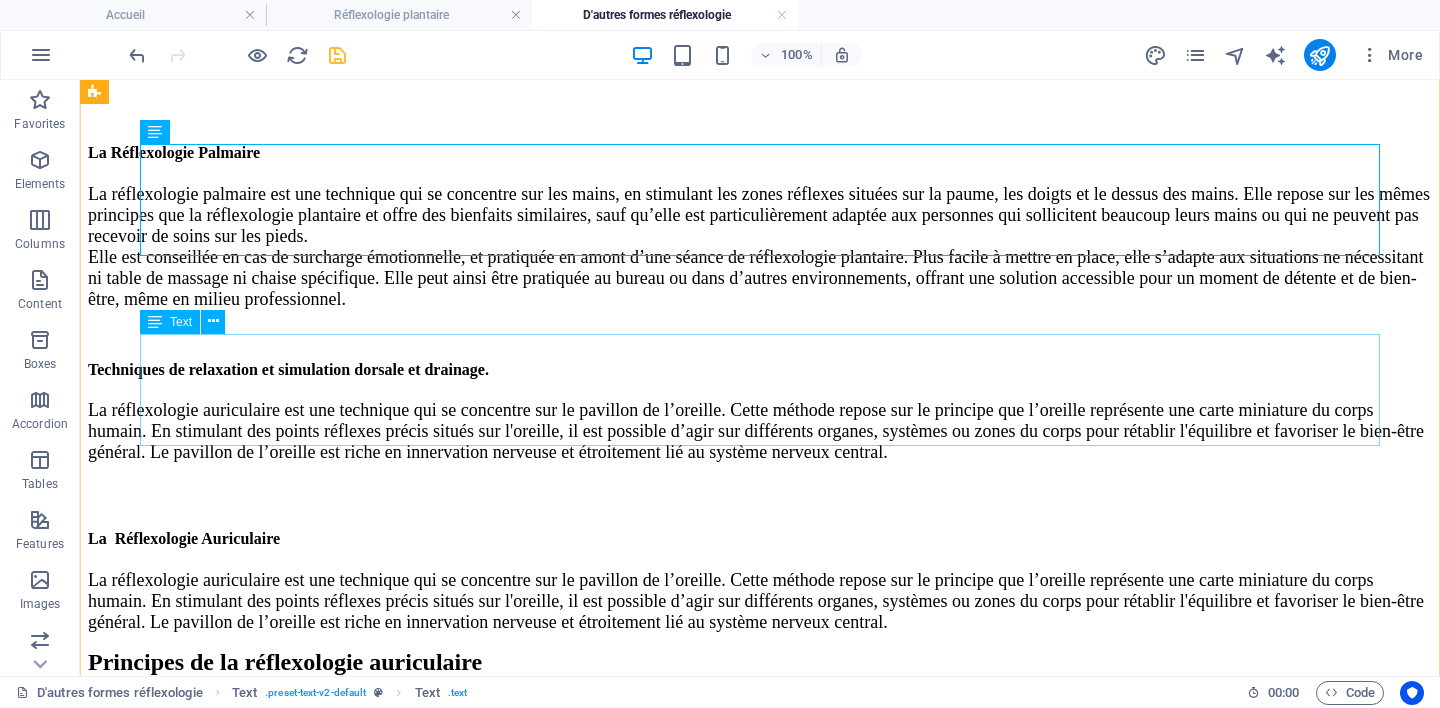 click on "La réflexologie auriculaire est une technique qui se concentre sur le pavillon de l’oreille. Cette méthode repose sur le principe que l’oreille représente une carte miniature du corps humain. En stimulant des points réflexes précis situés sur l'oreille, il est possible d’agir sur différents organes, systèmes ou zones du corps pour rétablir l'équilibre et favoriser le bien-être général. Le pavillon de l’oreille est riche en innervation nerveuse et étroitement lié au système nerveux central." at bounding box center [760, 601] 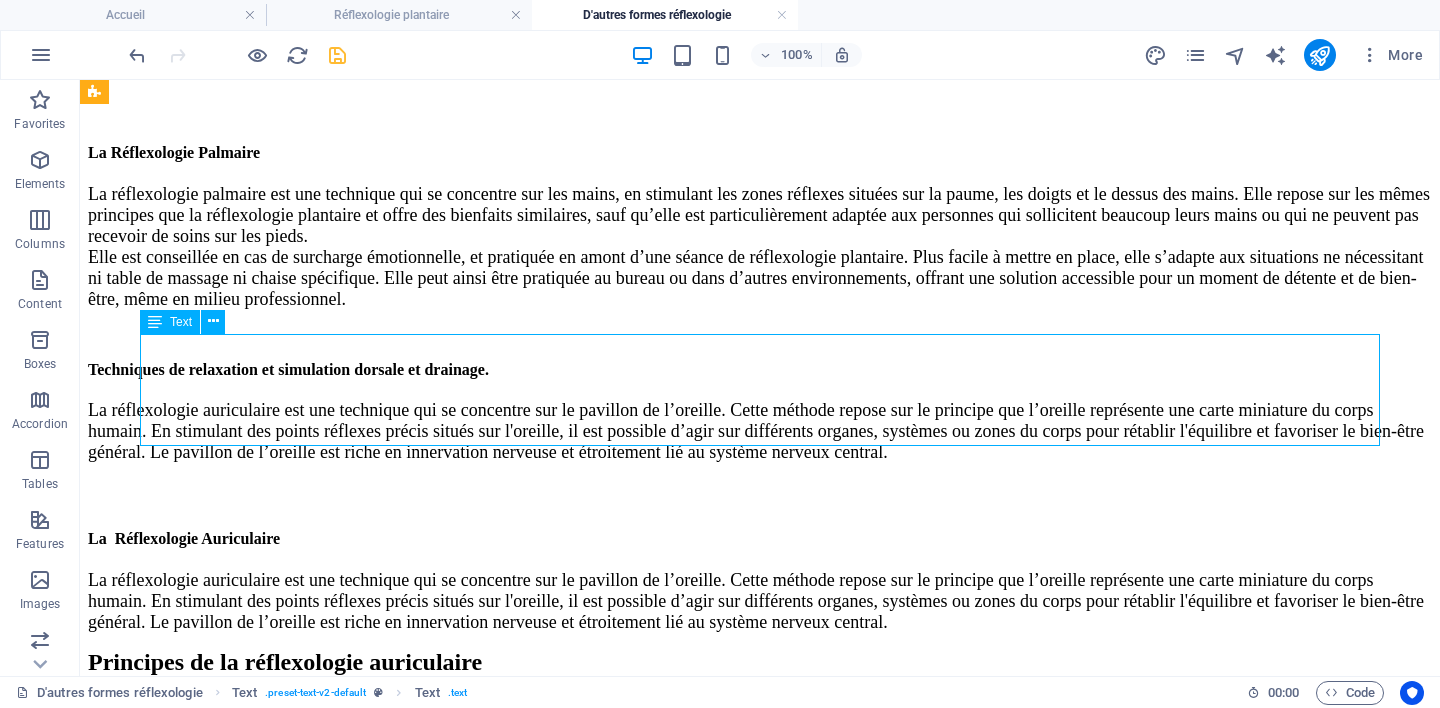 click on "La réflexologie auriculaire est une technique qui se concentre sur le pavillon de l’oreille. Cette méthode repose sur le principe que l’oreille représente une carte miniature du corps humain. En stimulant des points réflexes précis situés sur l'oreille, il est possible d’agir sur différents organes, systèmes ou zones du corps pour rétablir l'équilibre et favoriser le bien-être général. Le pavillon de l’oreille est riche en innervation nerveuse et étroitement lié au système nerveux central." at bounding box center [760, 601] 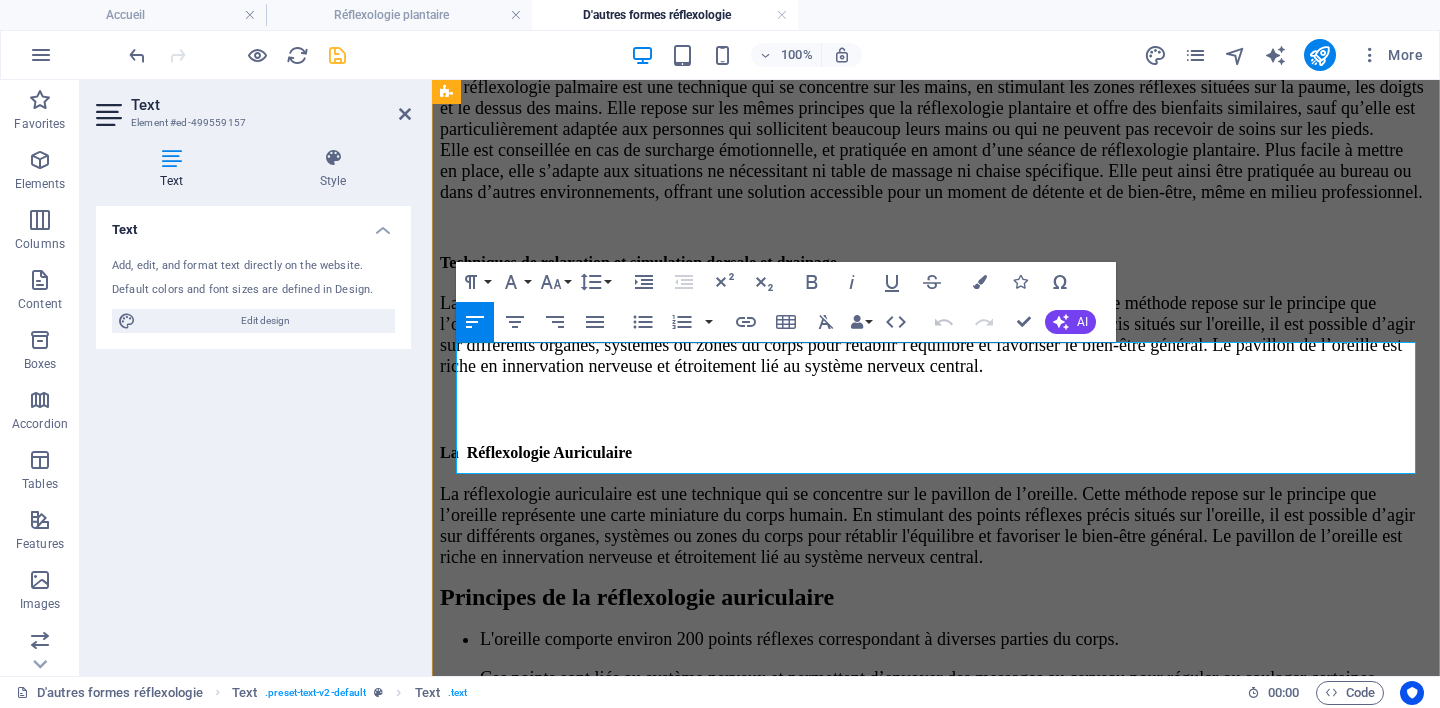 scroll, scrollTop: 1466, scrollLeft: 0, axis: vertical 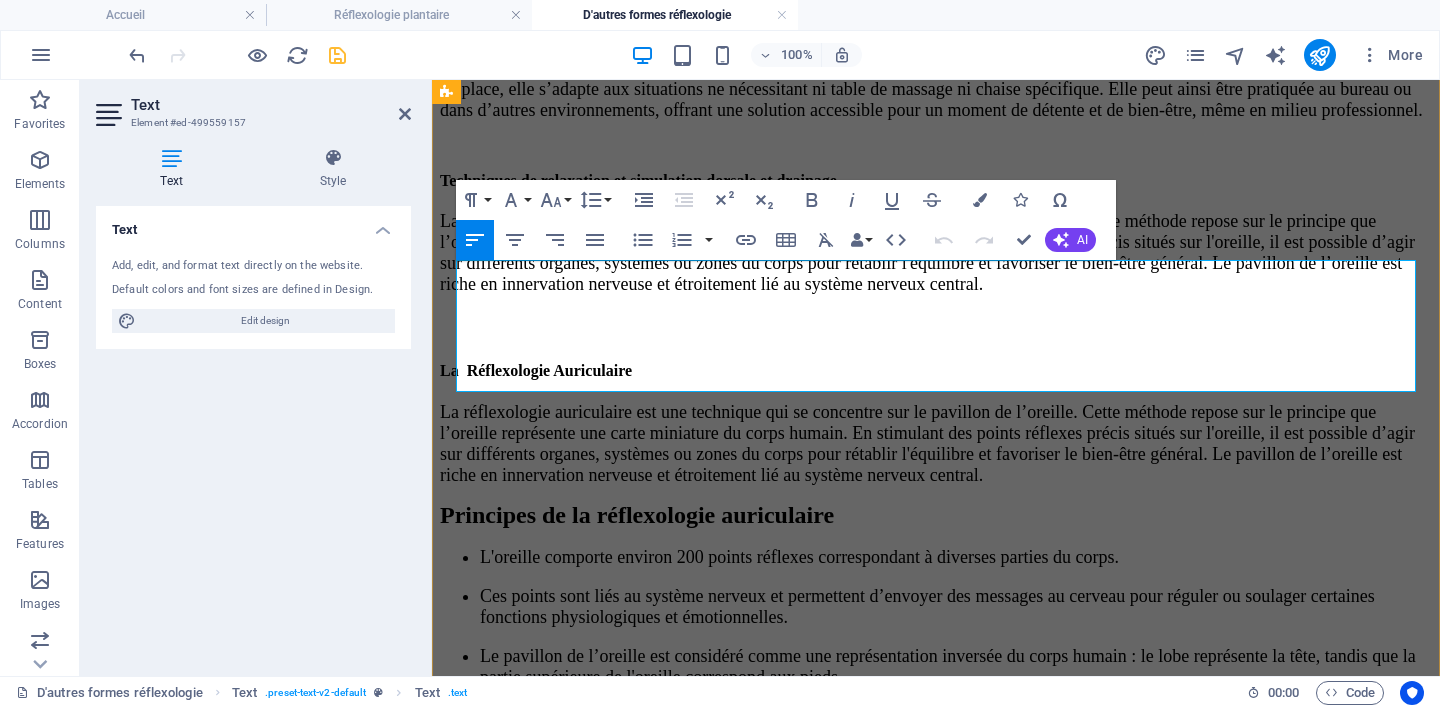 click on "La réflexologie auriculaire est une technique qui se concentre sur le pavillon de l’oreille. Cette méthode repose sur le principe que l’oreille représente une carte miniature du corps humain. En stimulant des points réflexes précis situés sur l'oreille, il est possible d’agir sur différents organes, systèmes ou zones du corps pour rétablir l'équilibre et favoriser le bien-être général. Le pavillon de l’oreille est riche en innervation nerveuse et étroitement lié au système nerveux central." at bounding box center (927, 443) 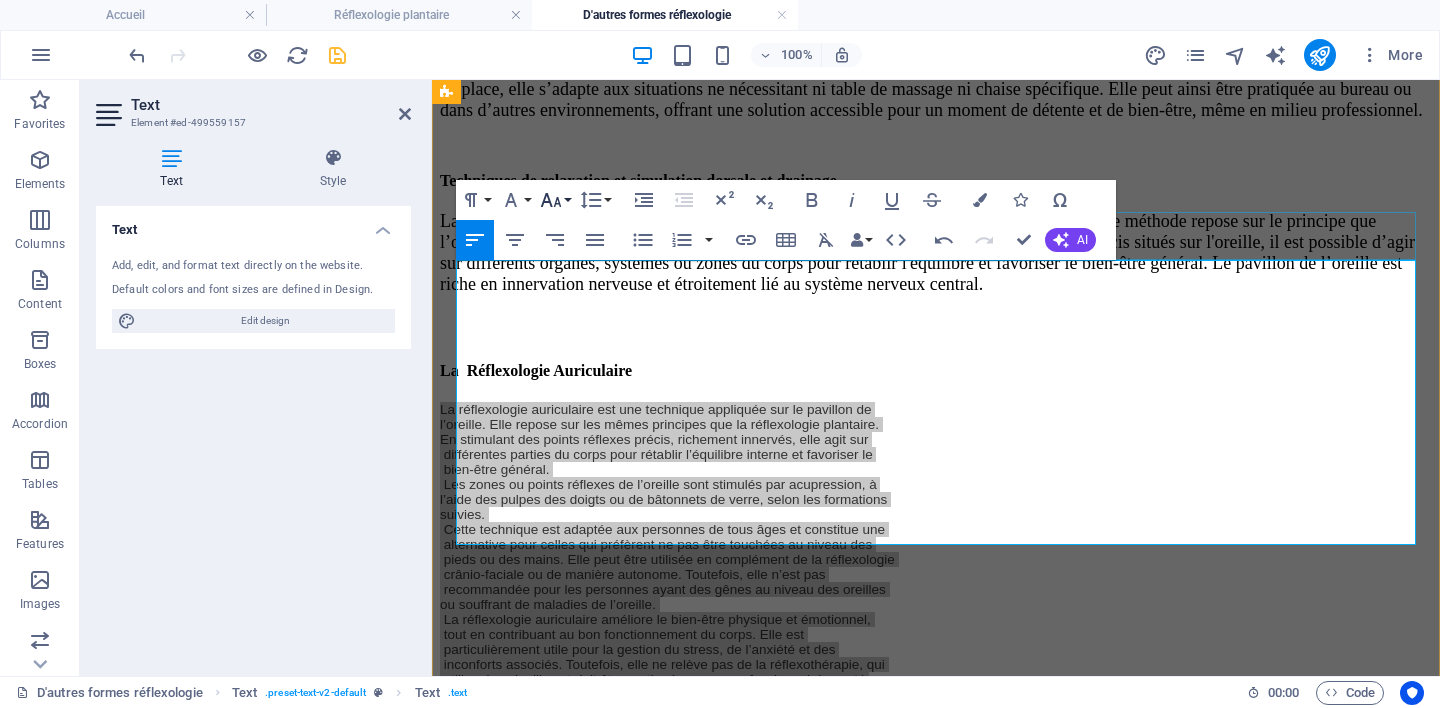 click on "Font Size" at bounding box center [555, 200] 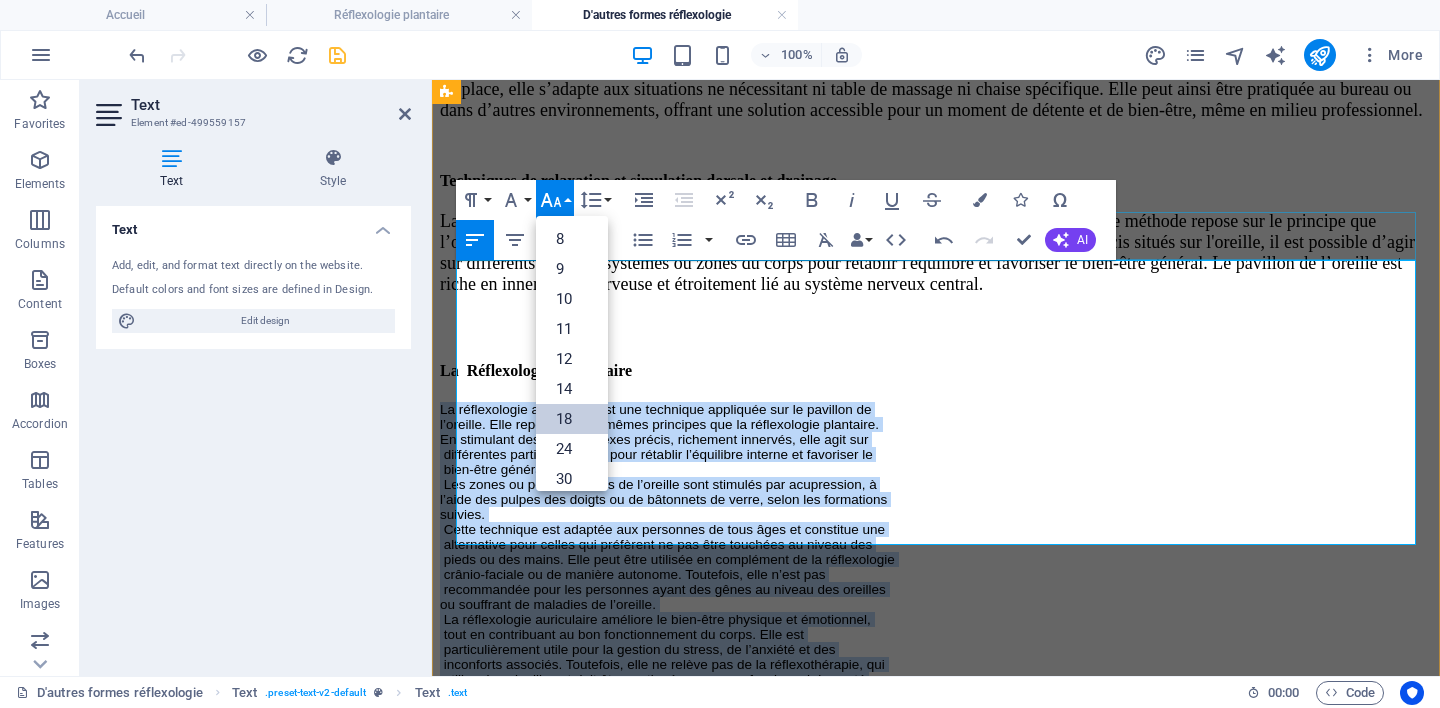 click on "18" at bounding box center [572, 419] 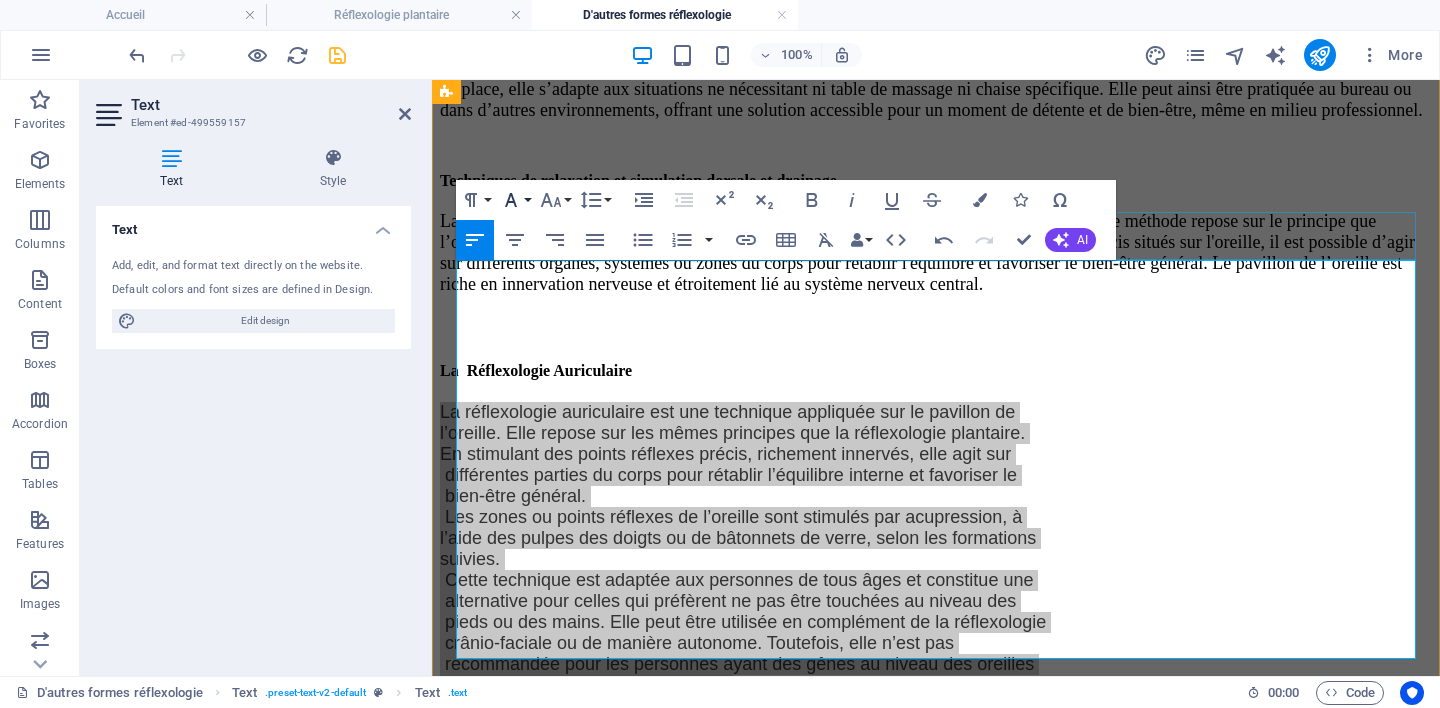 click 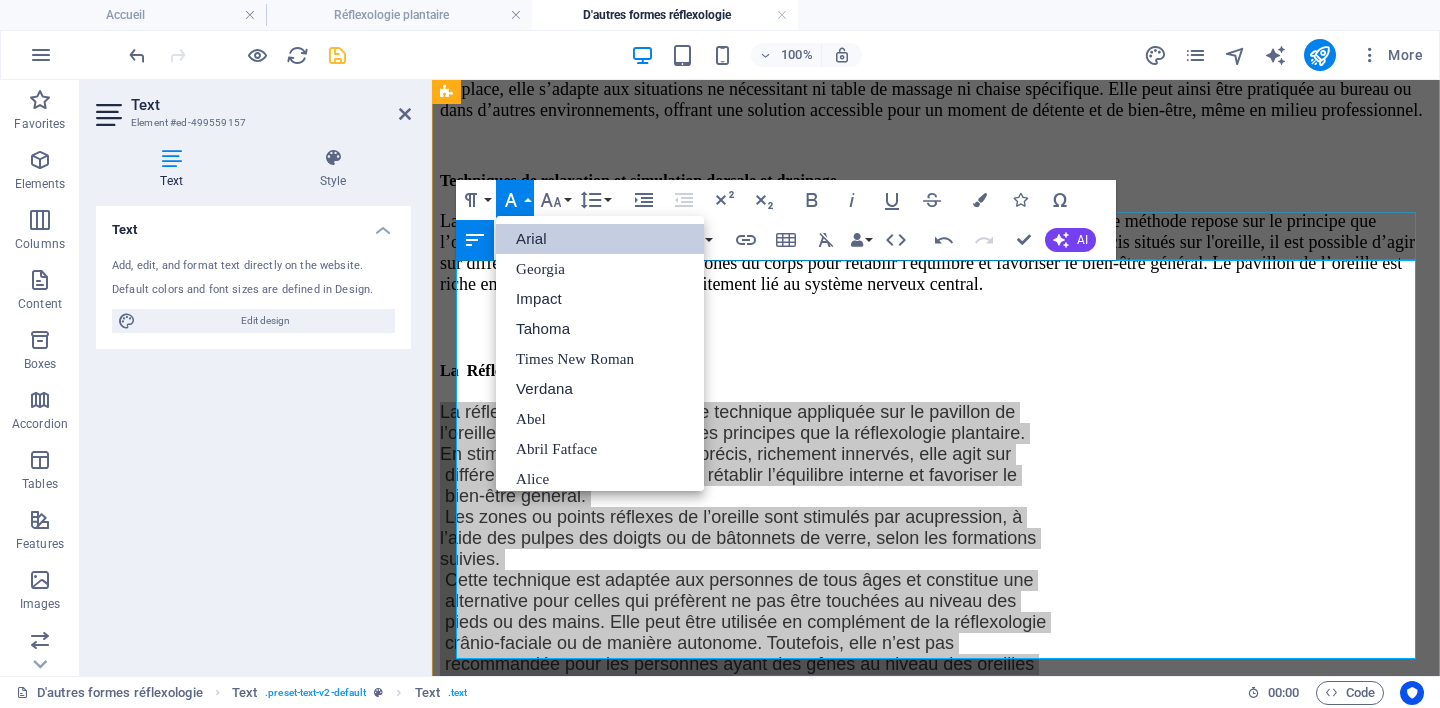 scroll, scrollTop: 23, scrollLeft: 0, axis: vertical 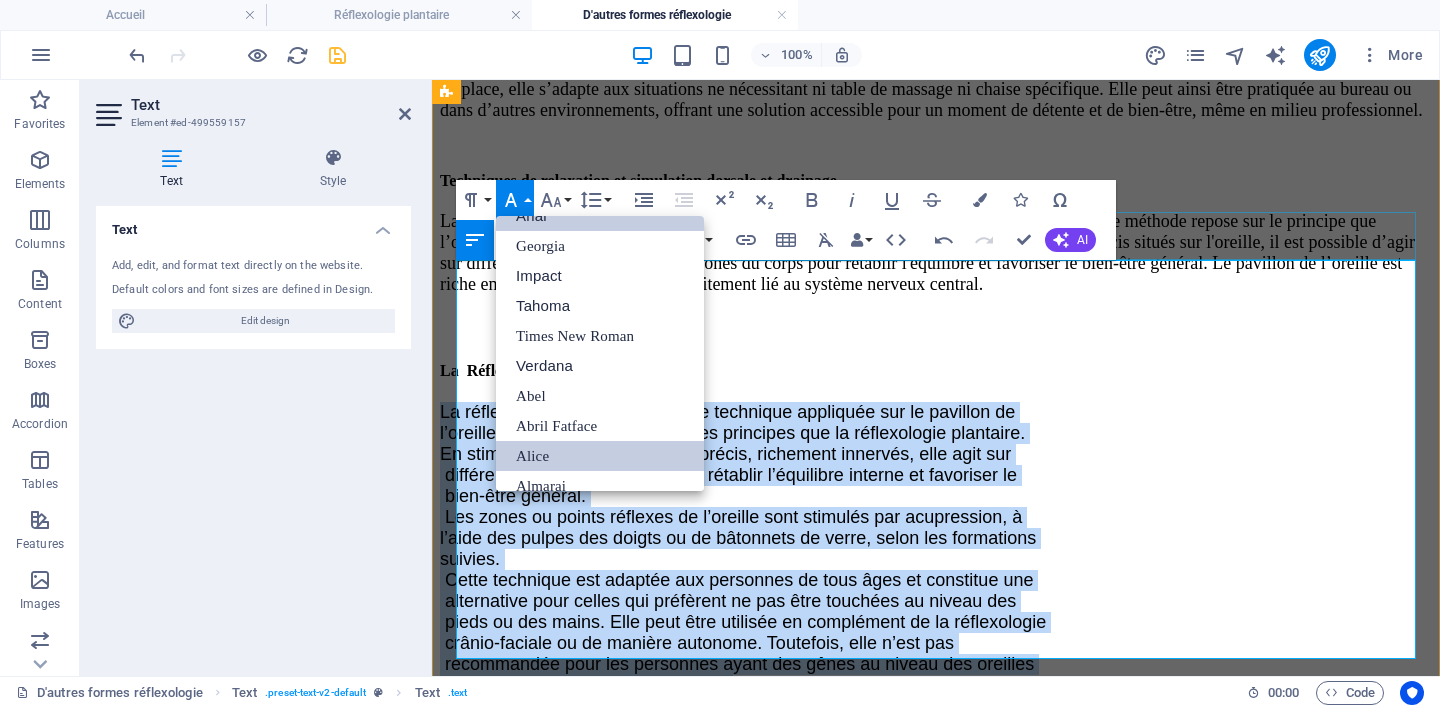 click on "Alice" at bounding box center (600, 456) 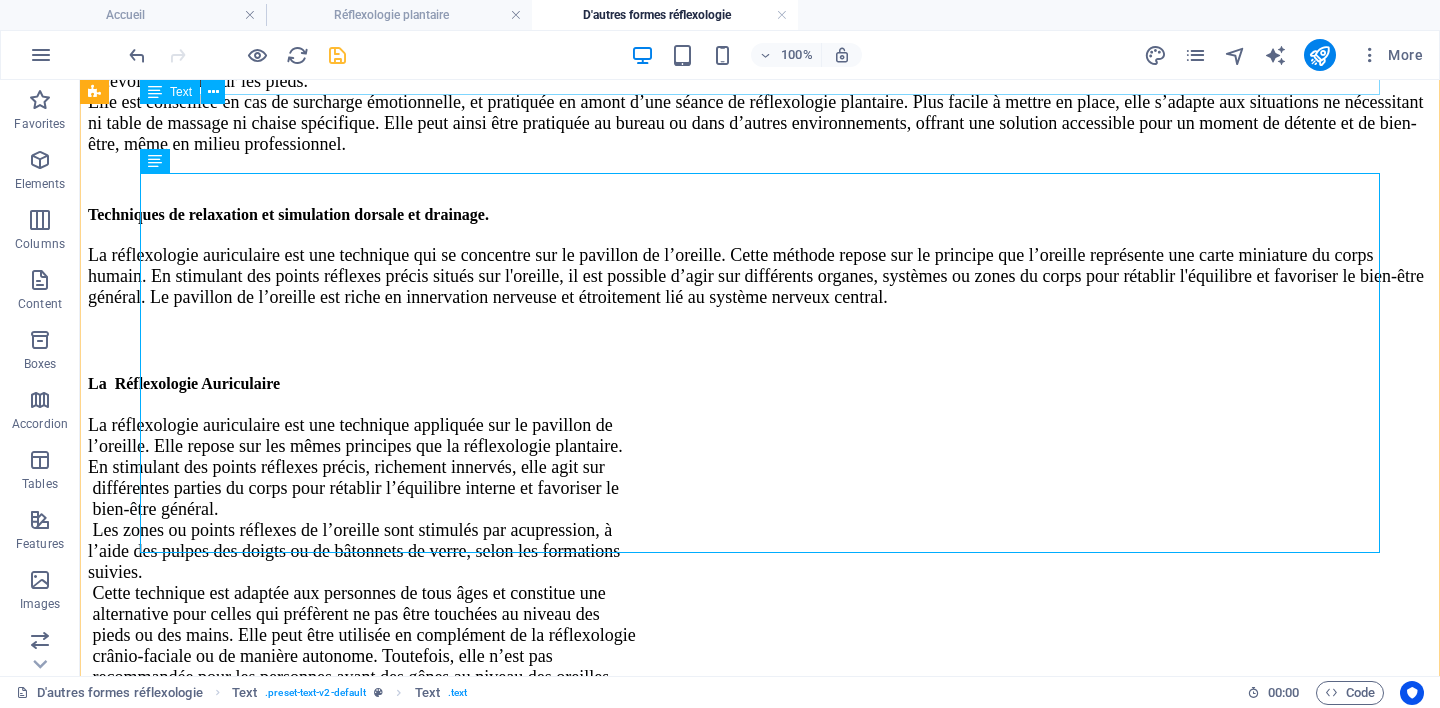 scroll, scrollTop: 1375, scrollLeft: 0, axis: vertical 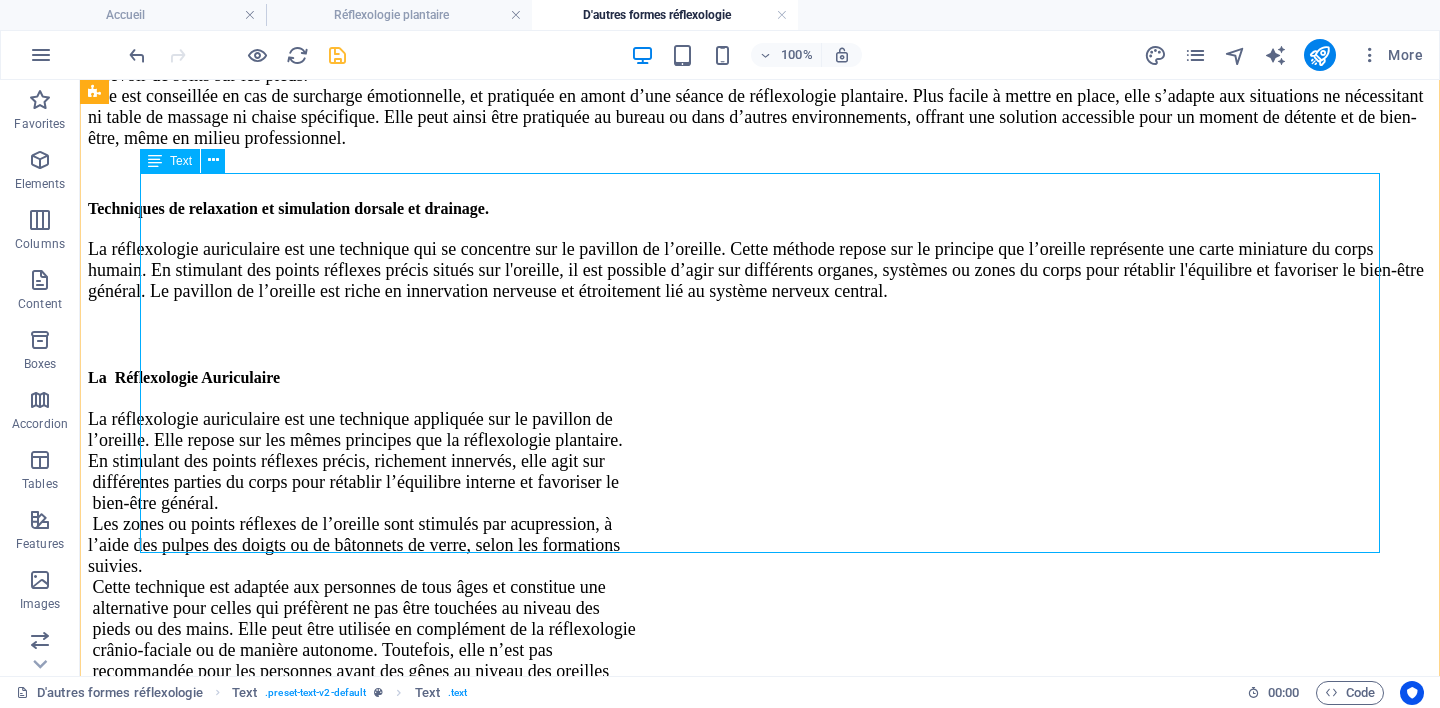 click on "La‬‭ réflexologie‬‭ auriculaire‬‭ est‬‭ une‬‭ technique‬‭ appliquée‬‭ sur‬‭ le‬‭ pavillon‬‭ de‬ ‭ l’oreille.‬‭ Elle‬‭ repose‬‭ sur‬‭ les‬‭ mêmes‬‭ principes‬‭ que‬‭ la‬‭ réflexologie‬‭ plantaire.‬ ‭ En‬‭ stimulant‬‭ des‬‭ points‬‭ réflexes‬‭ précis,‬‭ richement‬‭ innervés,‬‭ elle‬‭ agit‬‭ sur‬ ‭ différentes‬‭ parties‬‭ du‬‭ corps‬‭ pour‬‭ rétablir‬‭ l’équilibre‬‭ interne‬‭ et‬‭ favoriser‬‭ le‬ ‭ bien-être général.‬ ‭ Les‬‭ zones‬‭ ou‬‭ points‬‭ réflexes‬‭ de‬‭ l’oreille‬‭ sont‬‭ stimulés‬‭ par‬‭ acupression,‬‭ à‬ ‭ l’aide‬‭ des‬‭ pulpes‬‭ des‬‭ doigts‬‭ ou‬‭ de‬‭ bâtonnets‬‭ de‬‭ verre,‬‭ selon‬‭ les‬‭ formations‬ ‭ suivies.‬ ‭ ou souffrant de maladies de l’oreille." at bounding box center (760, 608) 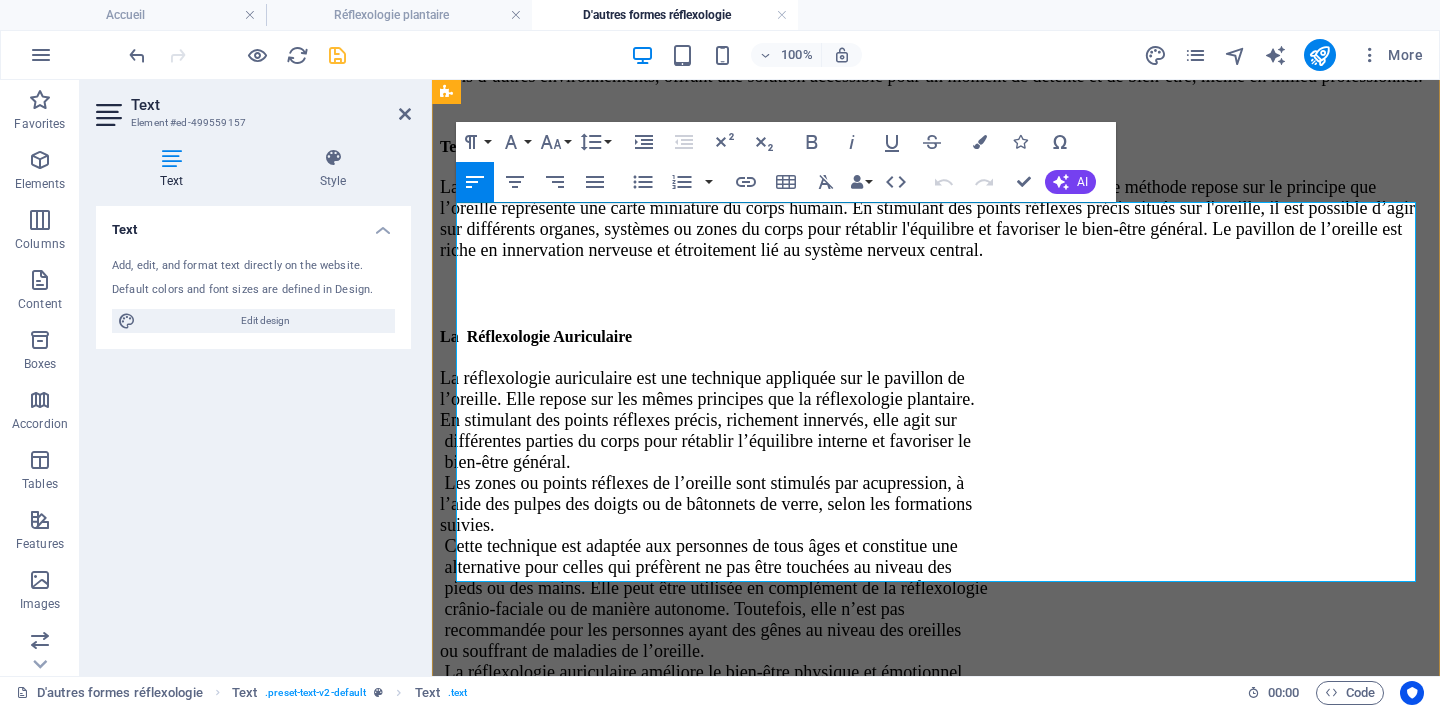 scroll, scrollTop: 1497, scrollLeft: 0, axis: vertical 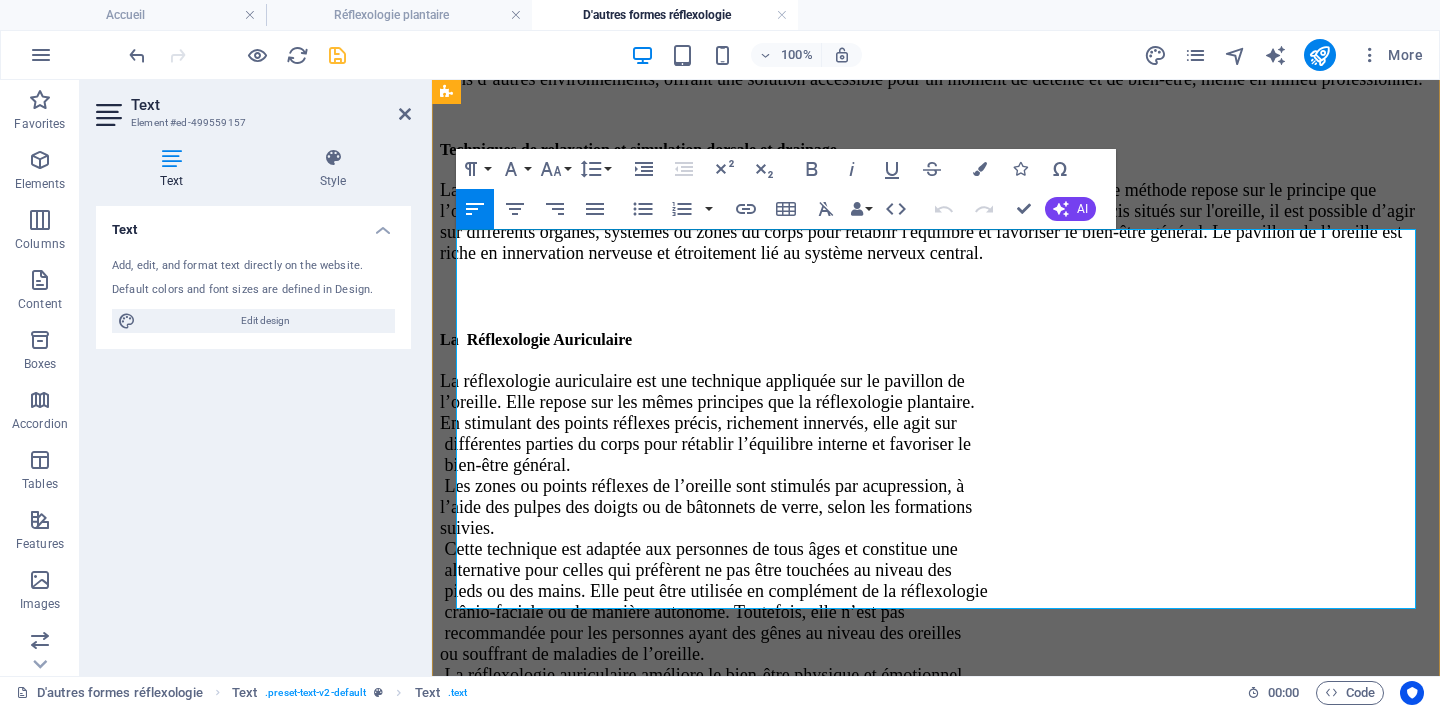 click on "‭l’oreille.‬‭ Elle‬‭ repose‬‭ sur‬‭ les‬‭ mêmes‬‭ principes‬‭ que‬‭ la‬‭ réflexologie‬‭ plantaire.‬" at bounding box center (707, 402) 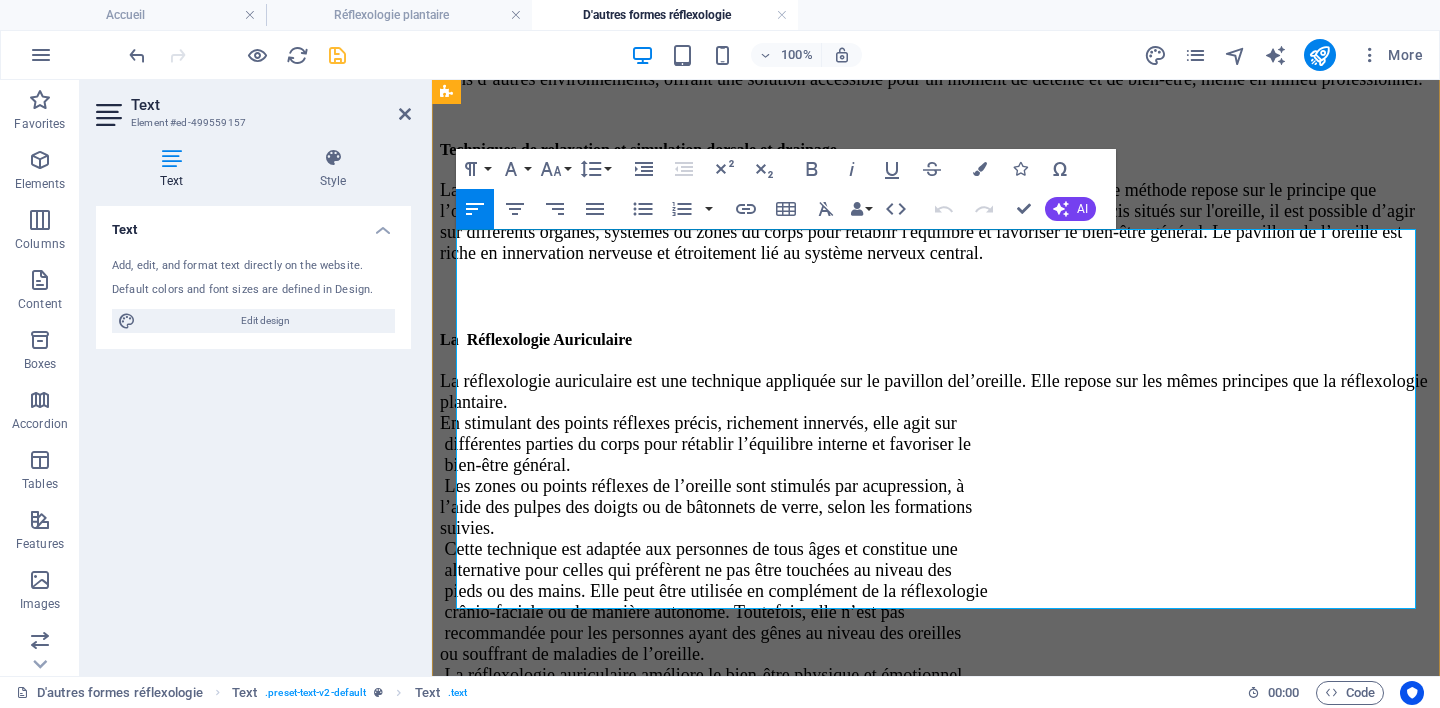 type 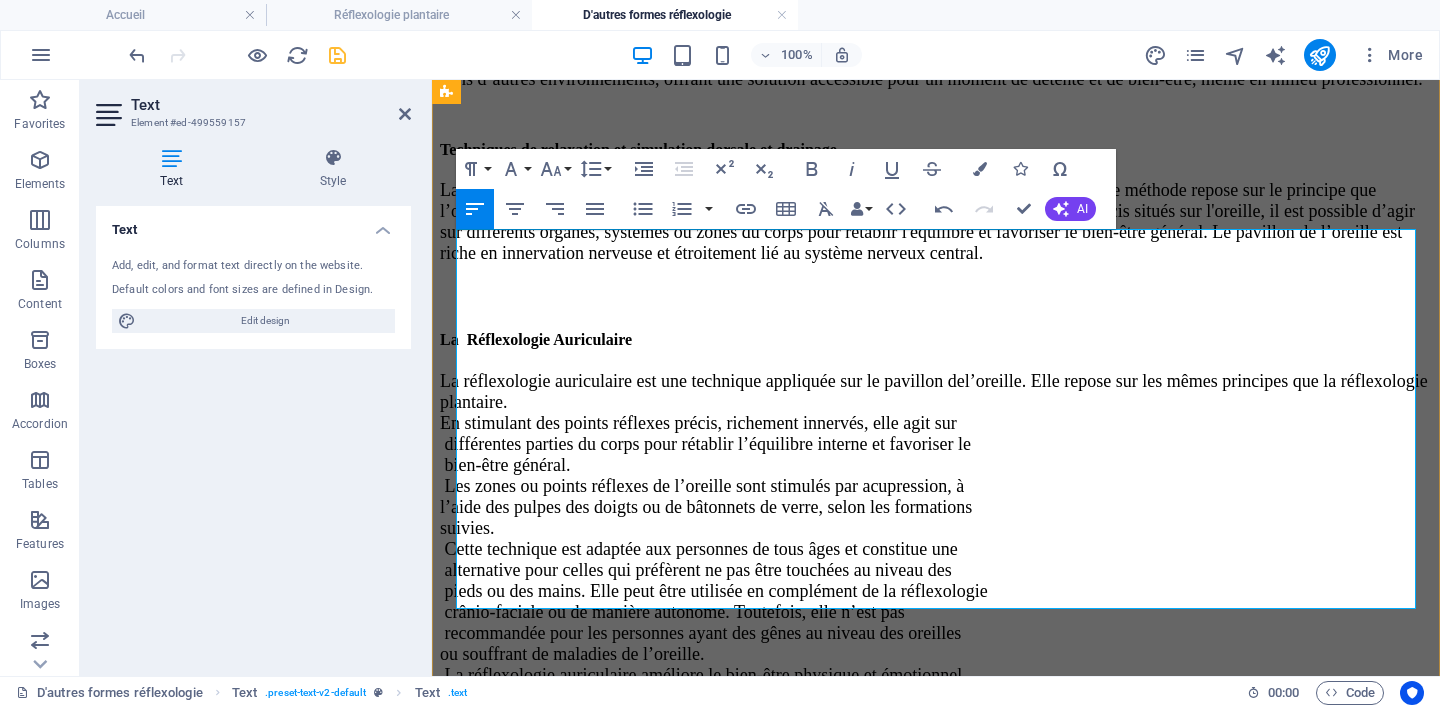 click on "l’oreille.‬‭ Elle‬‭ repose‬‭ sur‬‭ les‬‭ mêmes‬‭ principes‬‭ que‬‭ la‬‭ réflexologie‬‭ plantaire.‬" at bounding box center [934, 391] 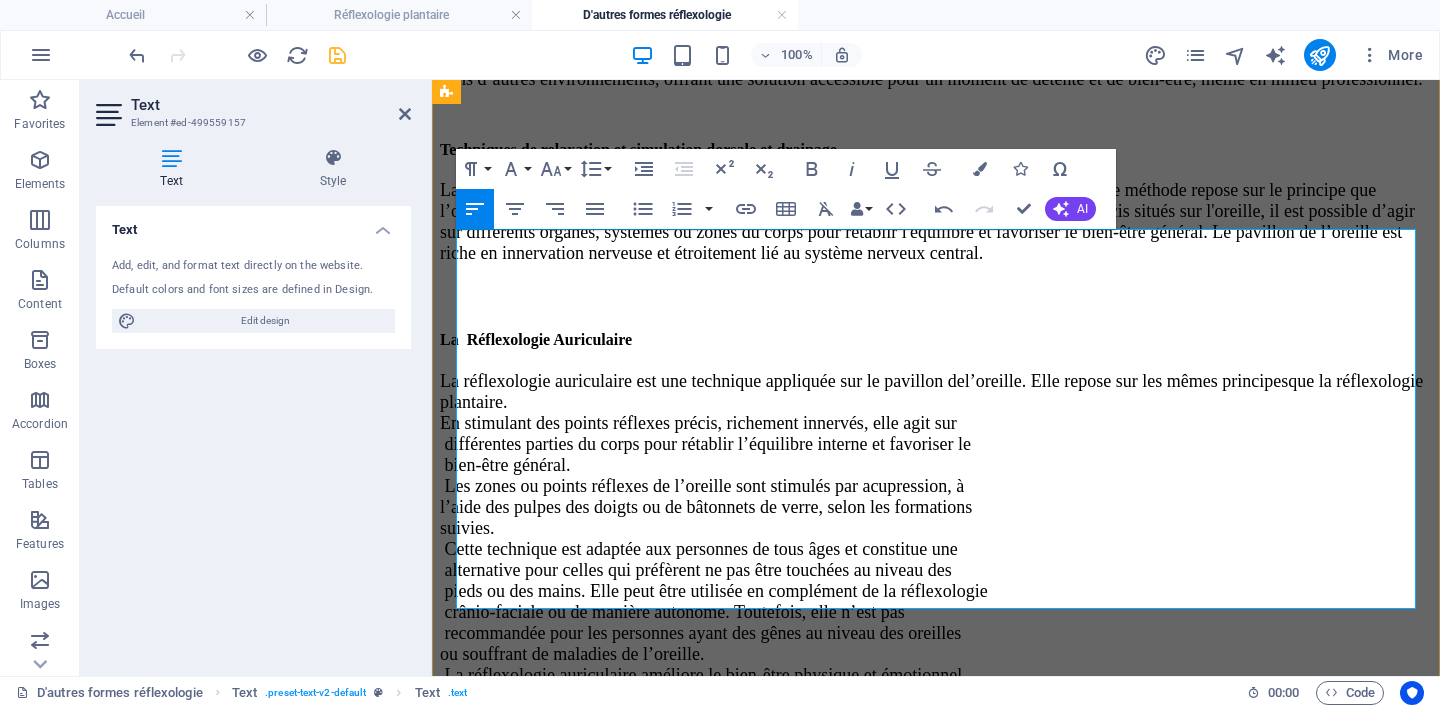 click on "En‬‭ stimulant‬‭ des‬‭ points‬‭ réflexes‬‭ précis,‬‭ richement‬‭ innervés,‬‭ elle‬‭ agit‬‭ sur" at bounding box center [698, 423] 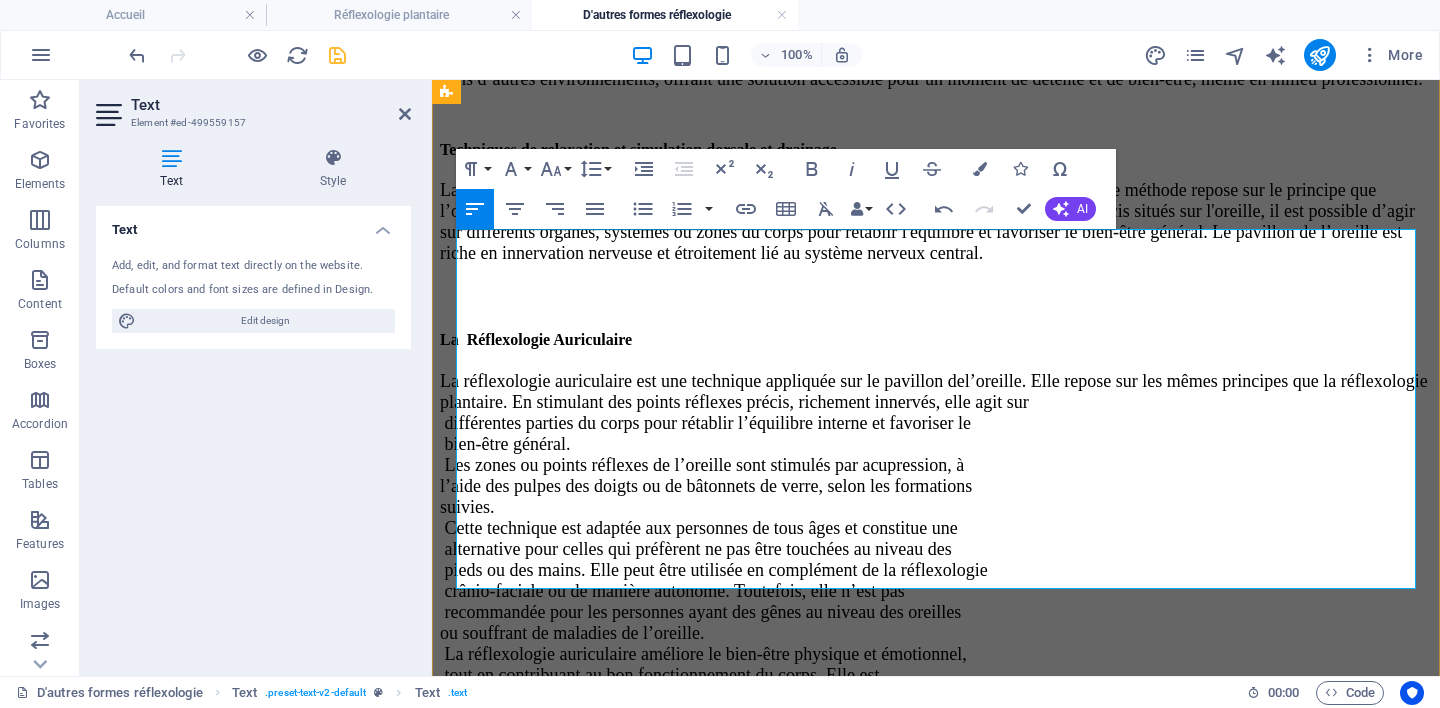 click on "‭ différentes‬‭ parties‬‭ du‬‭ corps‬‭ pour‬‭ rétablir‬‭ l’équilibre‬‭ interne‬‭ et‬‭ favoriser‬‭ le‬" at bounding box center [705, 423] 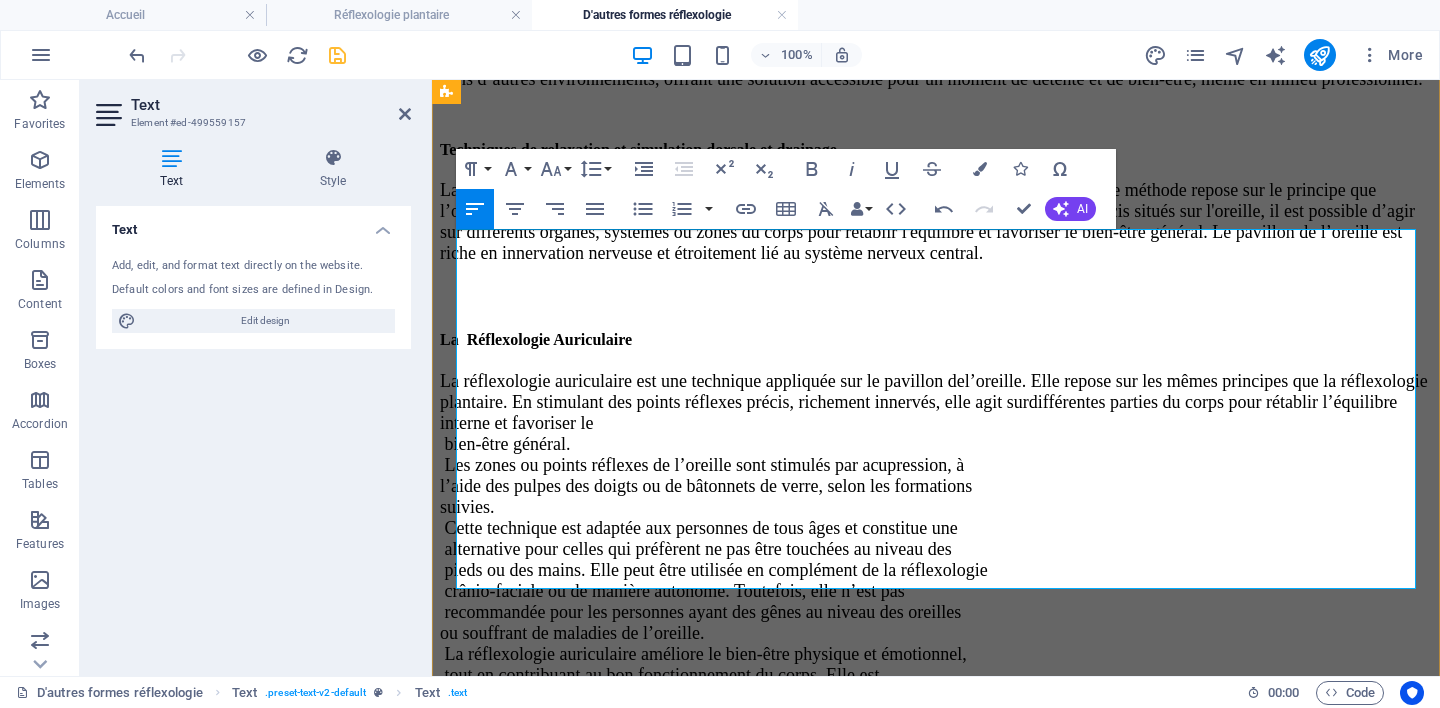 click on "différentes‬‭ parties‬‭ du‬‭ corps‬‭ pour‬‭ rétablir‬‭ l’équilibre‬‭ interne‬‭ et‬‭ favoriser‬‭ le" at bounding box center (918, 412) 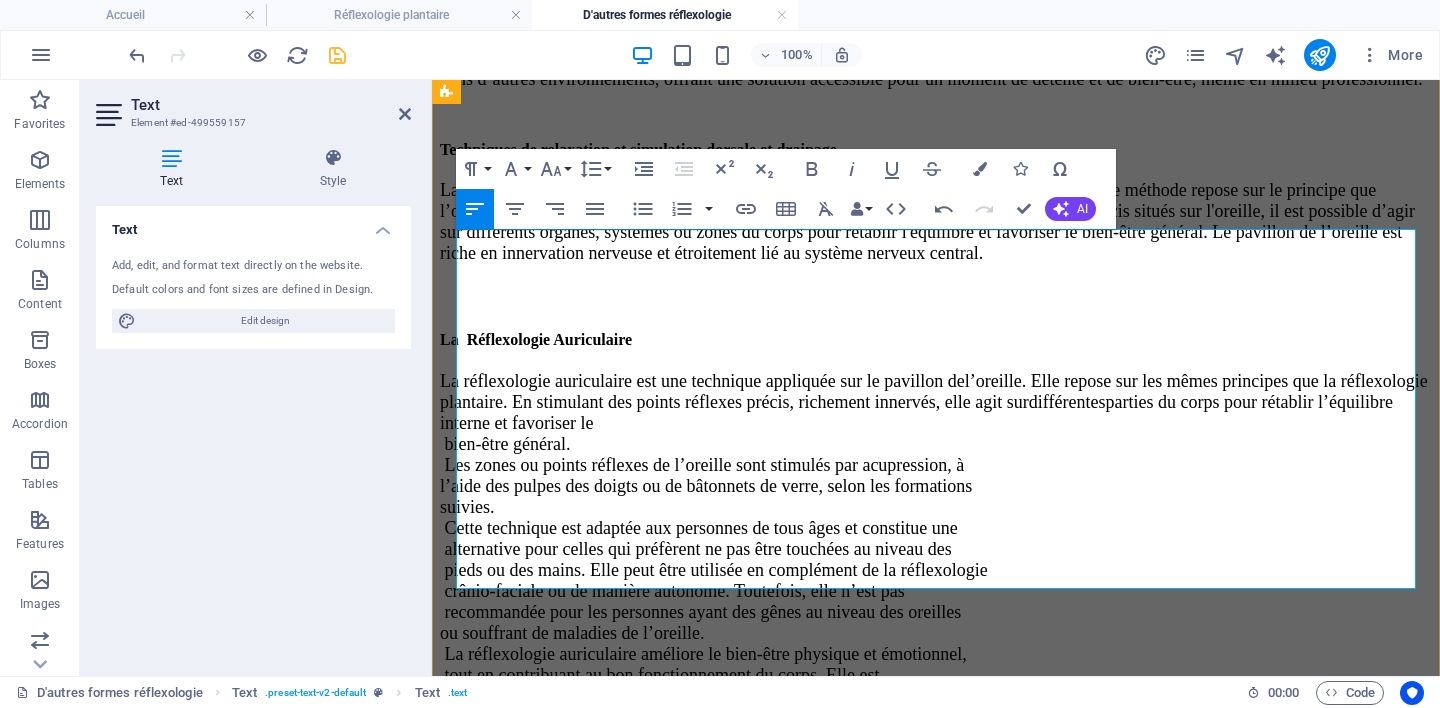 click on "‭ bien-être général.‬" at bounding box center [505, 444] 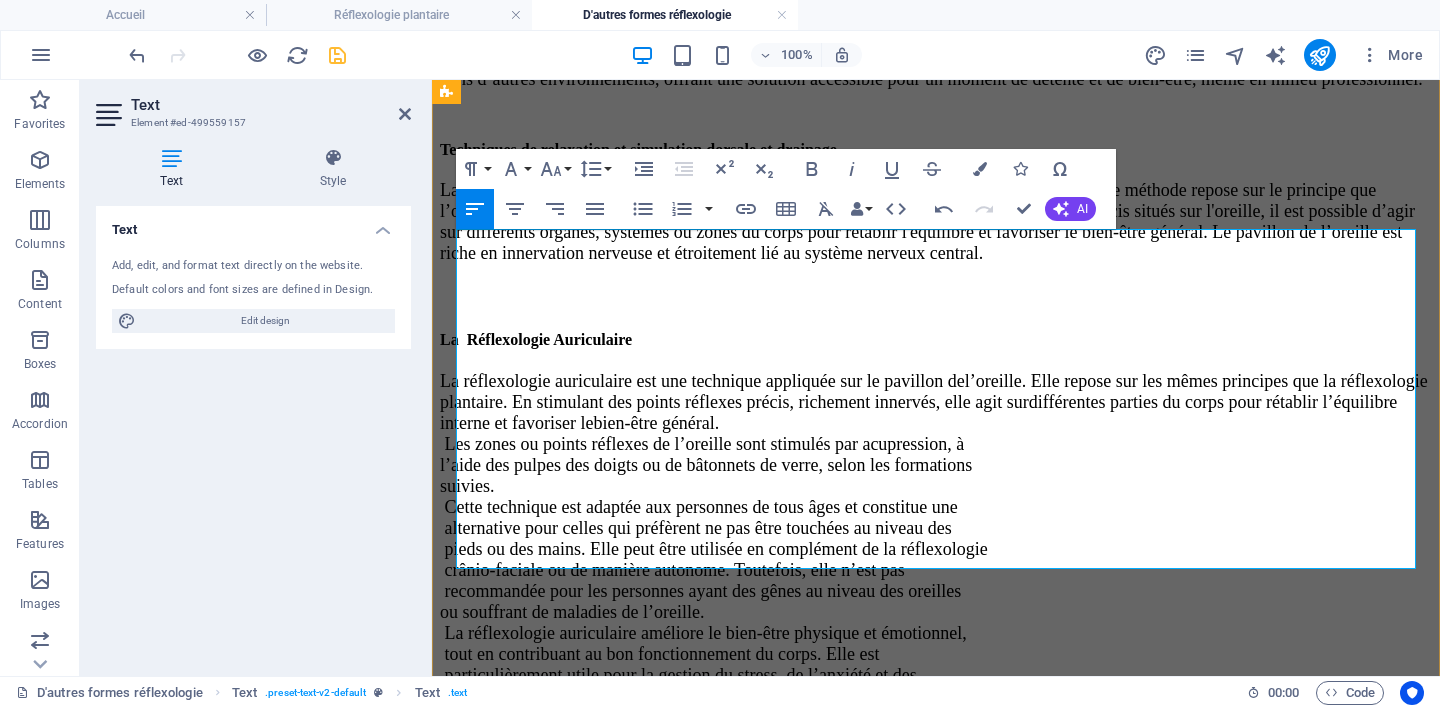 click on "‭ Les‬‭ zones‬‭ ou‬‭ points‬‭ réflexes‬‭ de‬‭ l’oreille‬‭ sont‬‭ stimulés‬‭ par‬‭ acupression,‬‭ à" at bounding box center [702, 444] 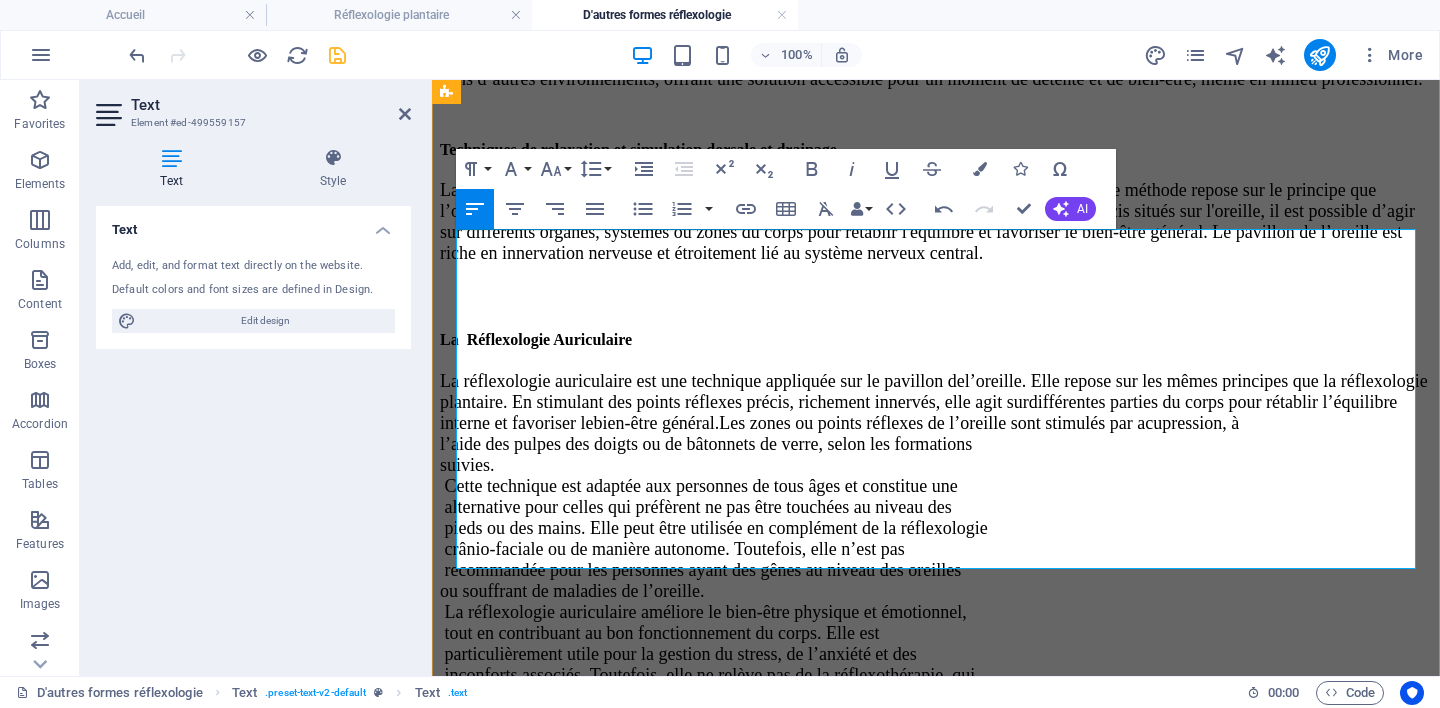 click on "l’aide‬‭ des‬‭ pulpes‬‭ des‬‭ doigts‬‭ ou‬‭ de‬‭ bâtonnets‬‭ de‬‭ verre,‬‭ selon‬‭ les‬‭ formations" at bounding box center (706, 444) 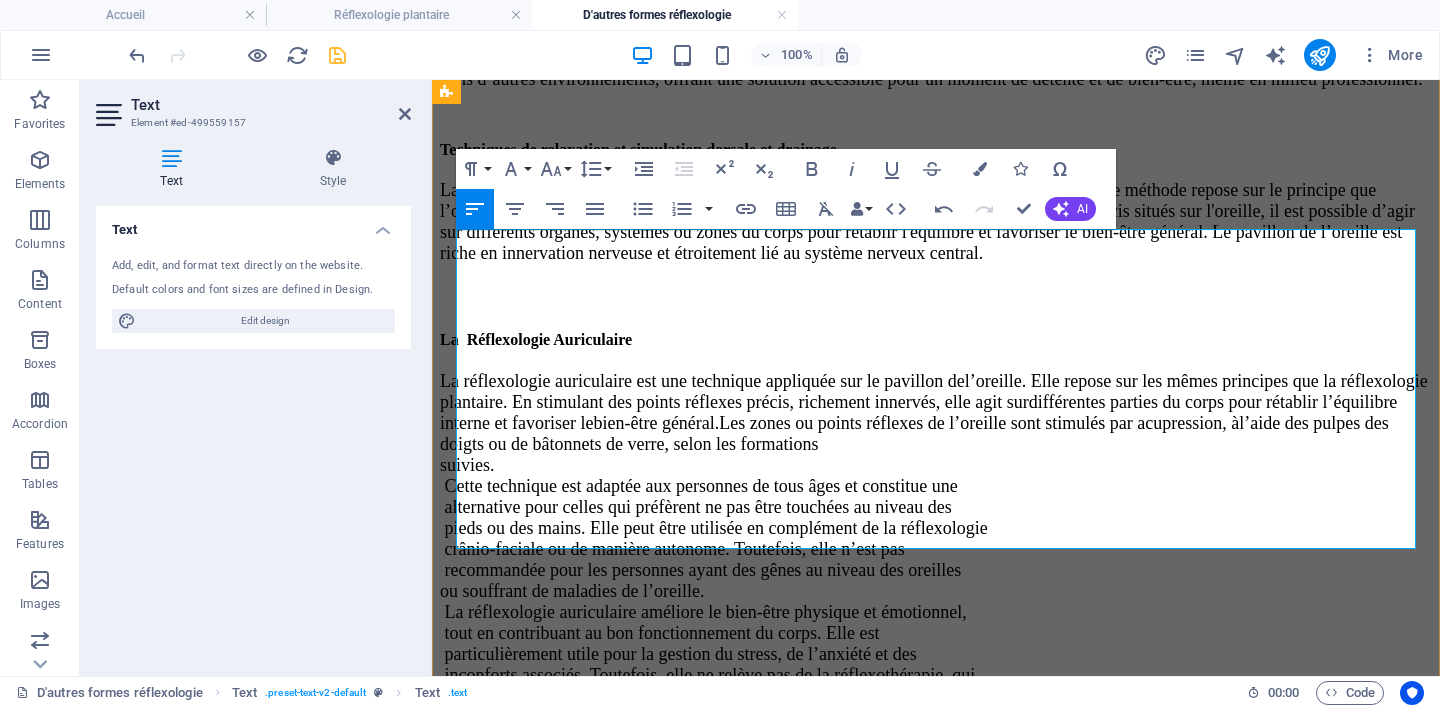 click on "suivies." at bounding box center (467, 465) 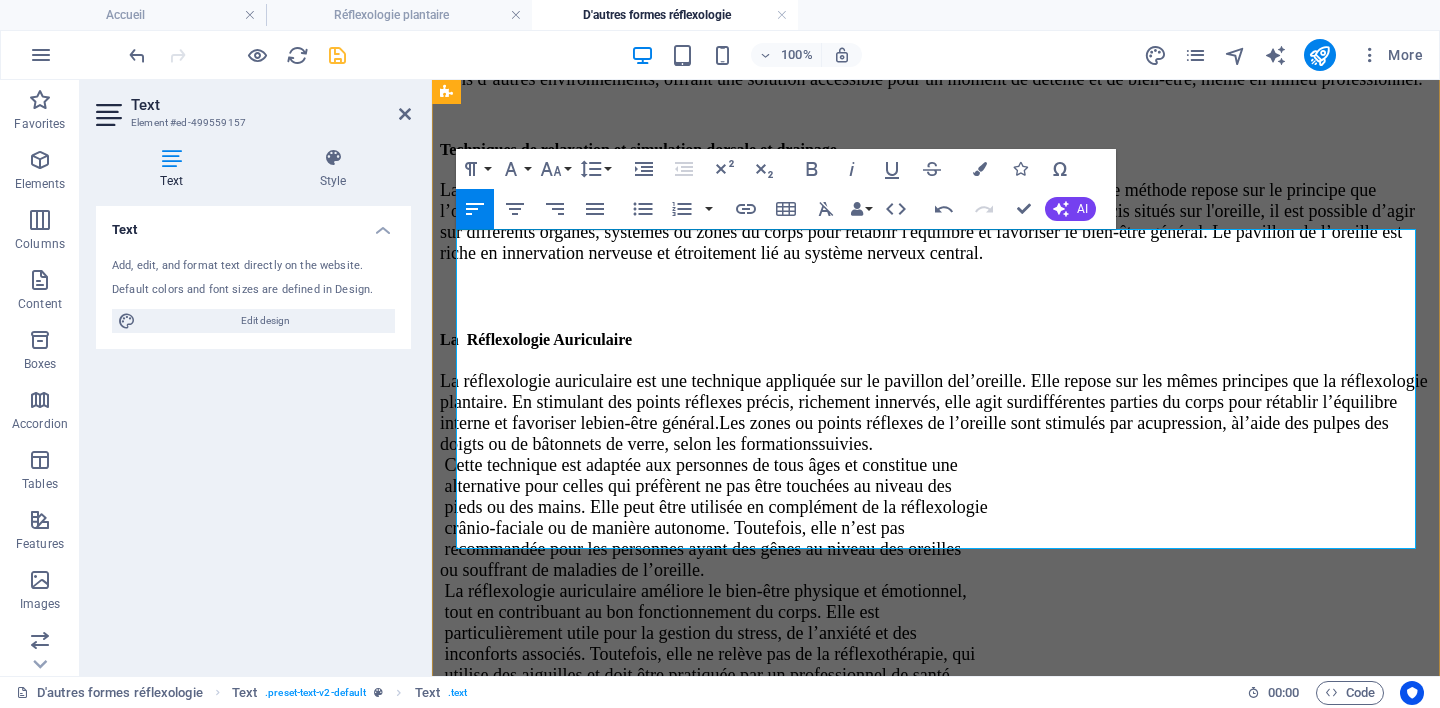 click on "‭ Cette‬‭ technique‬‭ est‬‭ adaptée‬‭ aux‬‭ personnes‬‭ de‬‭ tous‬‭ âges‬‭ et‬‭ constitue‬‭ une" at bounding box center [699, 465] 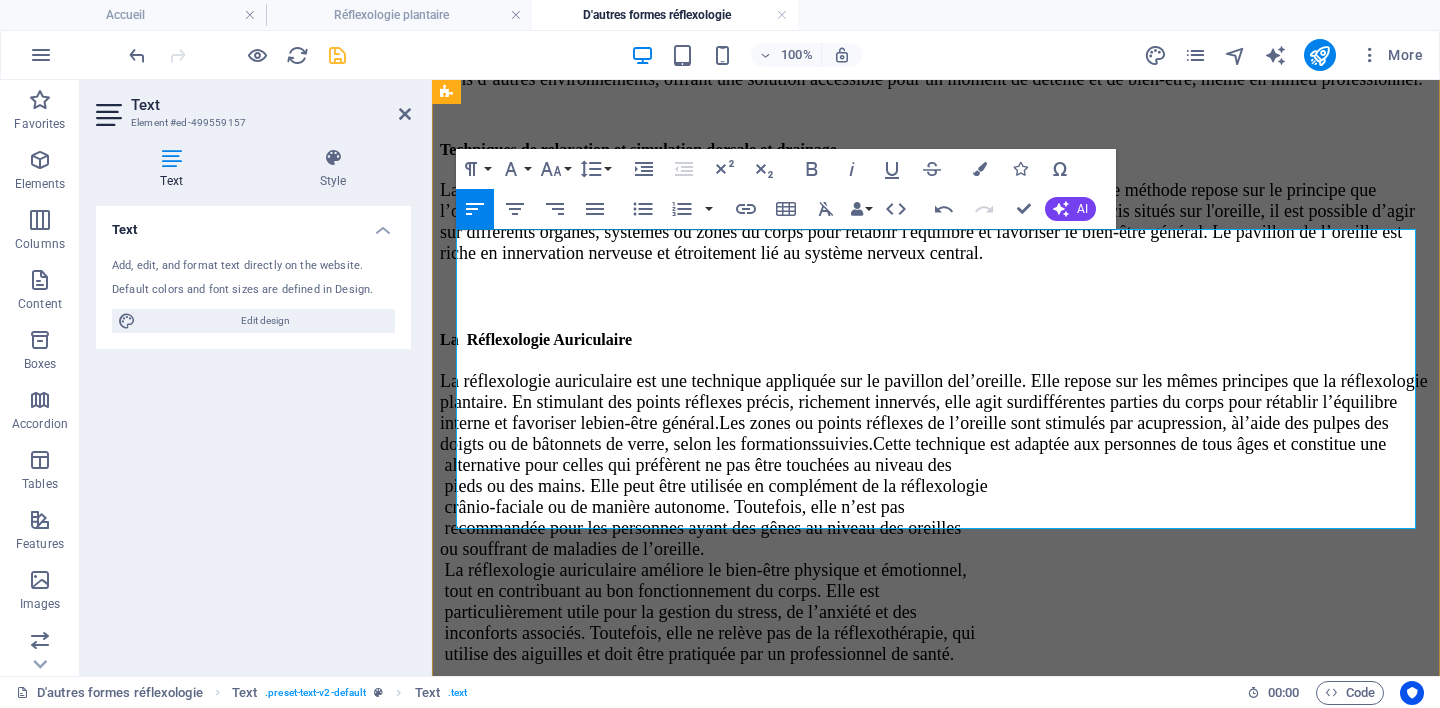 click on "‭ alternative‬‭ pour‬‭ celles‬‭ qui‬‭ préfèrent‬‭ ne‬‭ pas‬‭ être‬‭ touchées‬‭ au‬‭ niveau‬‭ des‬" at bounding box center [696, 465] 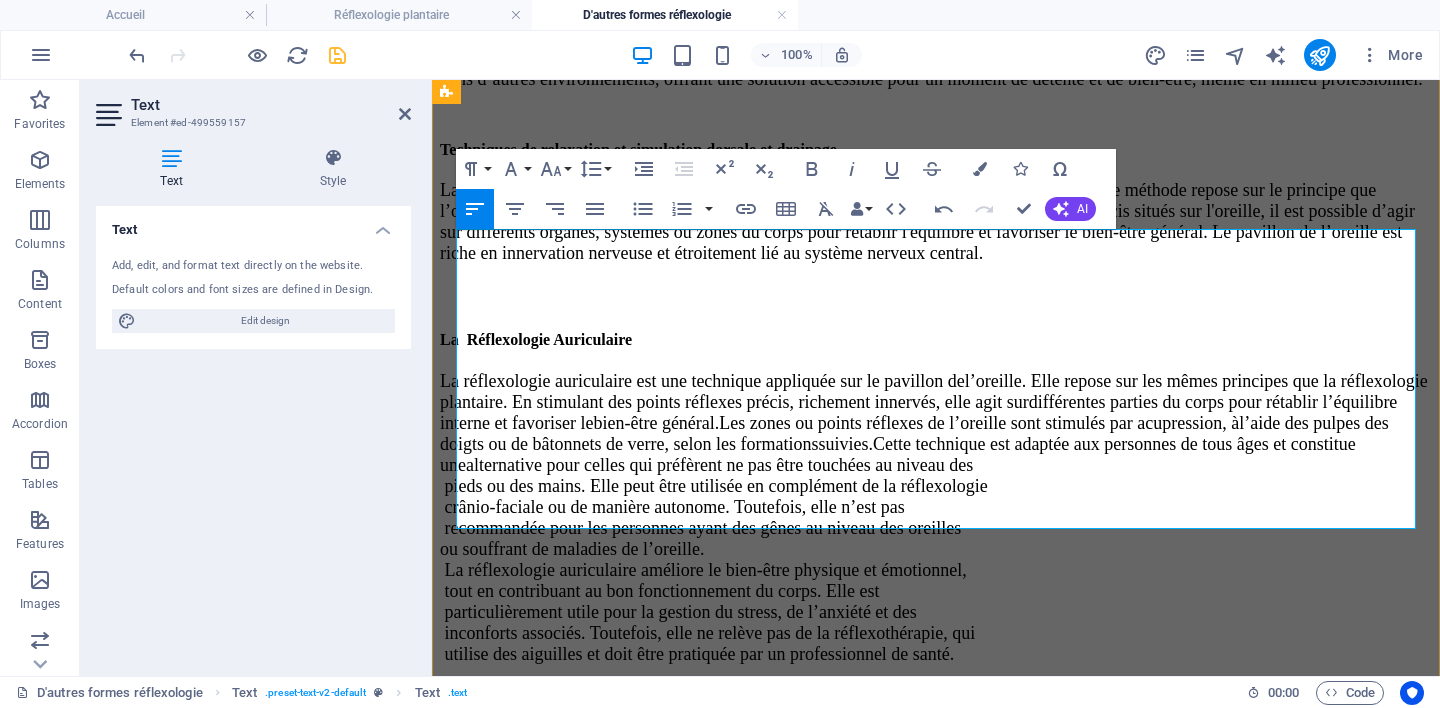 click on "‭ pieds‬‭ ou‬‭ des‬‭ mains.‬‭ Elle‬‭ peut‬‭ être‬‭ utilisée‬‭ en‬‭ complément‬‭ de‬‭ la‬‭ réflexologie‬" at bounding box center (714, 486) 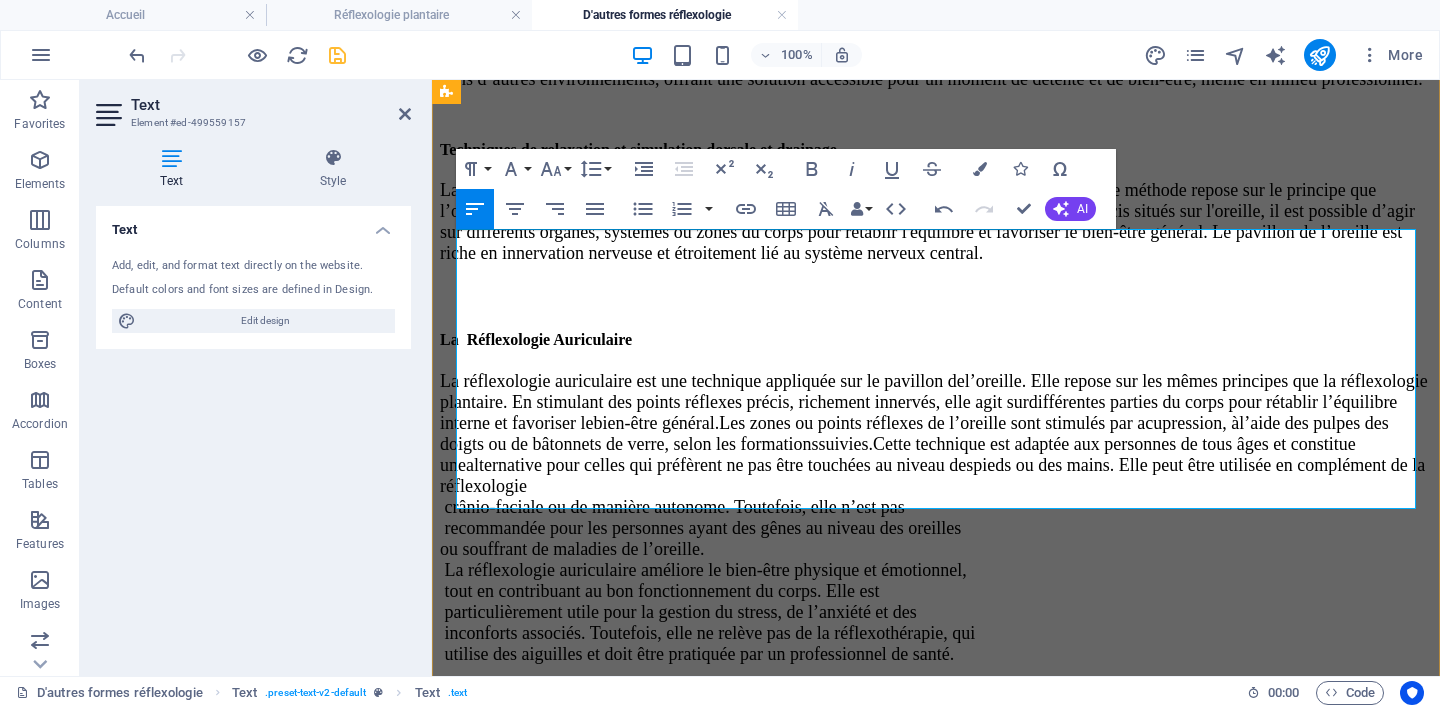 click on "‭ crânio-faciale‬‭ ou‬‭ de‬‭ manière‬‭ autonome.‬‭ Toutefois,‬‭ elle‬‭ n’est‬‭ pas" at bounding box center [672, 507] 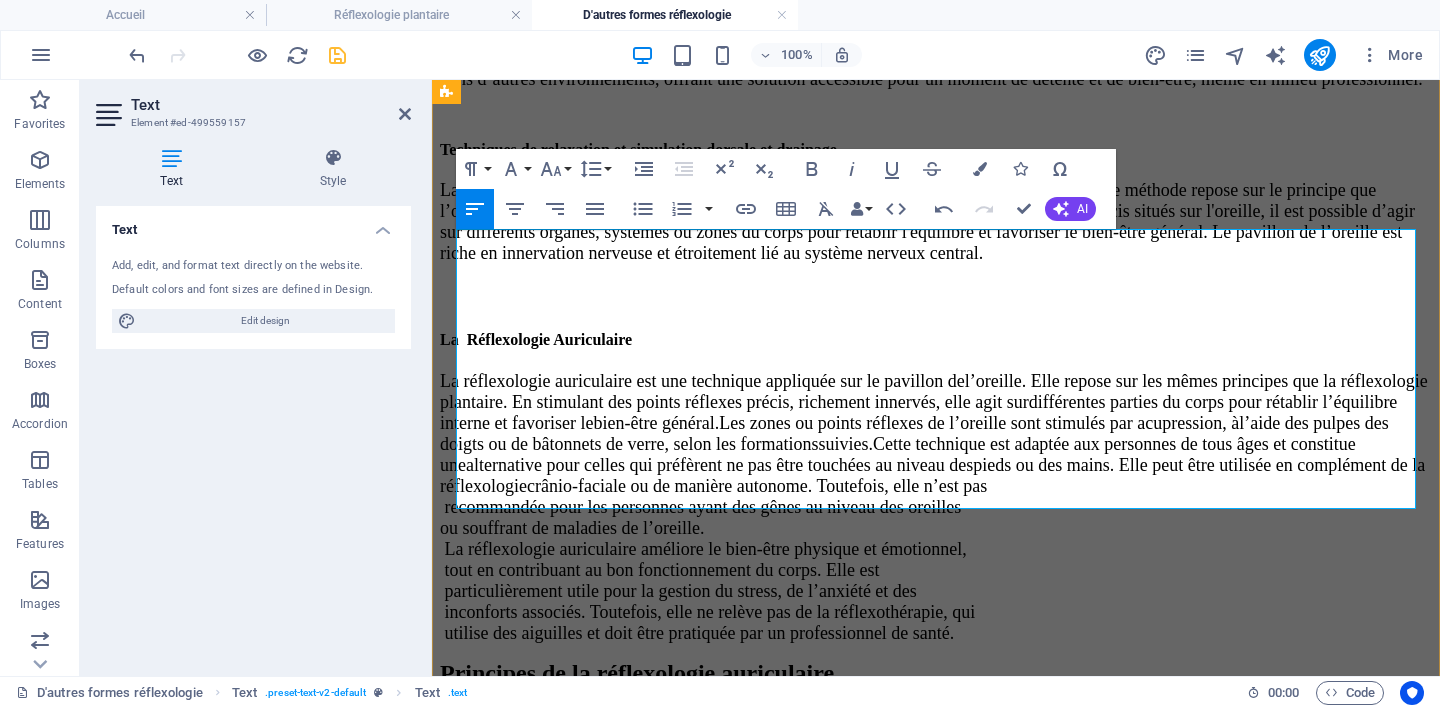 click on "‭ recommandée‬‭ pour‬‭ les‬‭ personnes‬‭ ayant‬‭ des‬‭ gênes‬‭ au‬‭ niveau‬‭ des‬‭ oreilles" at bounding box center [700, 507] 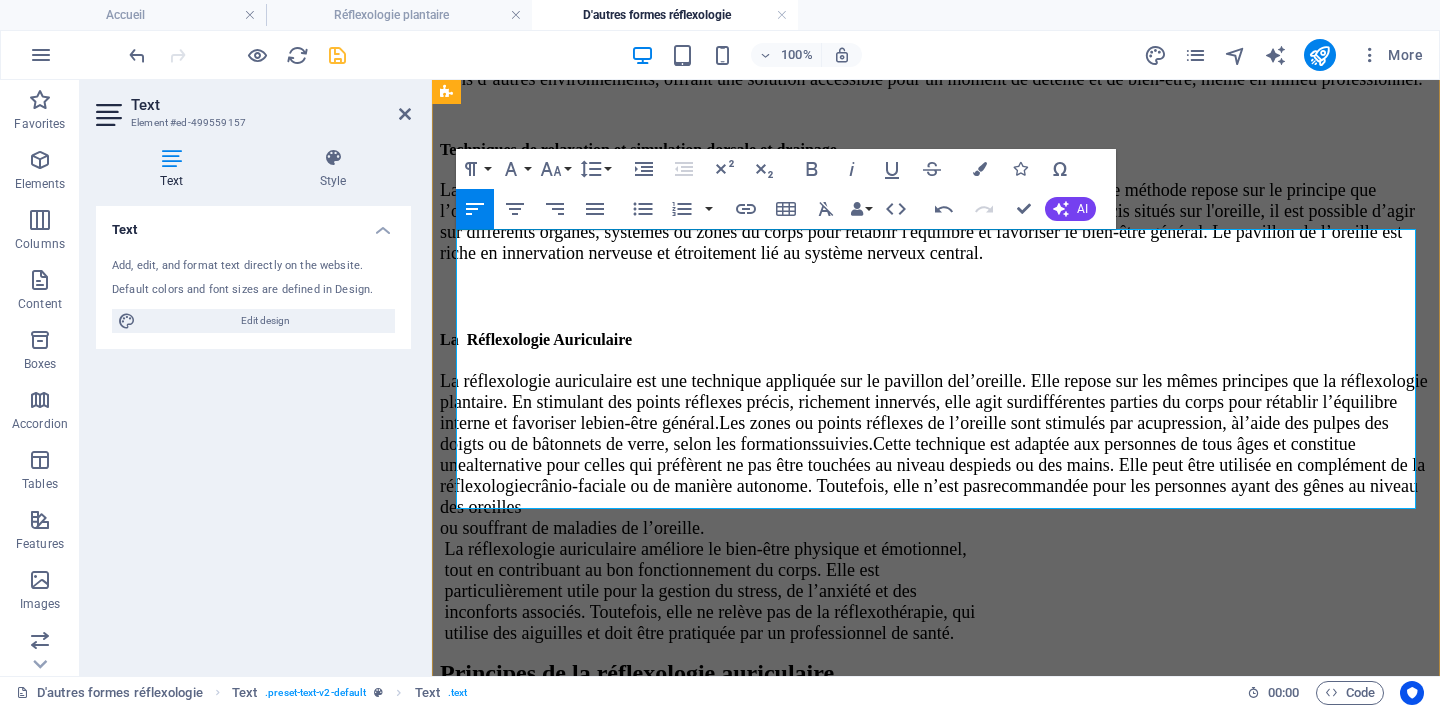click on "ou souffrant de maladies de l’oreille." at bounding box center (572, 528) 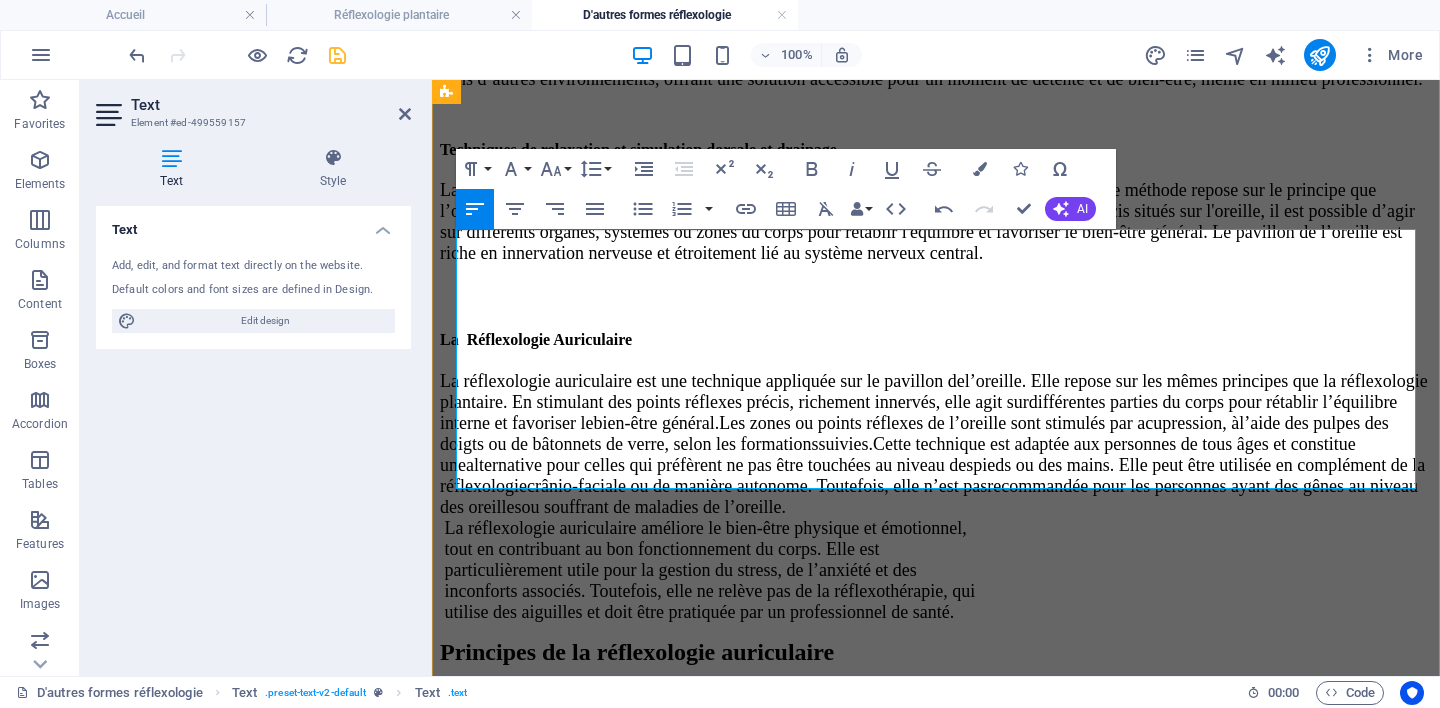 click on "‭ La‬‭ réflexologie‬‭ auriculaire‬‭ améliore‬‭ le‬‭ bien-être‬‭ physique‬‭ et‬‭ émotionnel," at bounding box center [703, 528] 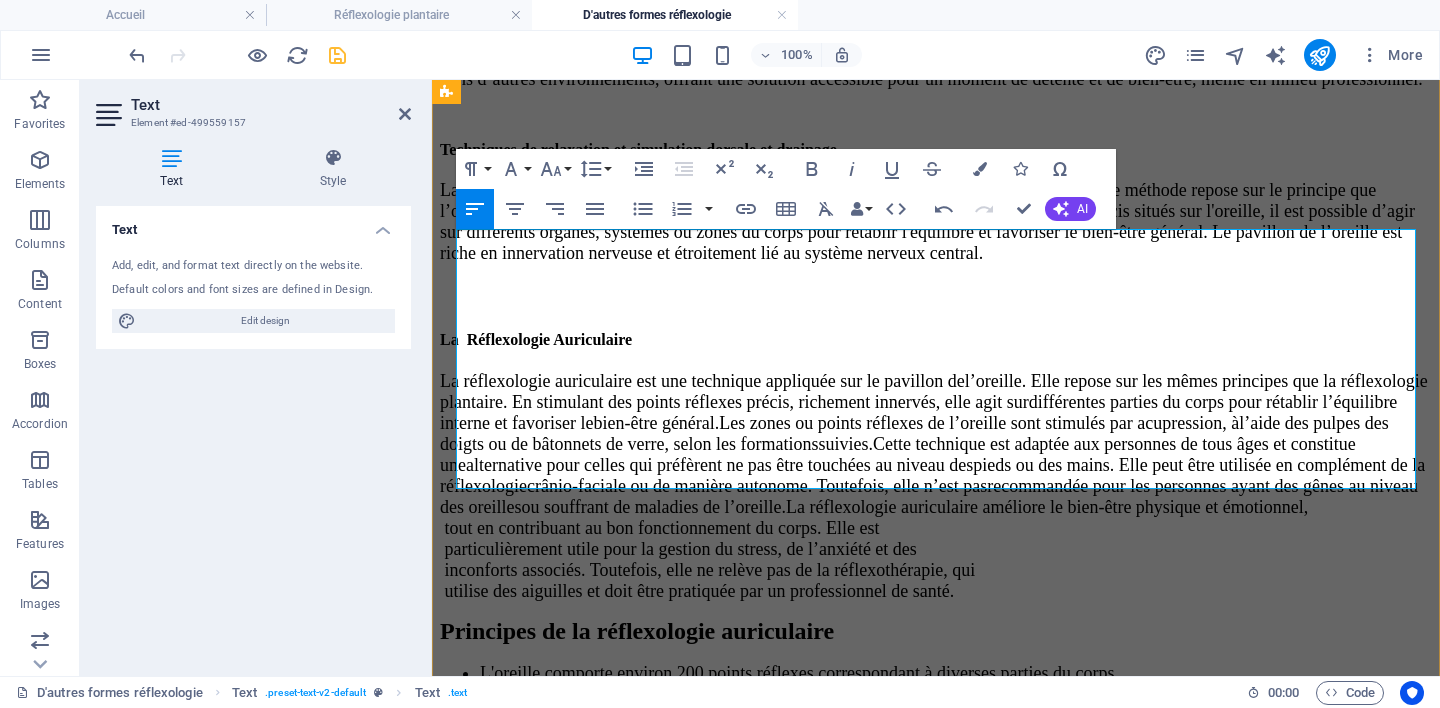 click on "‭ particulièrement‬‭ utile‬‭ pour‬‭ la‬‭ gestion‬‭ du‬‭ stress,‬‭ de‬‭ l’anxiété‬‭ et‬‭ des‬" at bounding box center [678, 549] 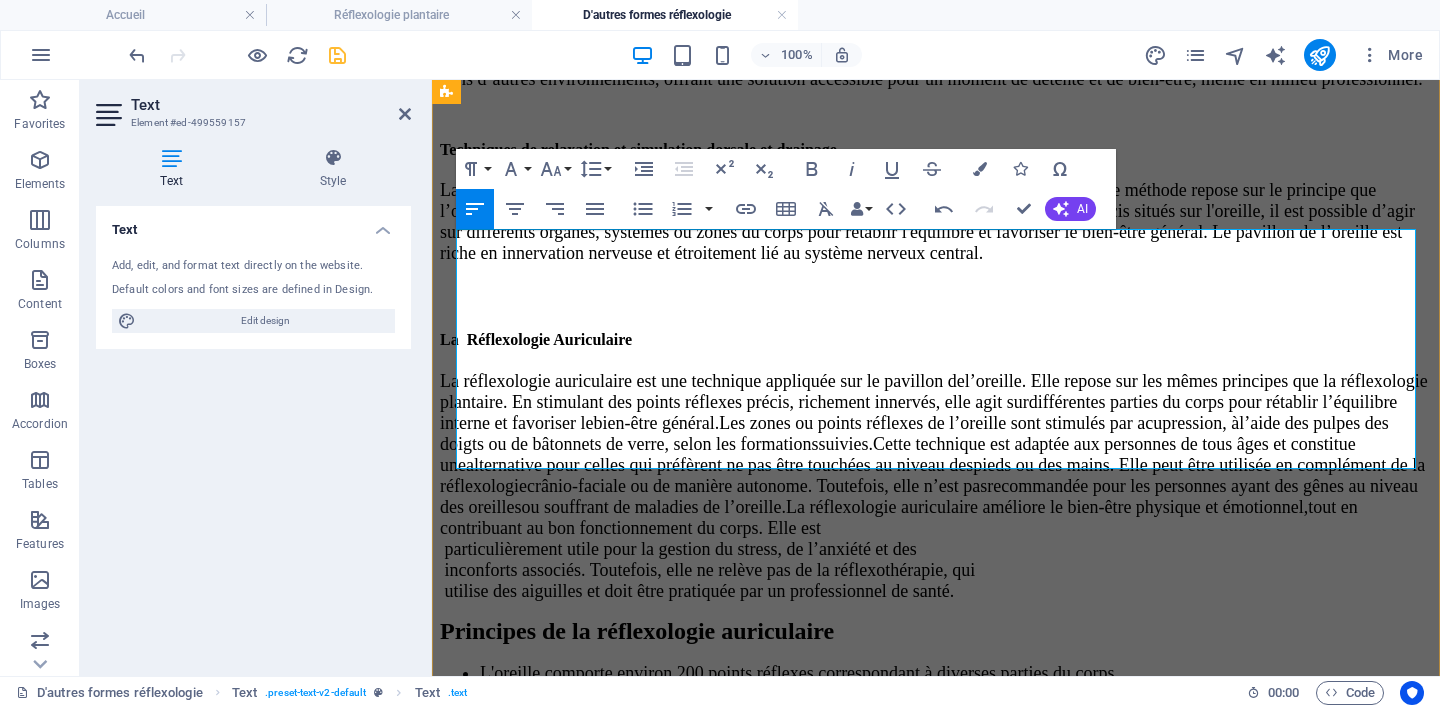 click on "‭ particulièrement‬‭ utile‬‭ pour‬‭ la‬‭ gestion‬‭ du‬‭ stress,‬‭ de‬‭ l’anxiété‬‭ et‬‭ des‬" at bounding box center [678, 549] 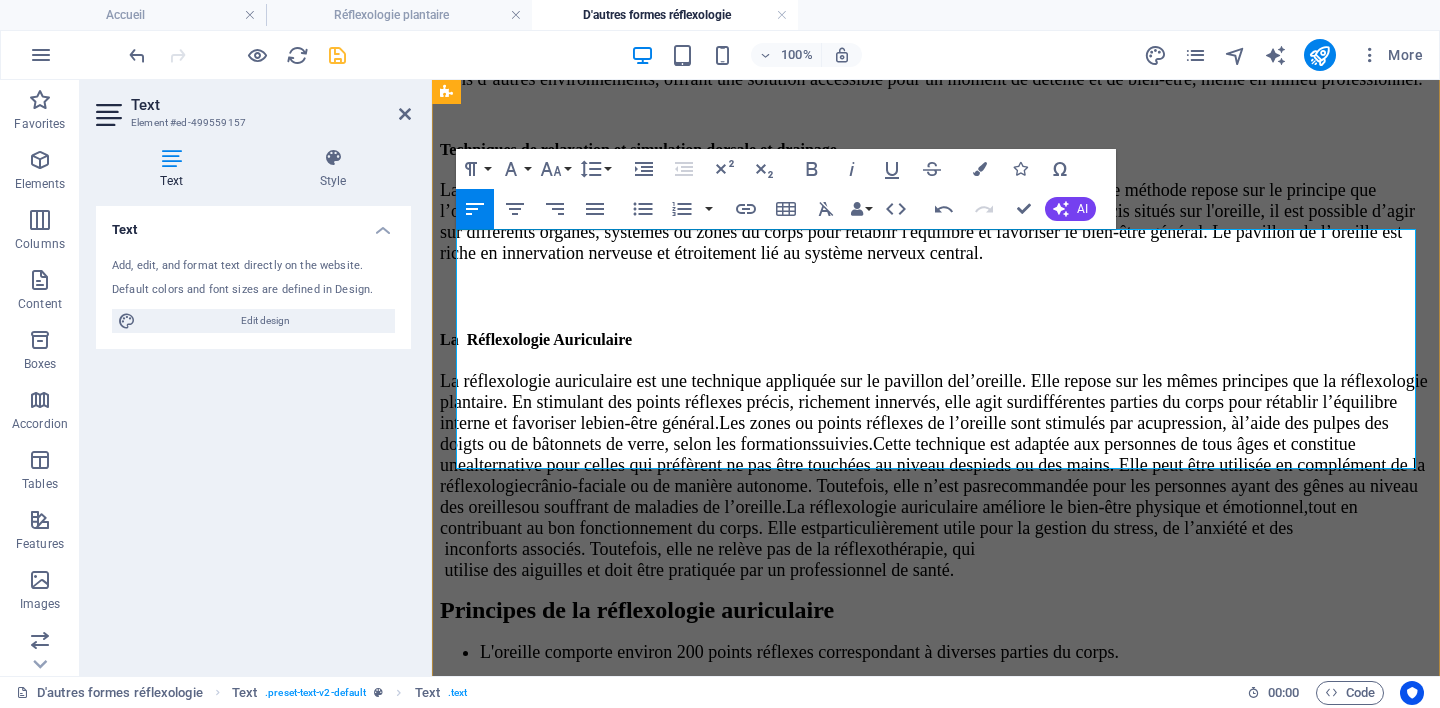 click on "particulièrement‬‭ utile‬‭ pour‬‭ la‬‭ gestion‬‭ du‬‭ stress,‬‭ de‬‭ l’anxiété‬‭ et‬‭ des" at bounding box center (1057, 528) 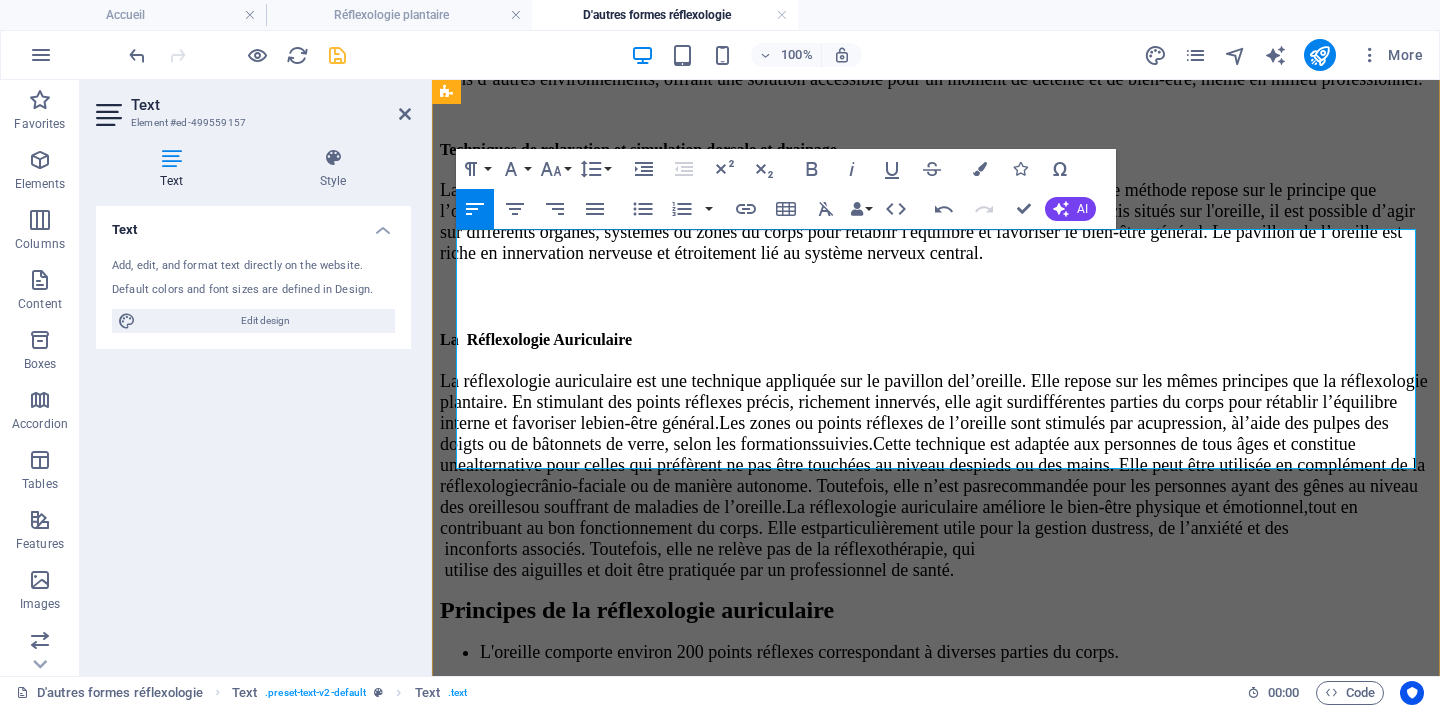 click on "‭ inconforts‬‭ associés.‬‭ Toutefois,‬‭ elle‬‭ ne‬‭ relève‬‭ pas‬‭ de‬‭ la‬‭ réflexothérapie,‬‭ qui‬" at bounding box center [707, 549] 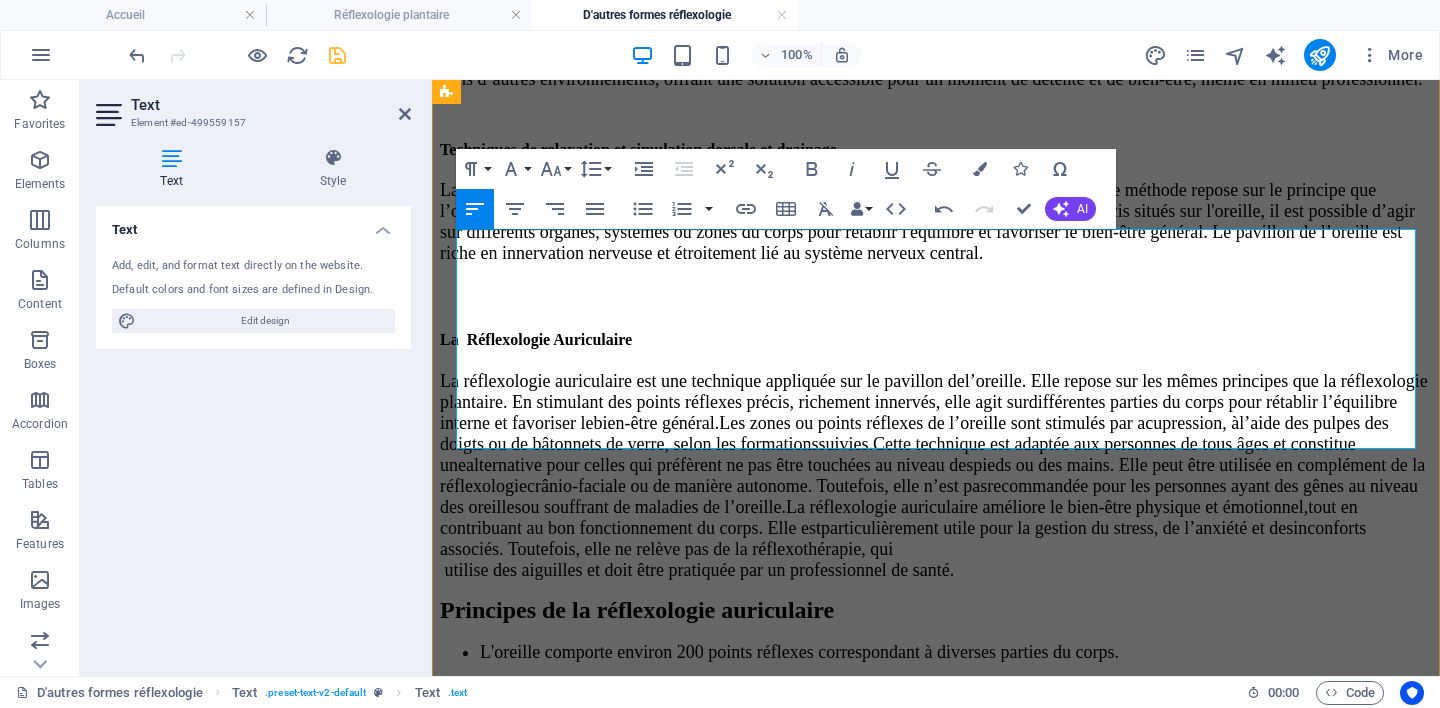 click on "‭ utilise des aiguilles et doit être pratiquée par un professionnel de santé." at bounding box center (697, 570) 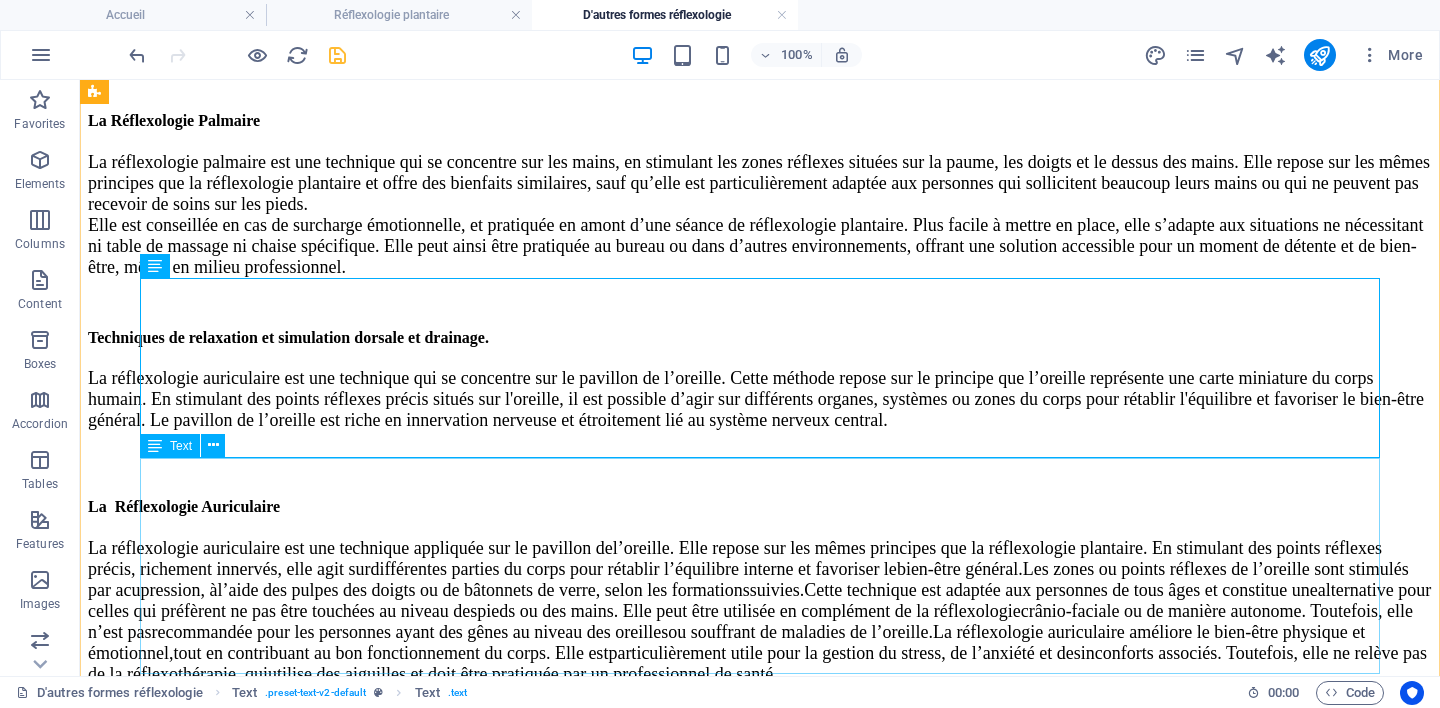 scroll, scrollTop: 1318, scrollLeft: 0, axis: vertical 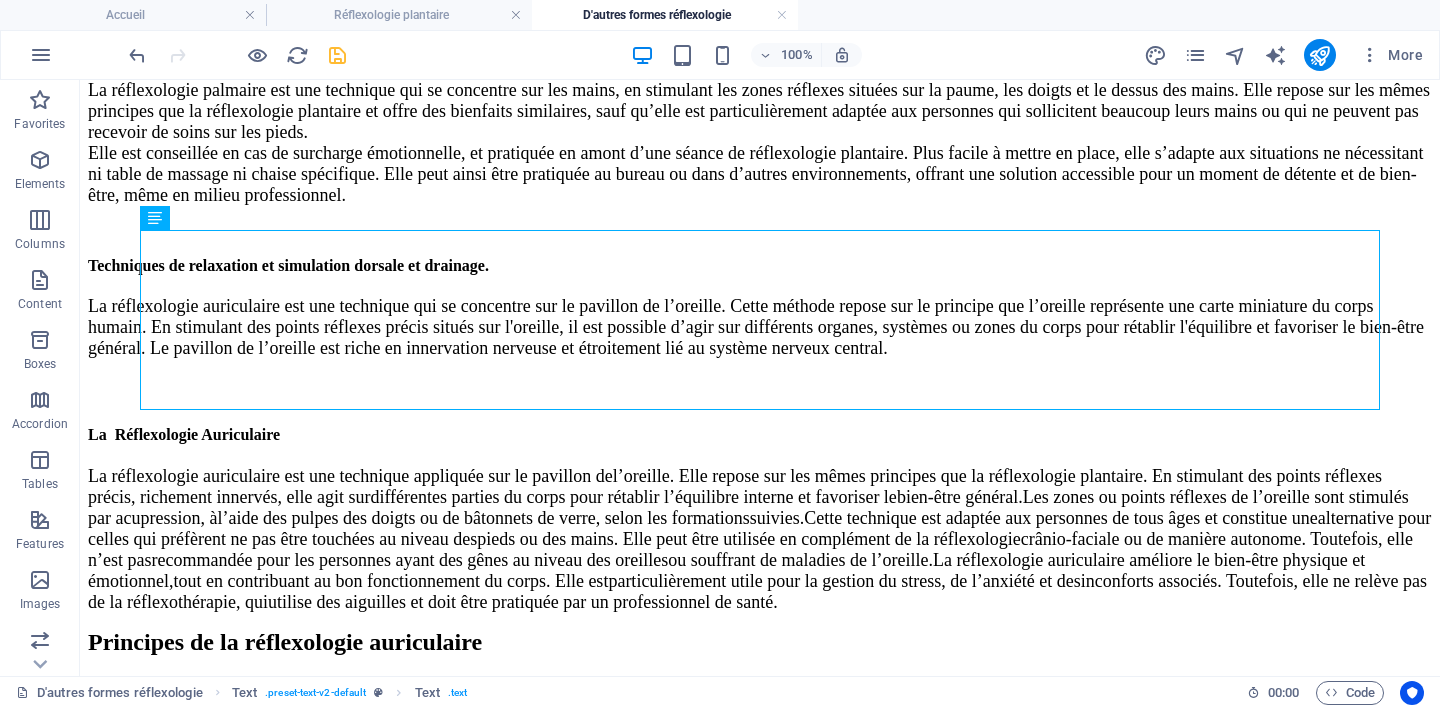 click at bounding box center (337, 55) 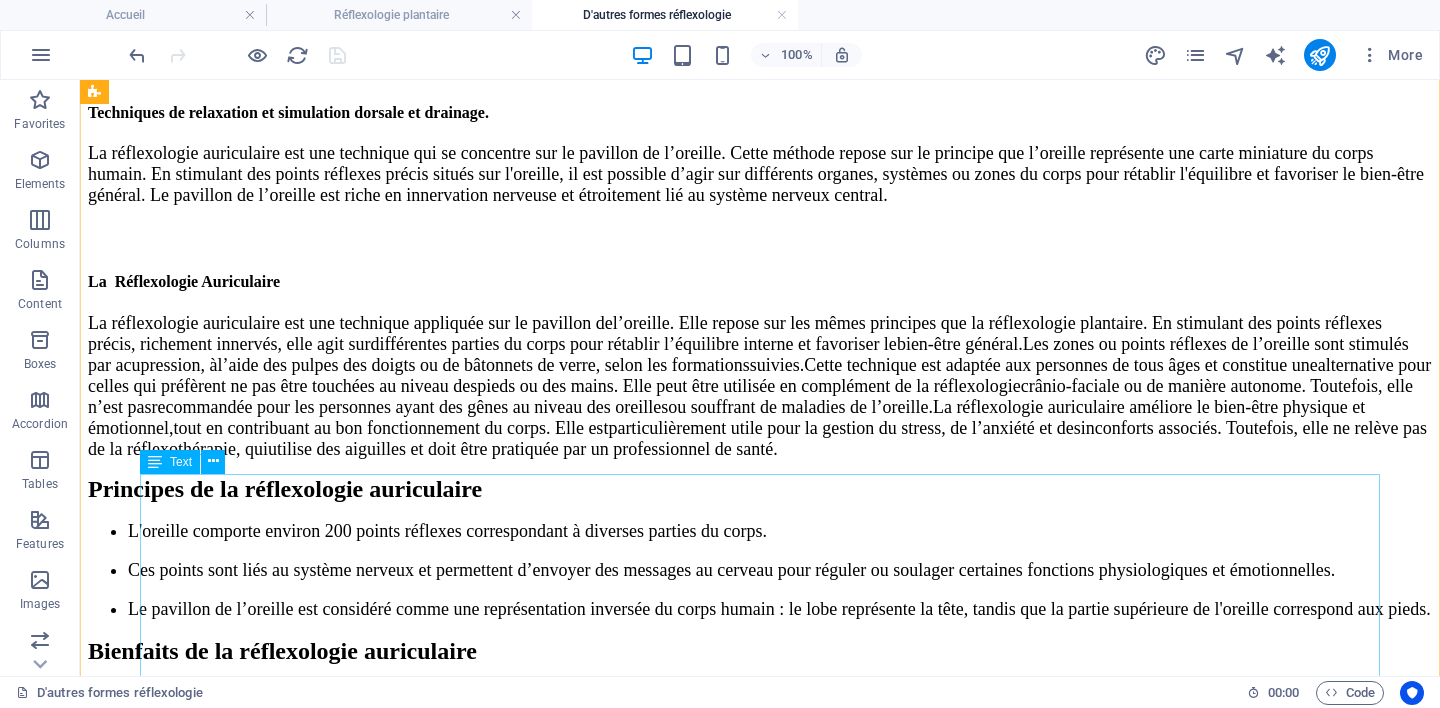 scroll, scrollTop: 1470, scrollLeft: 0, axis: vertical 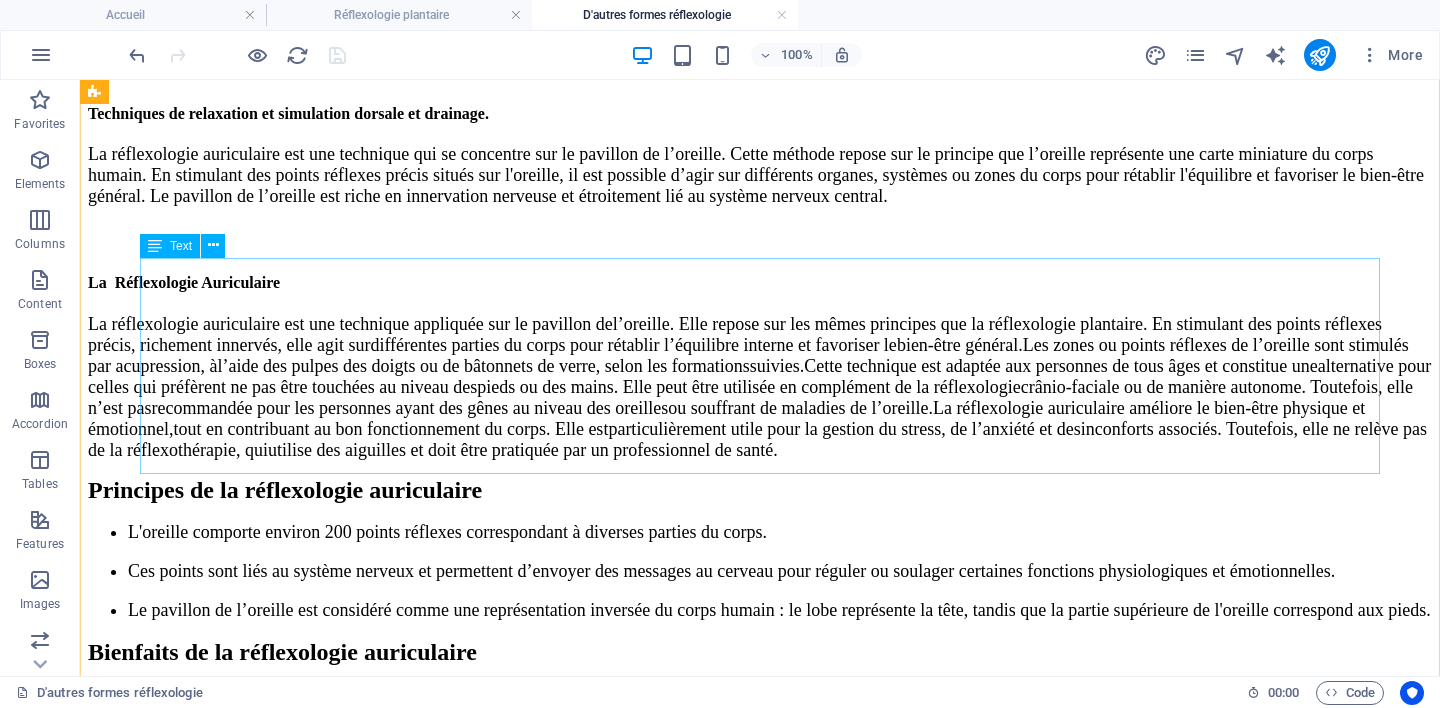 click on "Principes de la réflexologie auriculaire L'oreille comporte environ 200 points réflexes correspondant à diverses parties du corps. Ces points sont liés au système nerveux et permettent d’envoyer des messages au cerveau pour réguler ou soulager certaines fonctions physiologiques et émotionnelles. Le pavillon de l’oreille est considéré comme une représentation inversée du corps humain : le lobe représente la tête, tandis que la partie supérieure de l'oreille correspond aux pieds." at bounding box center (760, 549) 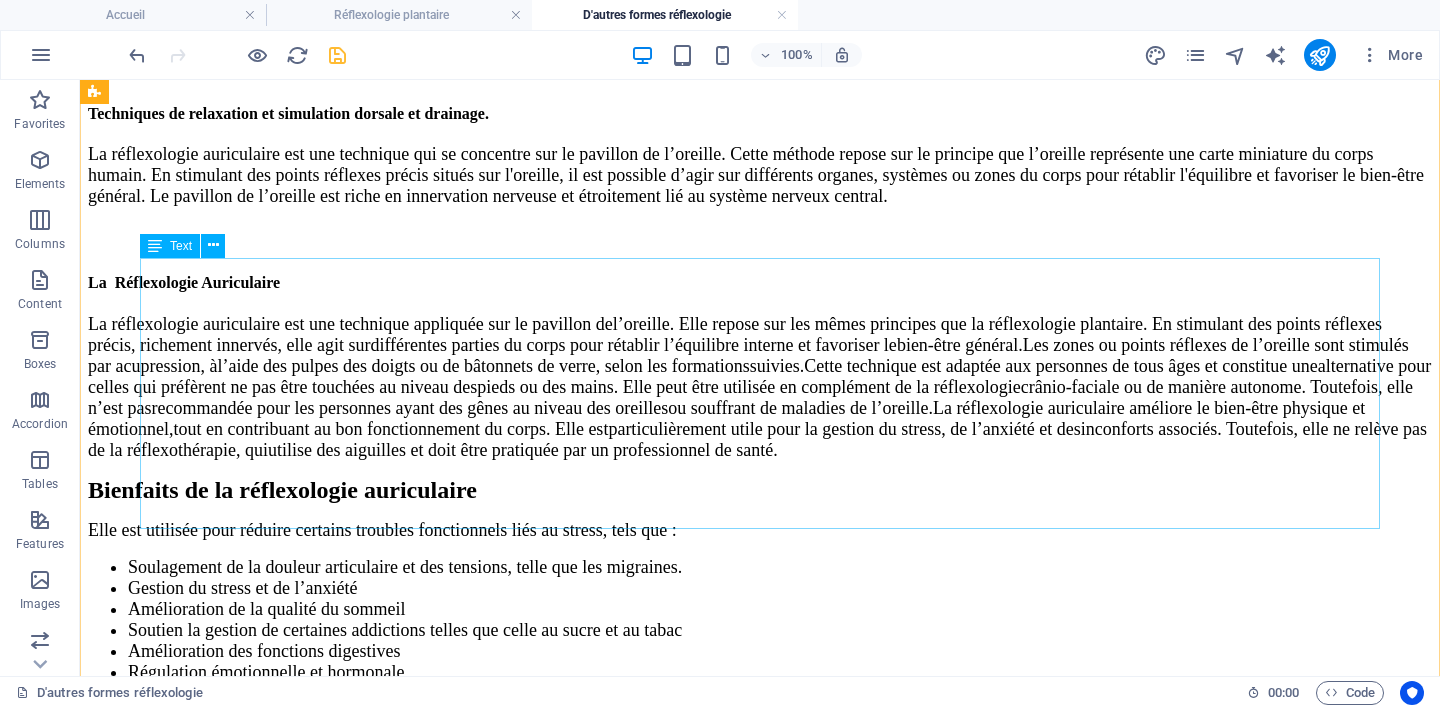 click on "Bienfaits de la réflexologie auriculaire Elle est utilisée pour réduire certains troubles fonctionnels liés au stress, tels que : Soulagement de la douleur articulaire et des tensions, telle que les migraines. Gestion du stress et de l’anxiété Amélioration de la qualité du sommeil Soutien la gestion de certaines addictions telles que celle au sucre et au tabac Amélioration des fonctions digestives Régulation émotionnelle et hormonale Diminution des bouffées de chaleur liées à la ménopause" at bounding box center (760, 590) 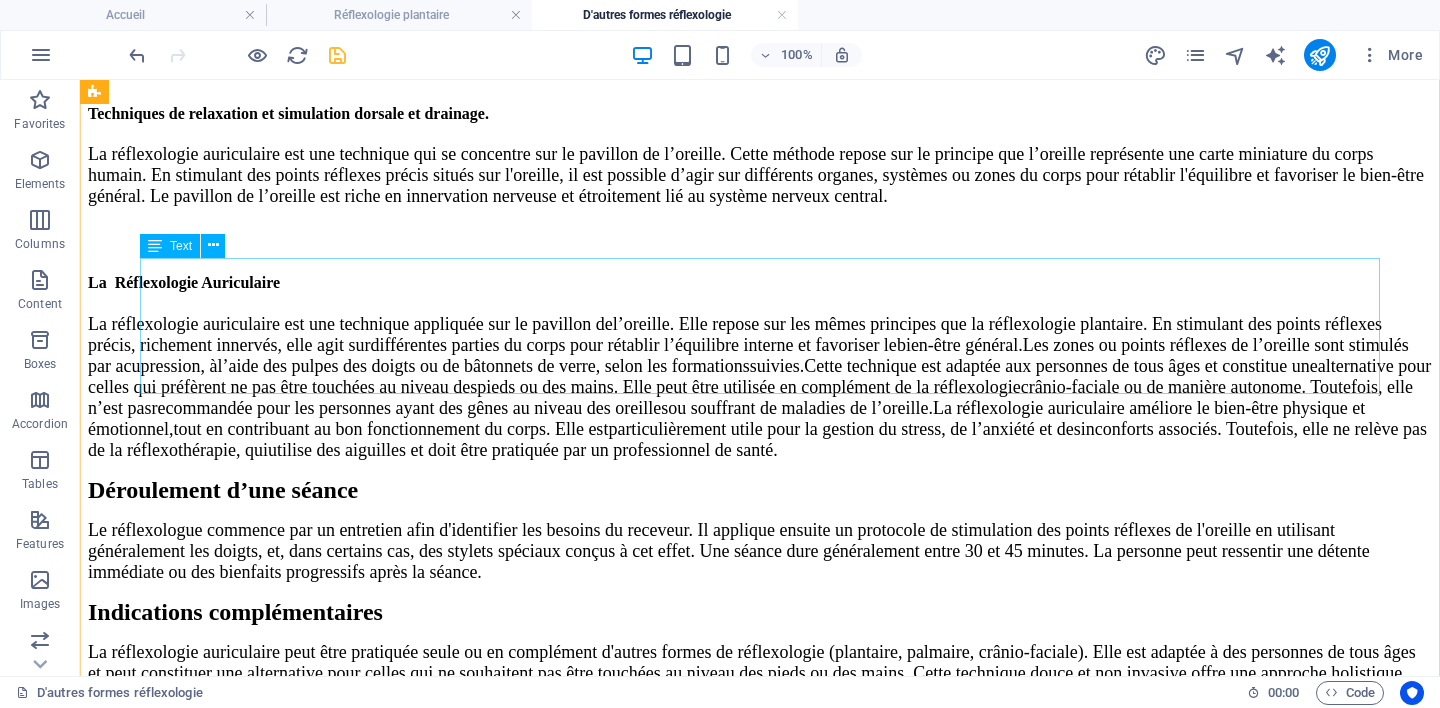 click on "Déroulement d’une séance Le réflexologue commence par un entretien afin d'identifier les besoins du receveur. Il applique ensuite un protocole de stimulation des points réflexes de l'oreille en utilisant généralement les doigts, et, dans certains cas, des stylets spéciaux conçus à cet effet. Une séance dure généralement entre 30 et 45 minutes. La personne peut ressentir une détente immédiate ou des bienfaits progressifs après la séance." at bounding box center (760, 530) 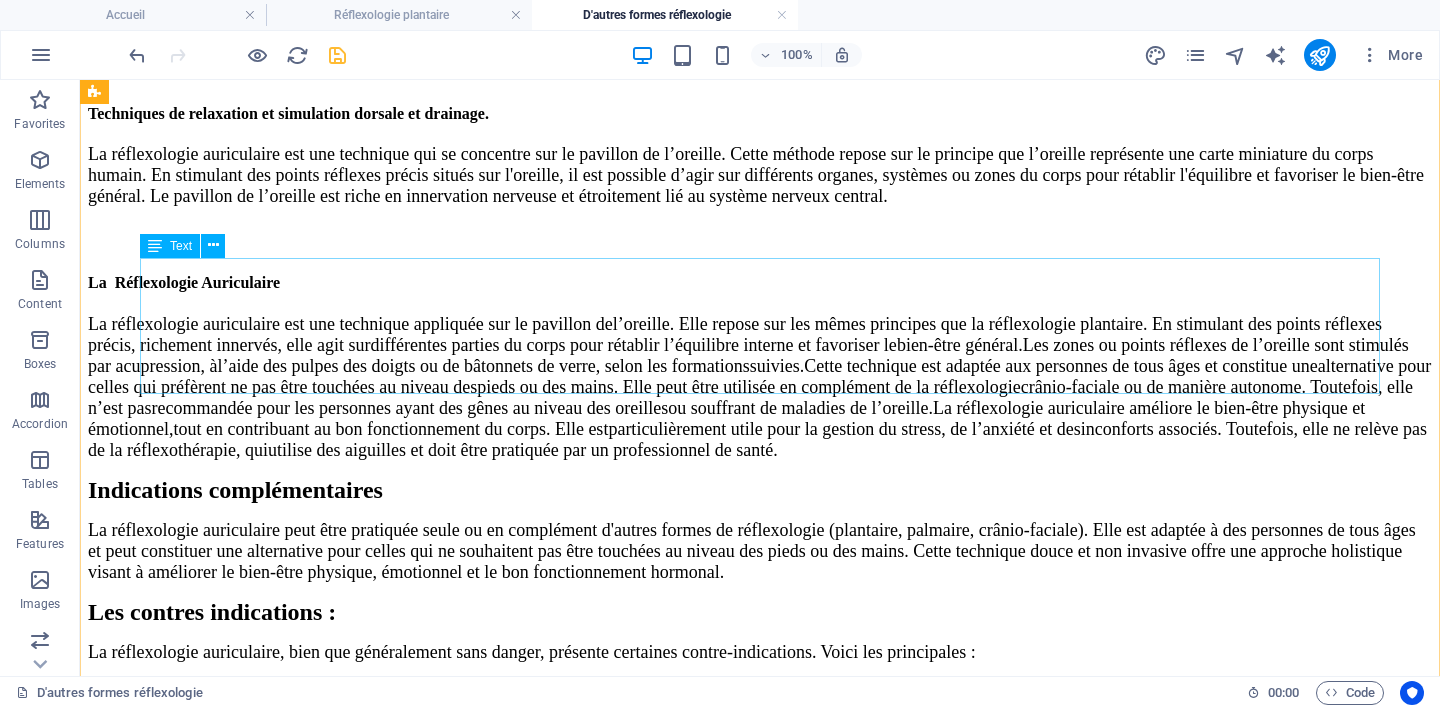 click on "Indications complémentaires La réflexologie auriculaire peut être pratiquée seule ou en complément d'autres formes de réflexologie (plantaire, palmaire, crânio-faciale). Elle est adaptée à des personnes de tous âges et peut constituer une alternative pour celles qui ne souhaitent pas être touchées au niveau des pieds ou des mains. Cette technique douce et non invasive offre une approche holistique visant à améliorer le bien-être physique, émotionnel et le bon fonctionnement hormonal." at bounding box center [760, 530] 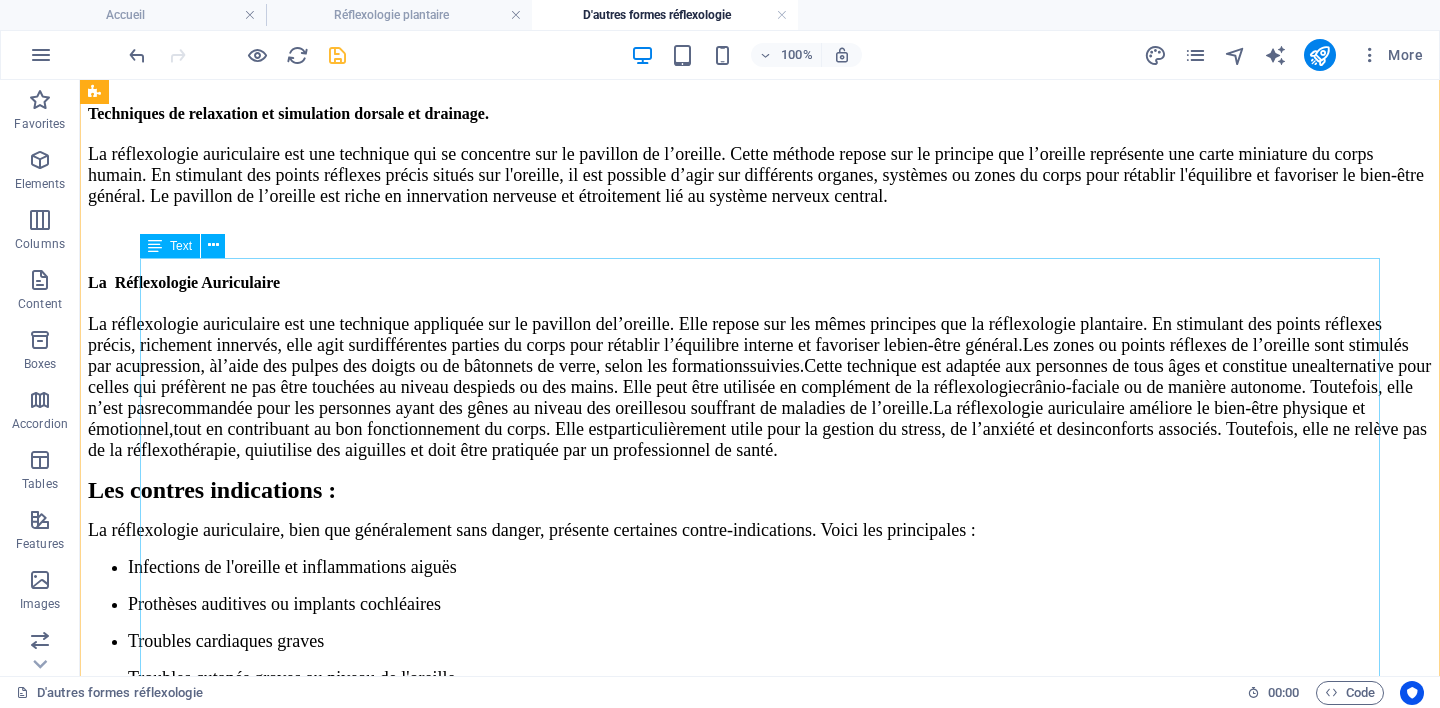 click on "Les contres indications : La réflexologie auriculaire, bien que généralement sans danger, présente certaines contre-indications. Voici les principales : Infections de l'oreille et inflammations aiguës Prothèses auditives ou implants cochléaires Troubles cardiaques graves Troubles cutanés graves au niveau de l'oreille Troubles de la coagulation sanguine Premier trimestre de grossesse Troubles neurologiques graves Hypertension non contrôlée Tumeurs et kystes bénins ou malins près de l'oreille Peau endommagée ou lésée ou irritée autour de l'oreille" at bounding box center (760, 694) 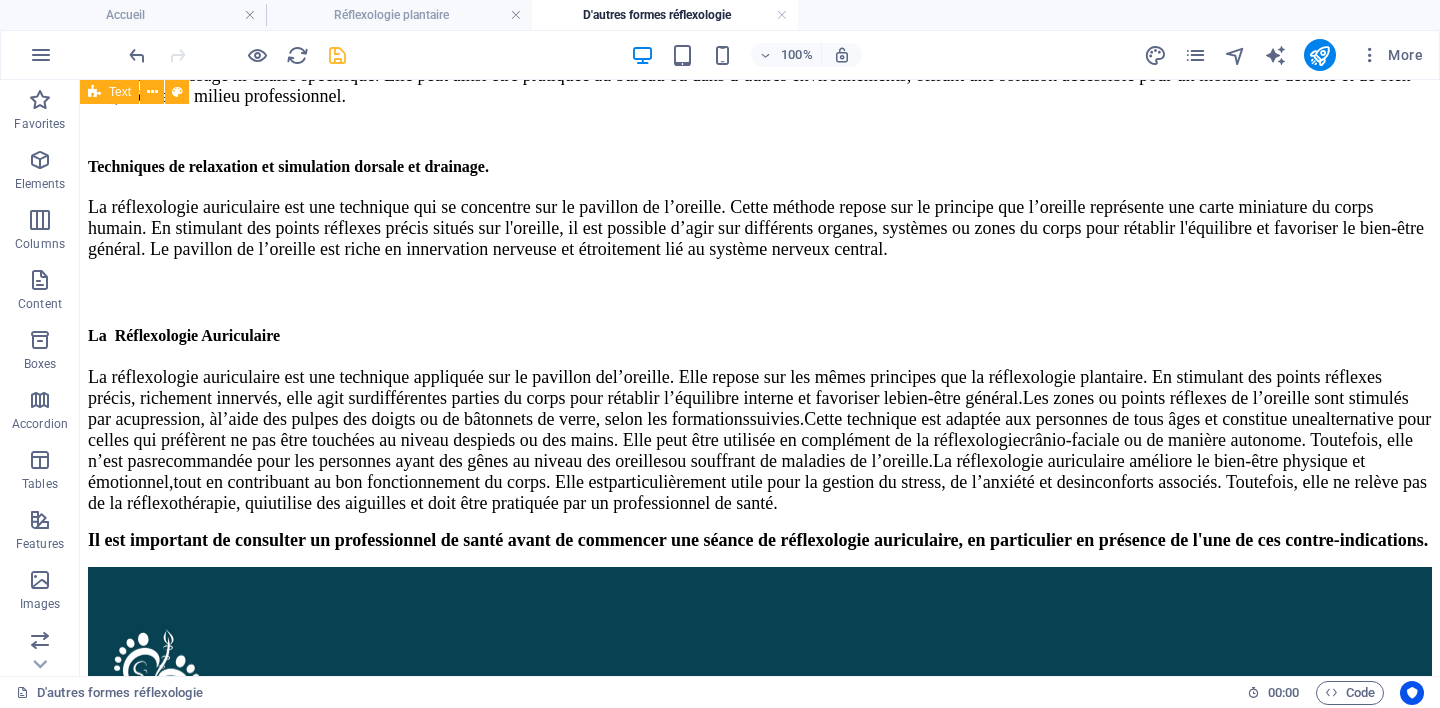 scroll, scrollTop: 1306, scrollLeft: 0, axis: vertical 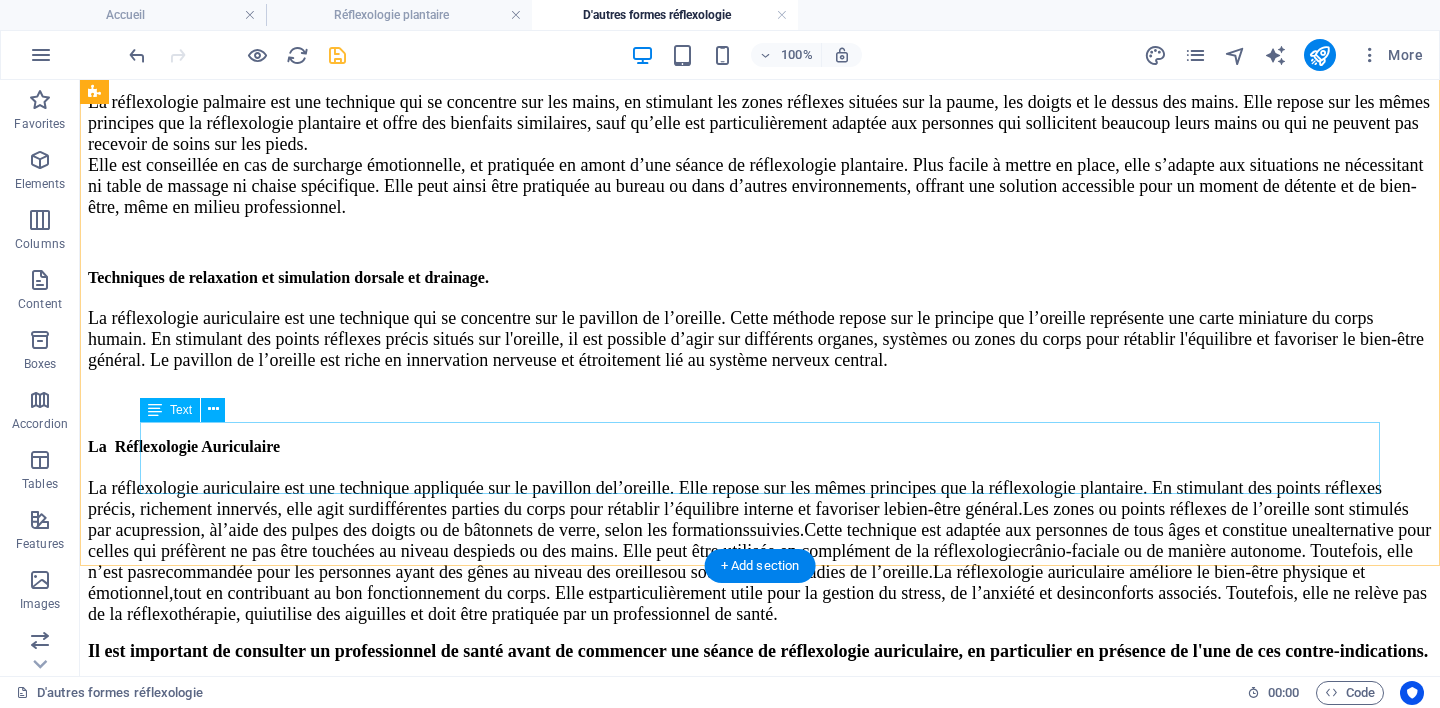 click on "Il est important de consulter un professionnel de santé avant de commencer une séance de réflexologie auriculaire, en particulier en présence de l'une de ces contre-indications." at bounding box center (760, 651) 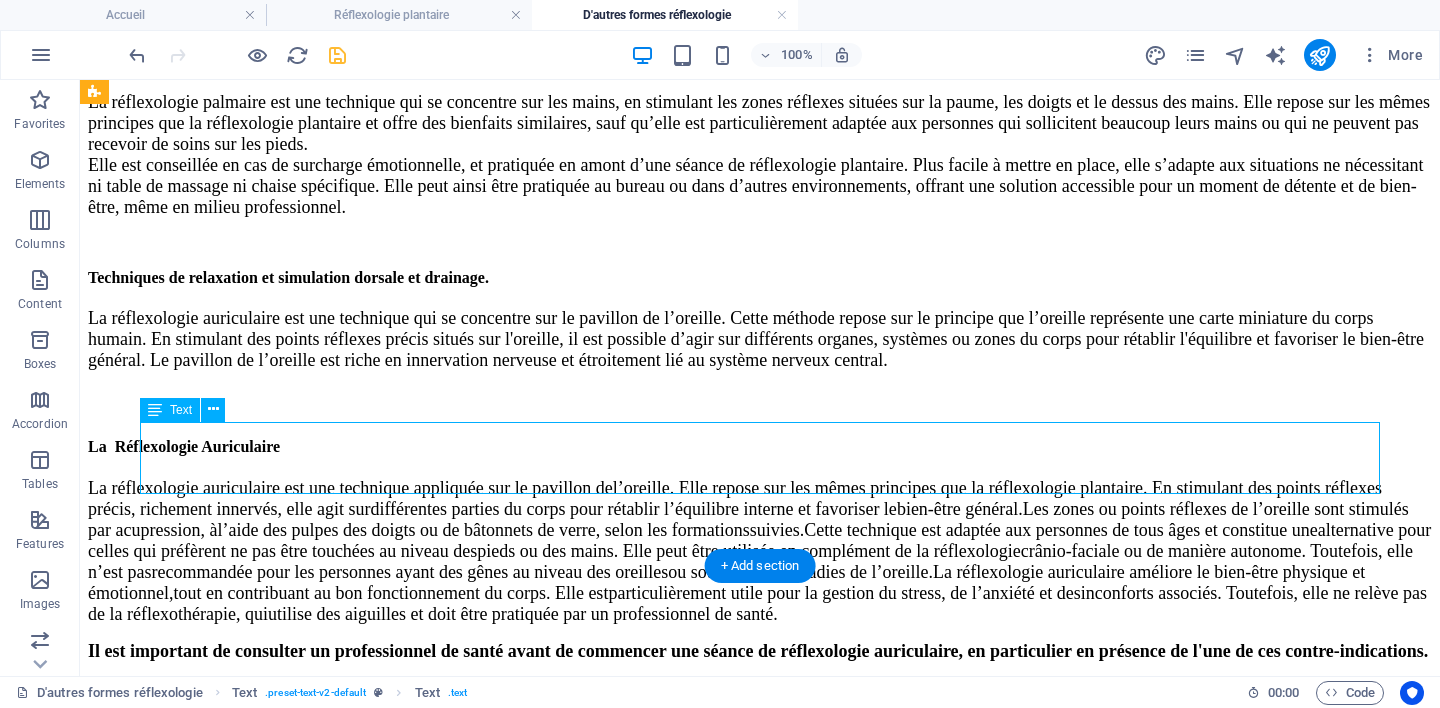 click on "Il est important de consulter un professionnel de santé avant de commencer une séance de réflexologie auriculaire, en particulier en présence de l'une de ces contre-indications." at bounding box center (760, 651) 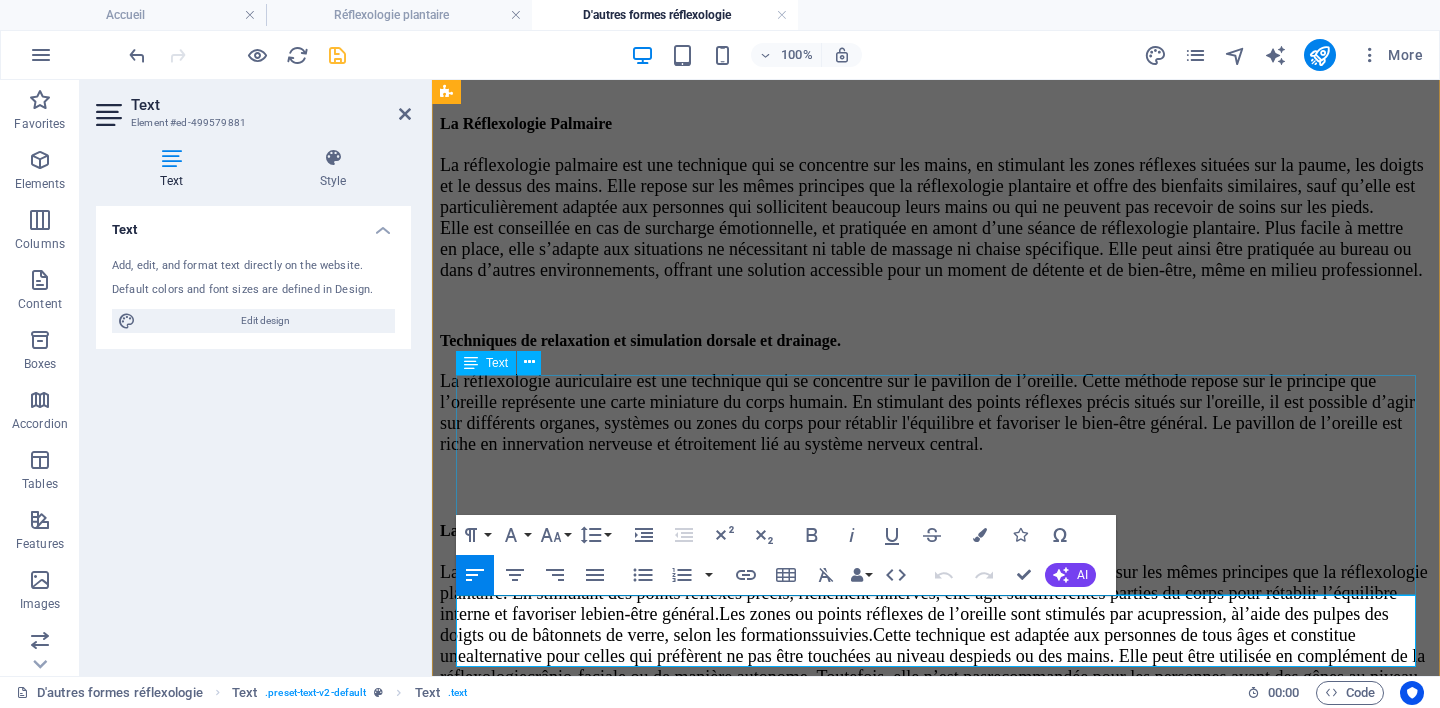 scroll, scrollTop: 1571, scrollLeft: 0, axis: vertical 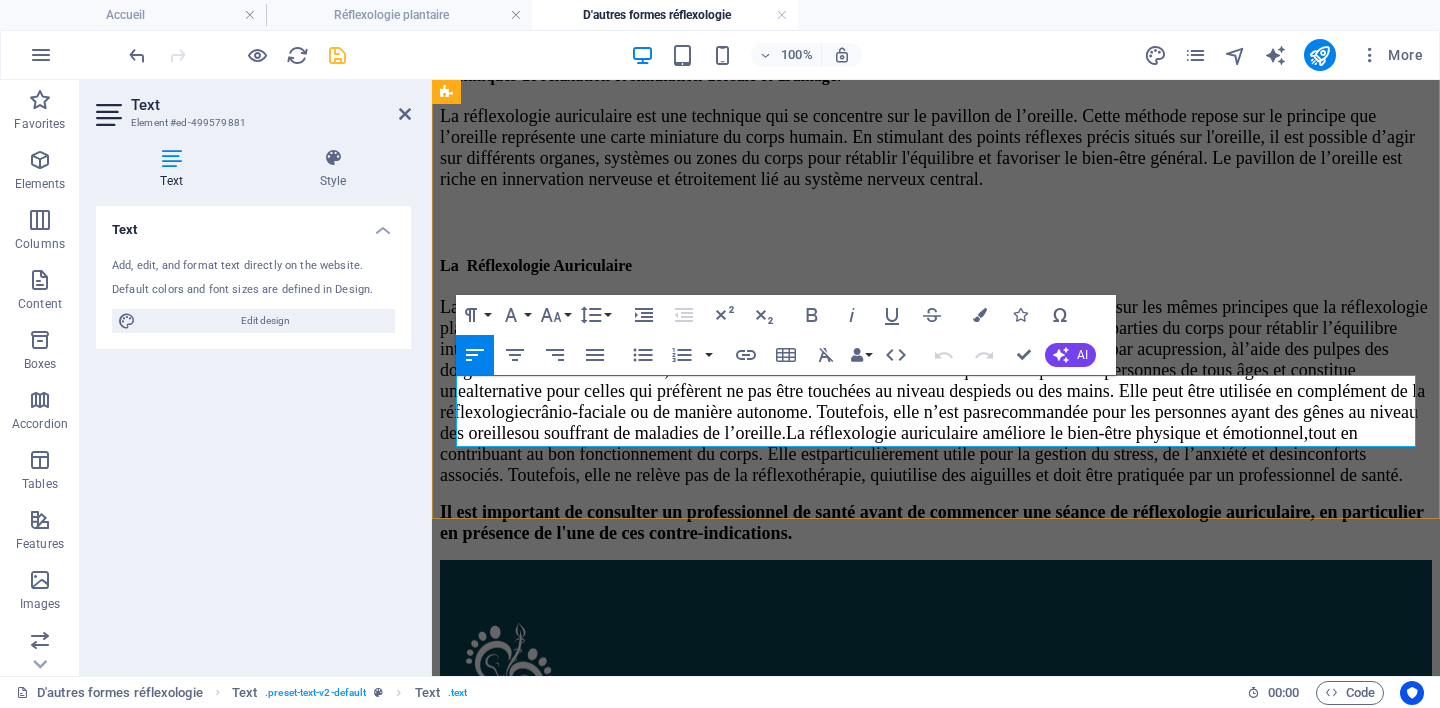 click on "Il est important de consulter un professionnel de santé avant de commencer une séance de réflexologie auriculaire, en particulier en présence de l'une de ces contre-indications." at bounding box center [932, 522] 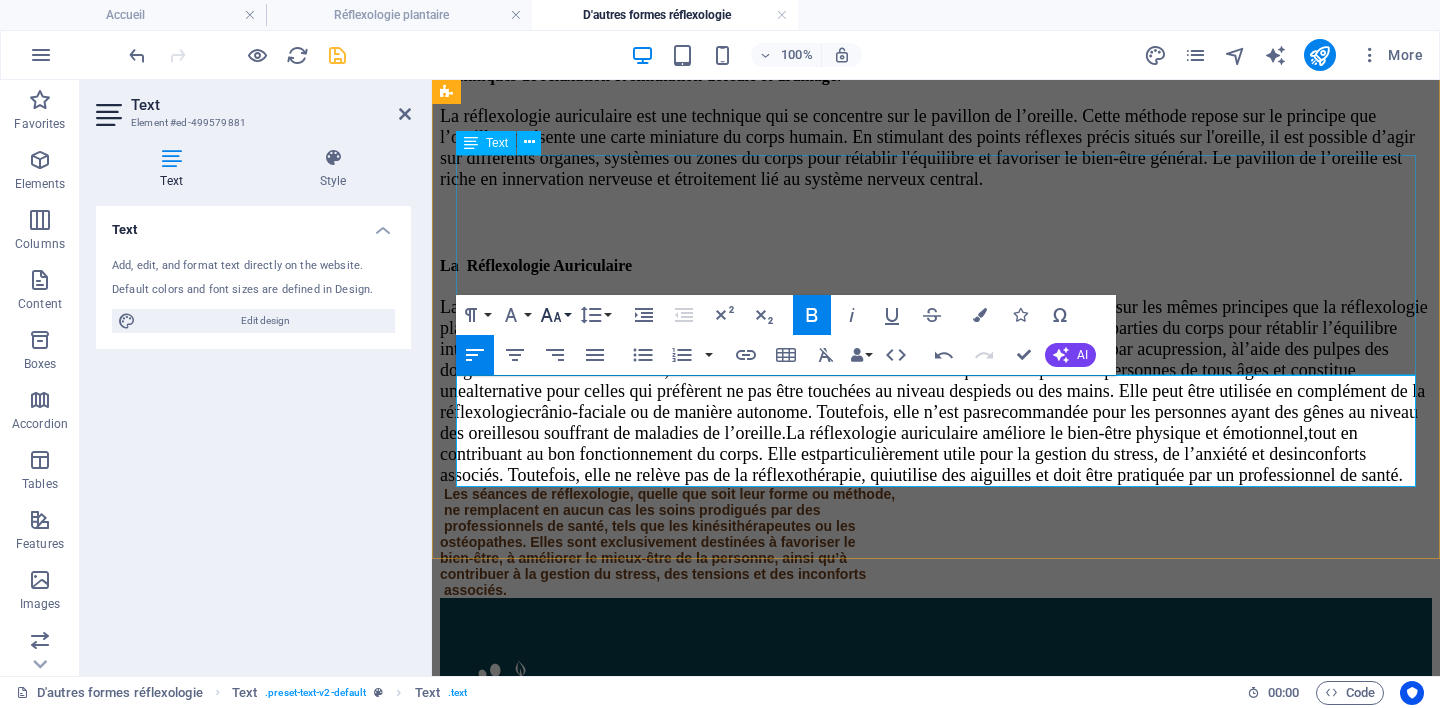 click 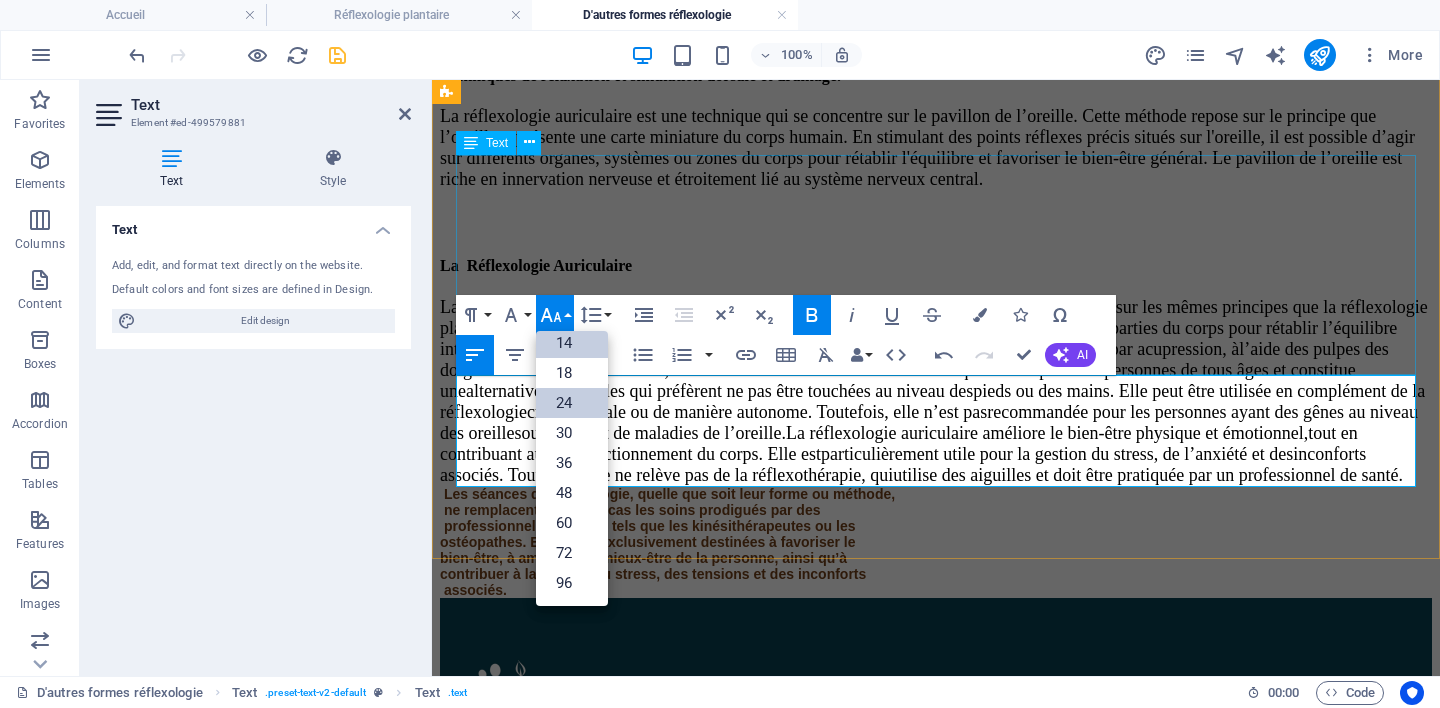 scroll, scrollTop: 161, scrollLeft: 0, axis: vertical 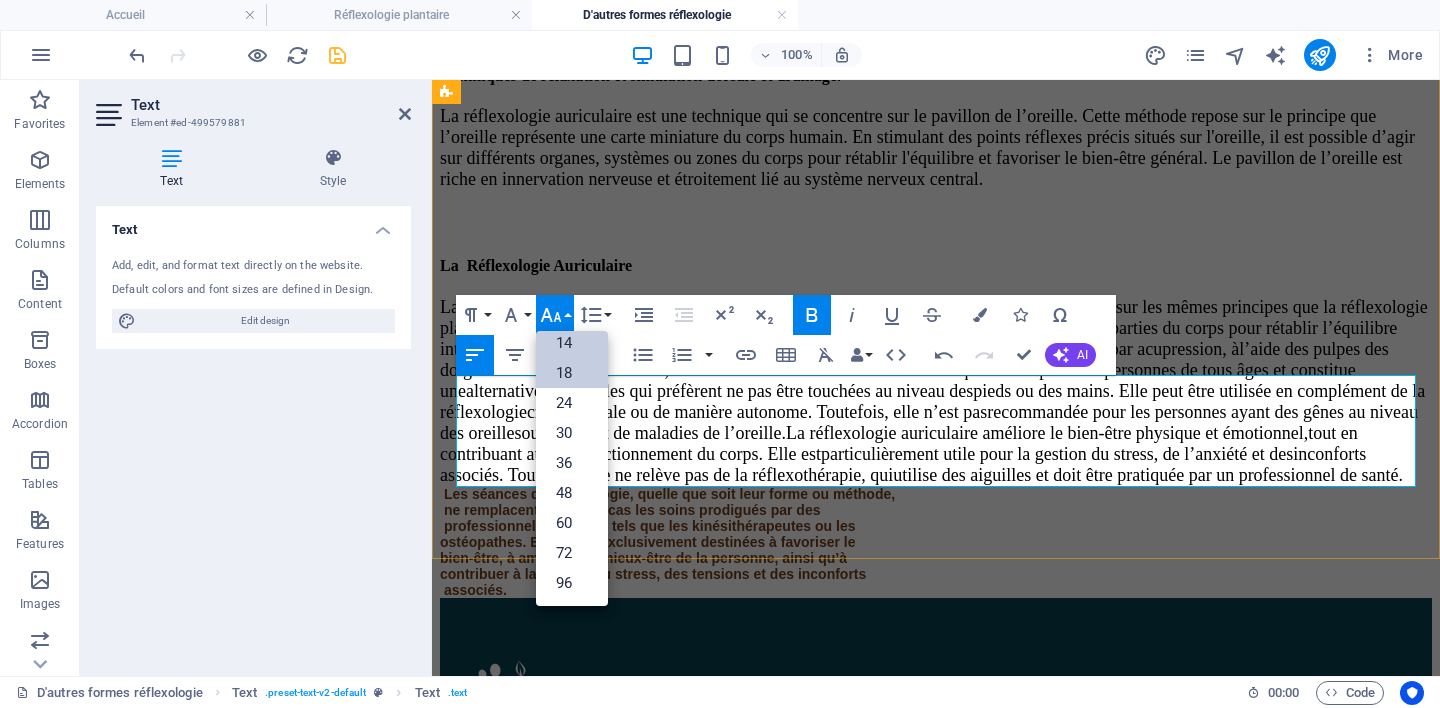 click on "18" at bounding box center (572, 373) 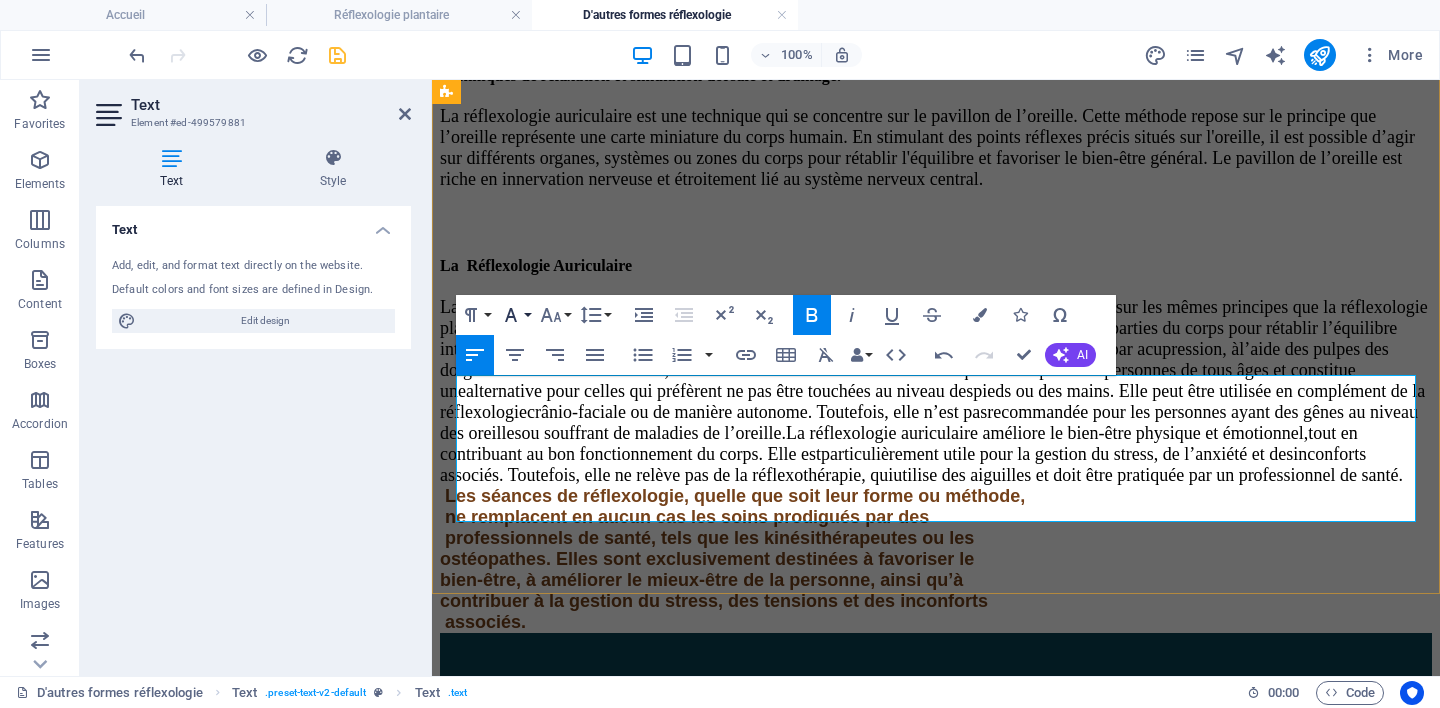 click on "Font Family" at bounding box center [515, 315] 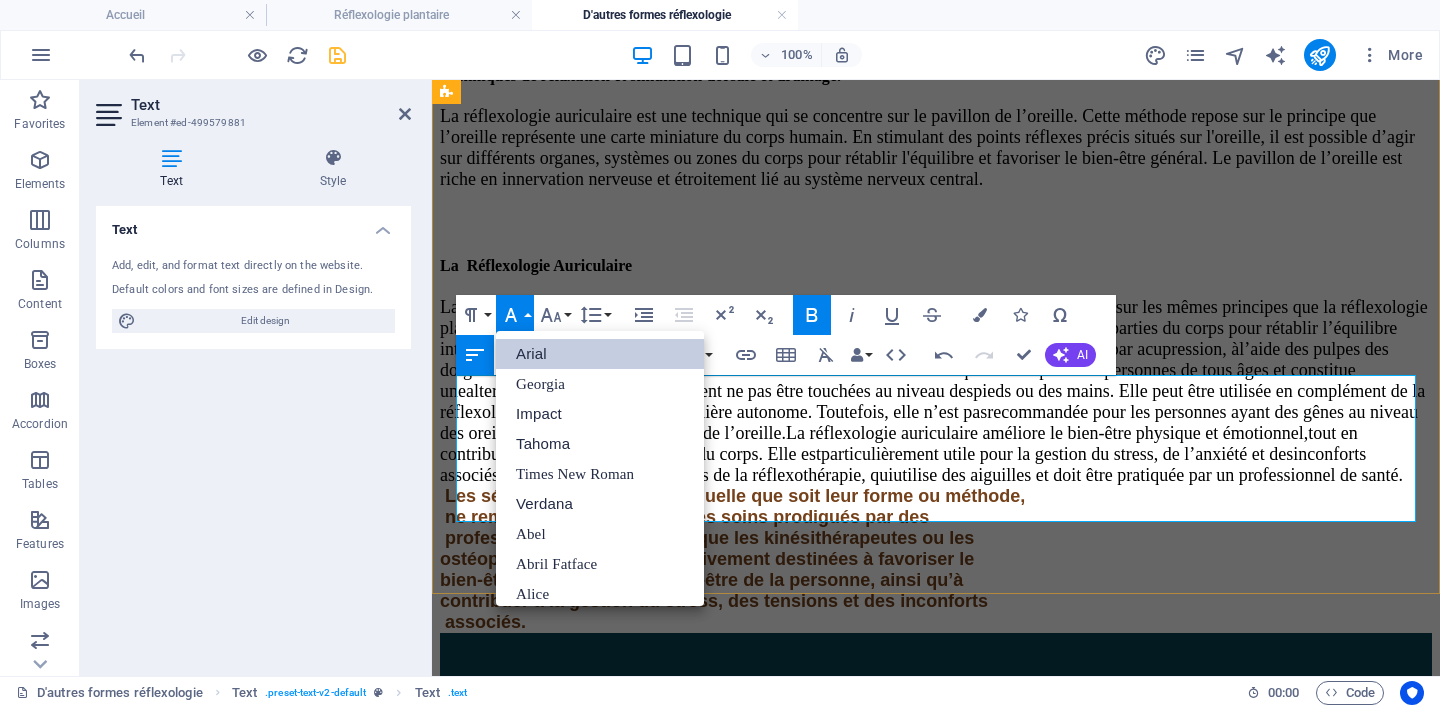 scroll, scrollTop: 23, scrollLeft: 0, axis: vertical 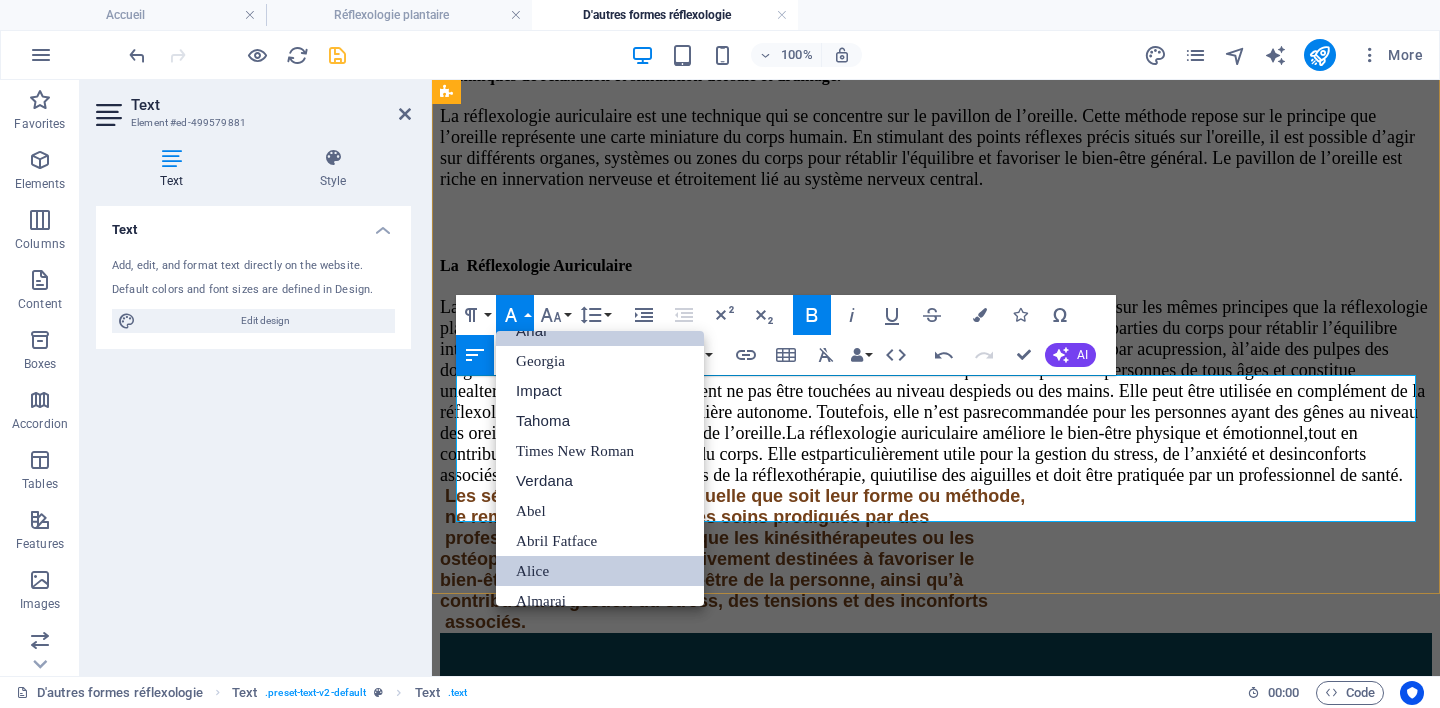 click on "Alice" at bounding box center [600, 571] 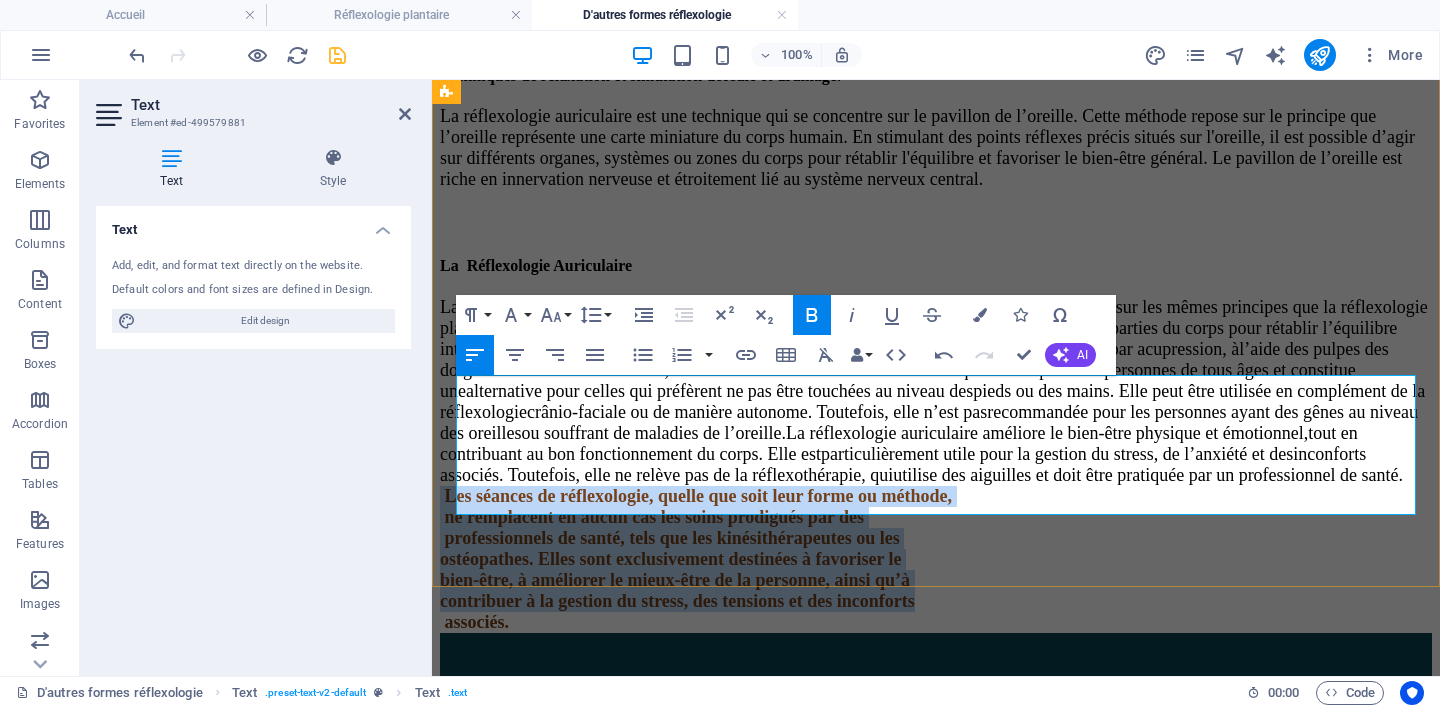 click on "‭ professionnels‬‭ de‬‭ santé,‬‭ tels‬‭ que‬‭ les‬‭ kinésithérapeutes‬‭ ou‬‭ les‬" at bounding box center (936, 538) 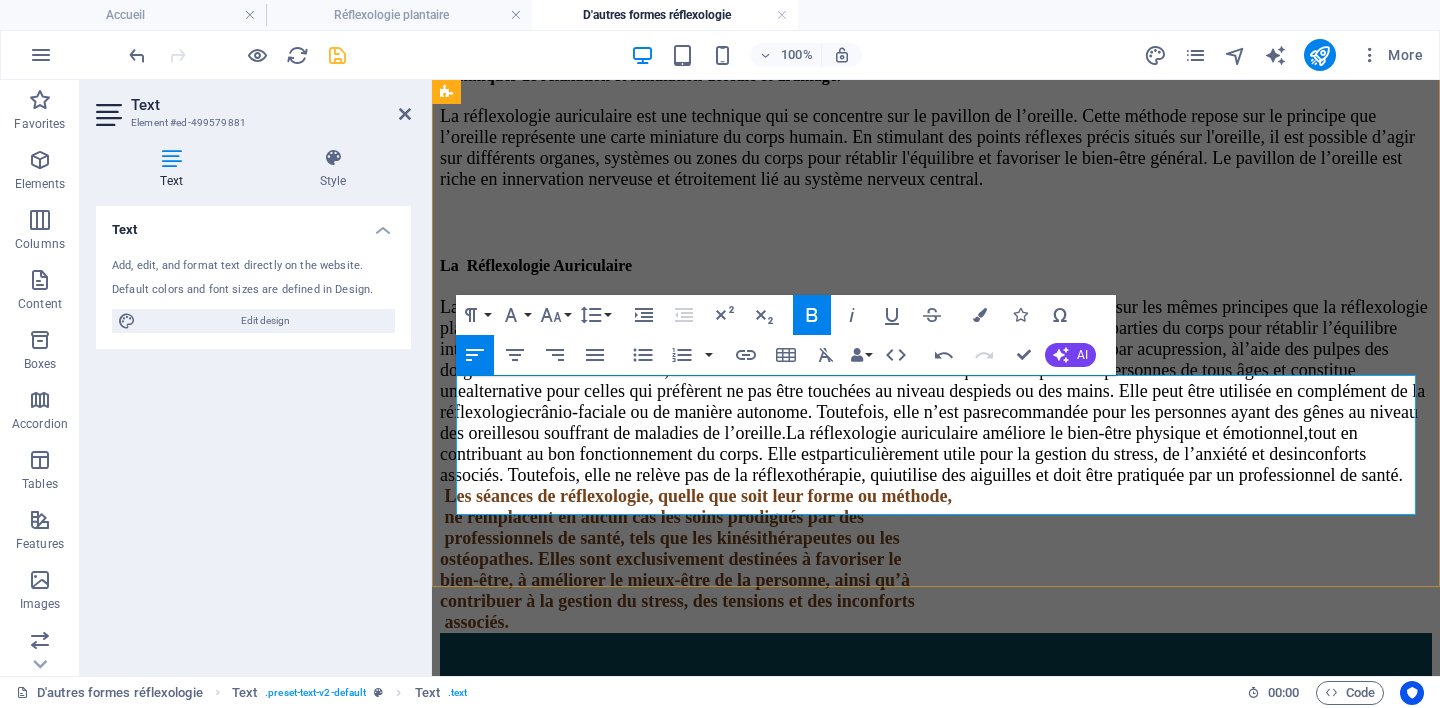 click on "‭ ne‬‭ remplacent‬‭ en‬‭ aucun‬‭ cas‬‭ les‬‭ soins‬‭ prodigués‬‭ par‬‭ des‬" at bounding box center (652, 517) 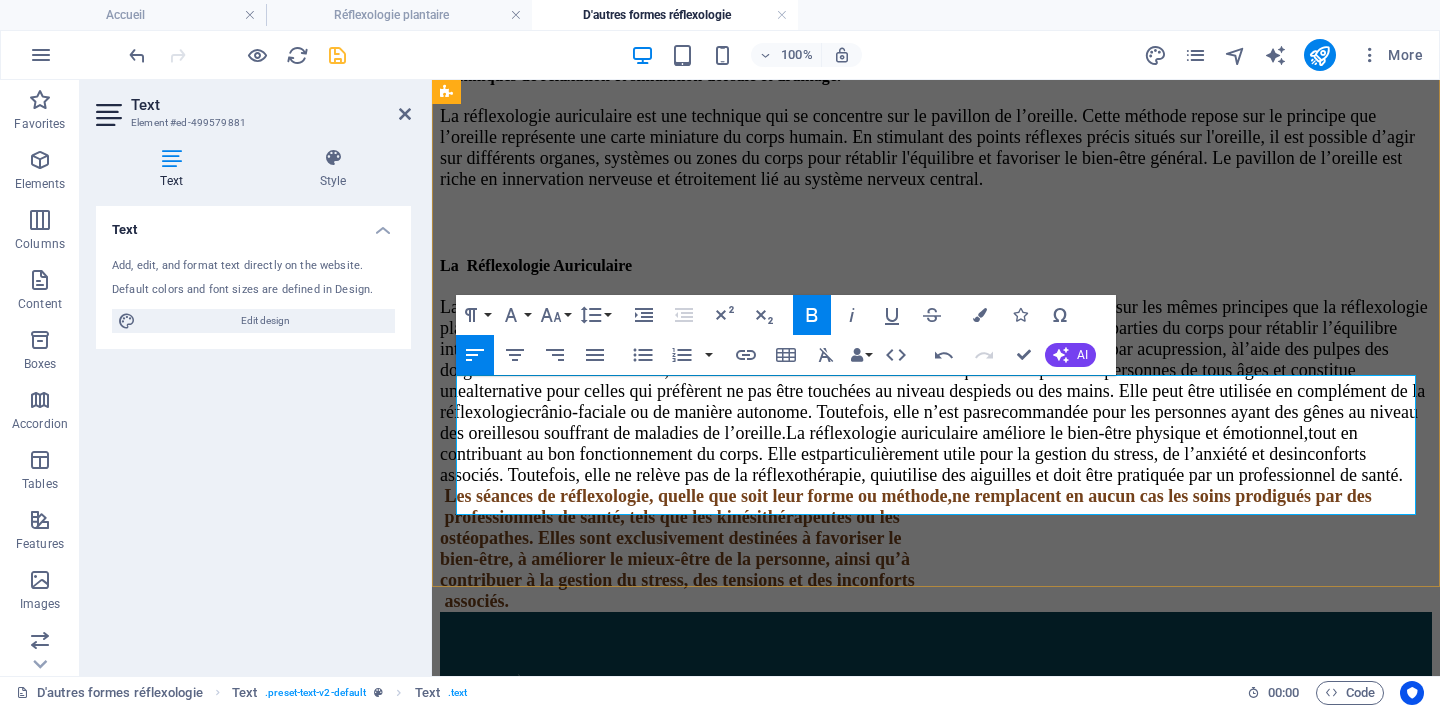 type 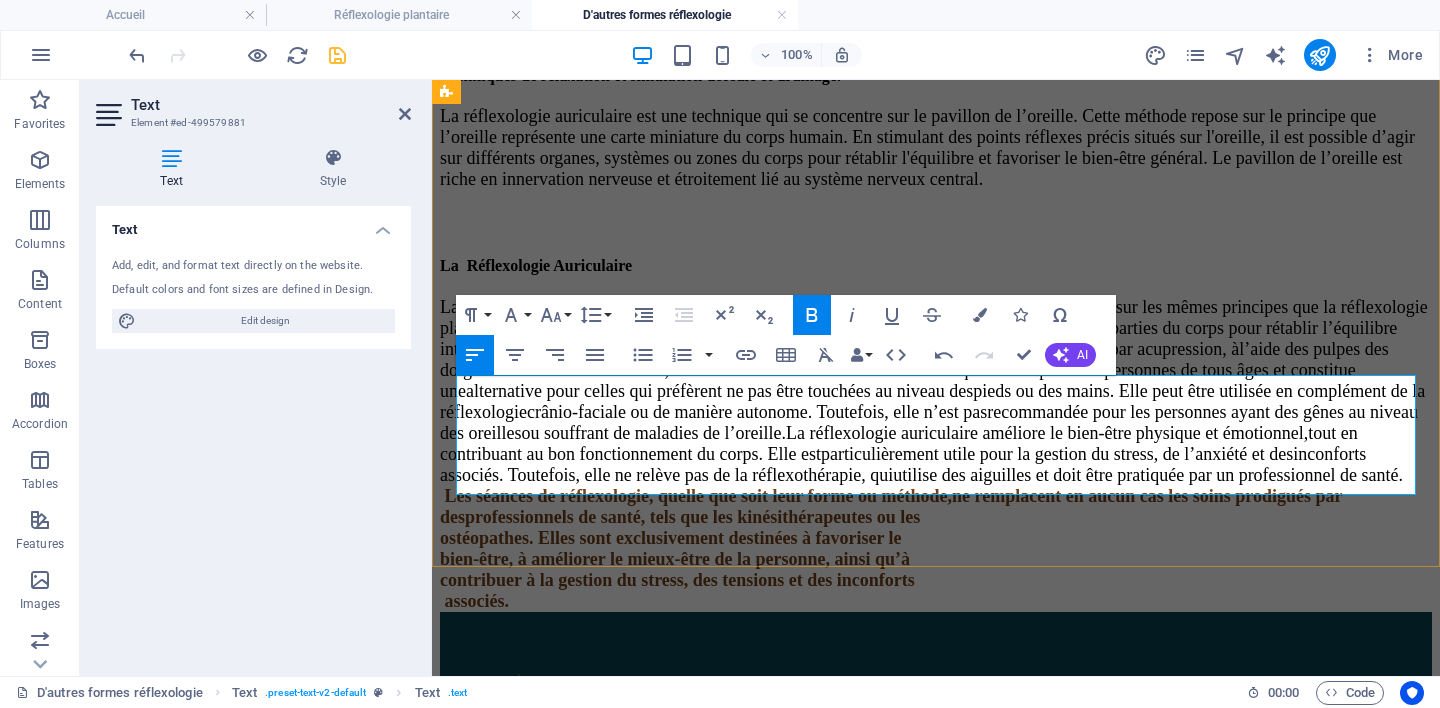 click on "ostéopathes.‬‭ Elles‬‭ sont‬‭ exclusivement‬‭ destinées‬‭ à‬‭ favoriser‬‭ le" at bounding box center (671, 538) 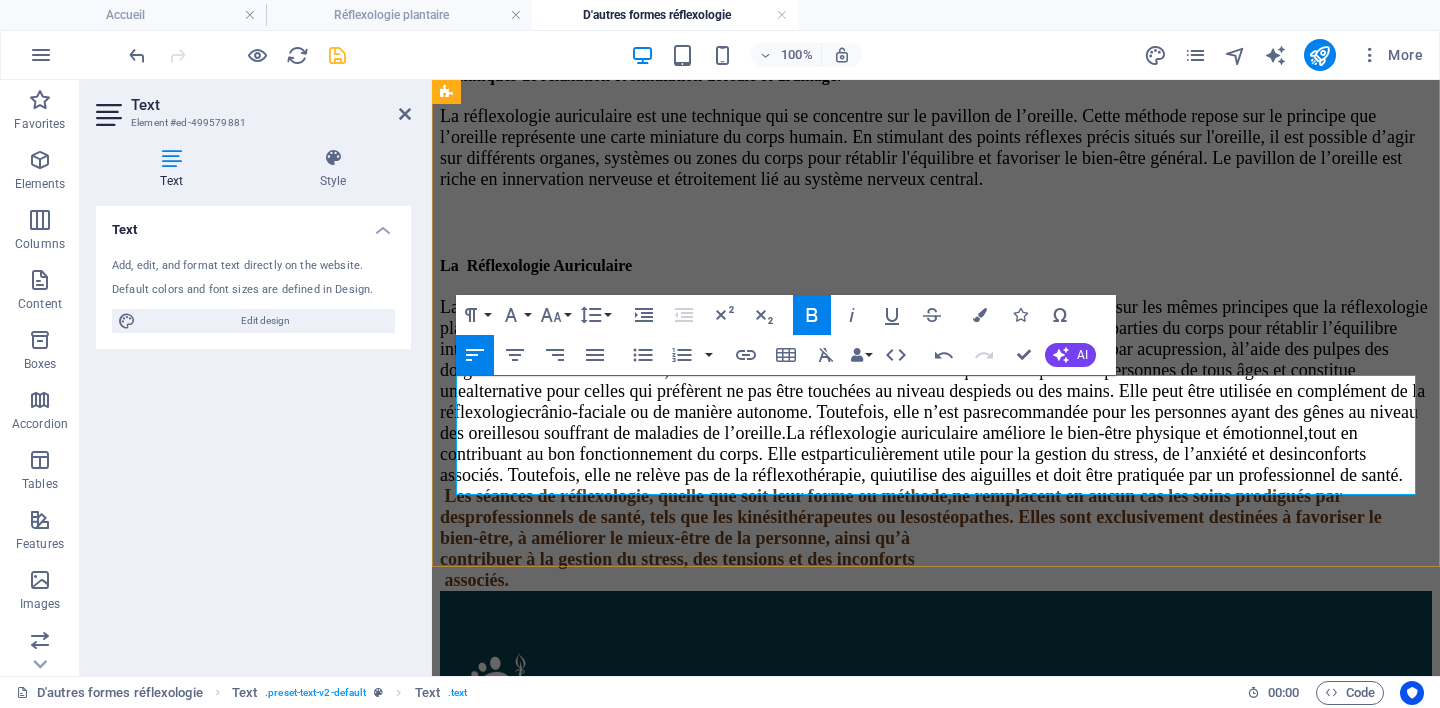 click on "bien-être,‬‭ à‬‭ améliorer‬‭ le‬‭ mieux-être‬‭ de‬‭ la‬‭ personne,‬‭ ainsi‬‭ qu’à" at bounding box center [675, 538] 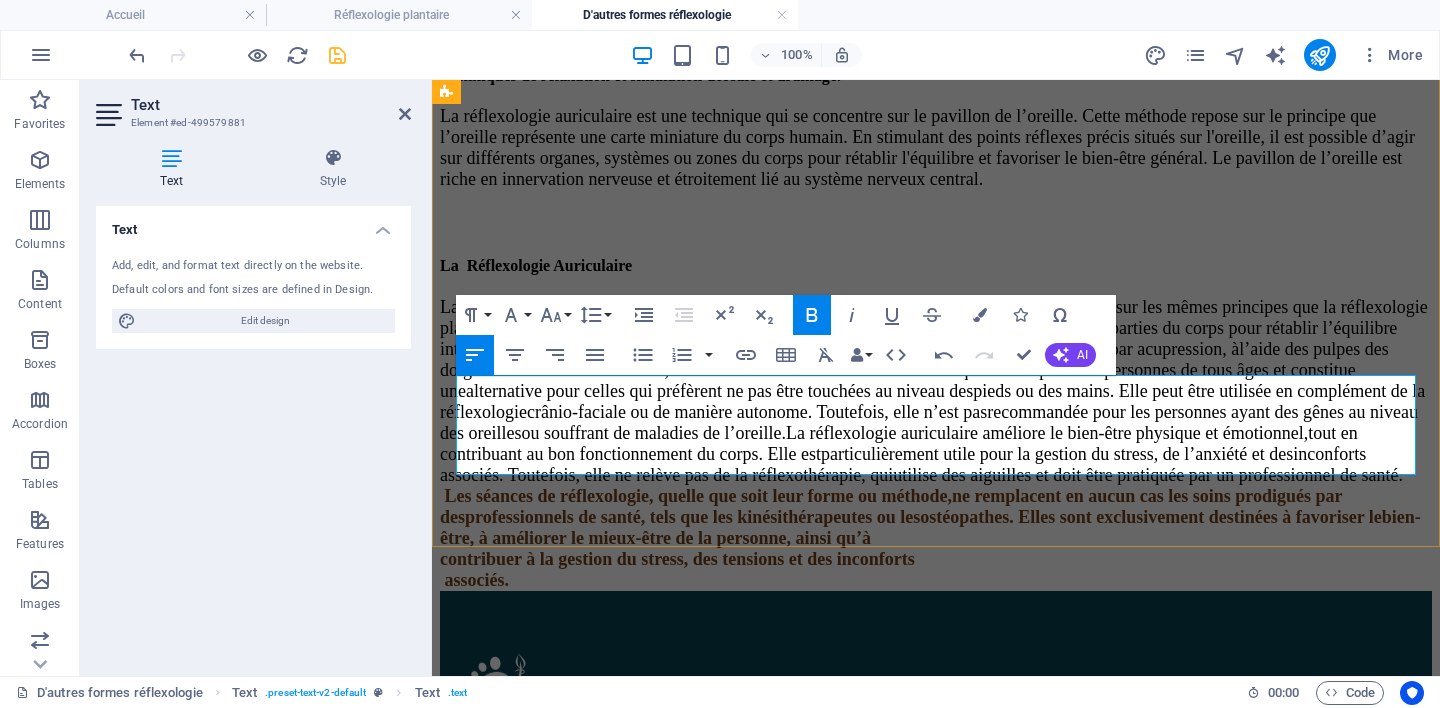 click on "contribuer‬‭ à‬‭ la‬‭ gestion‬‭ du‬‭ stress,‬‭ des‬‭ tensions‬‭ et‬‭ des‬‭ inconforts" at bounding box center (677, 559) 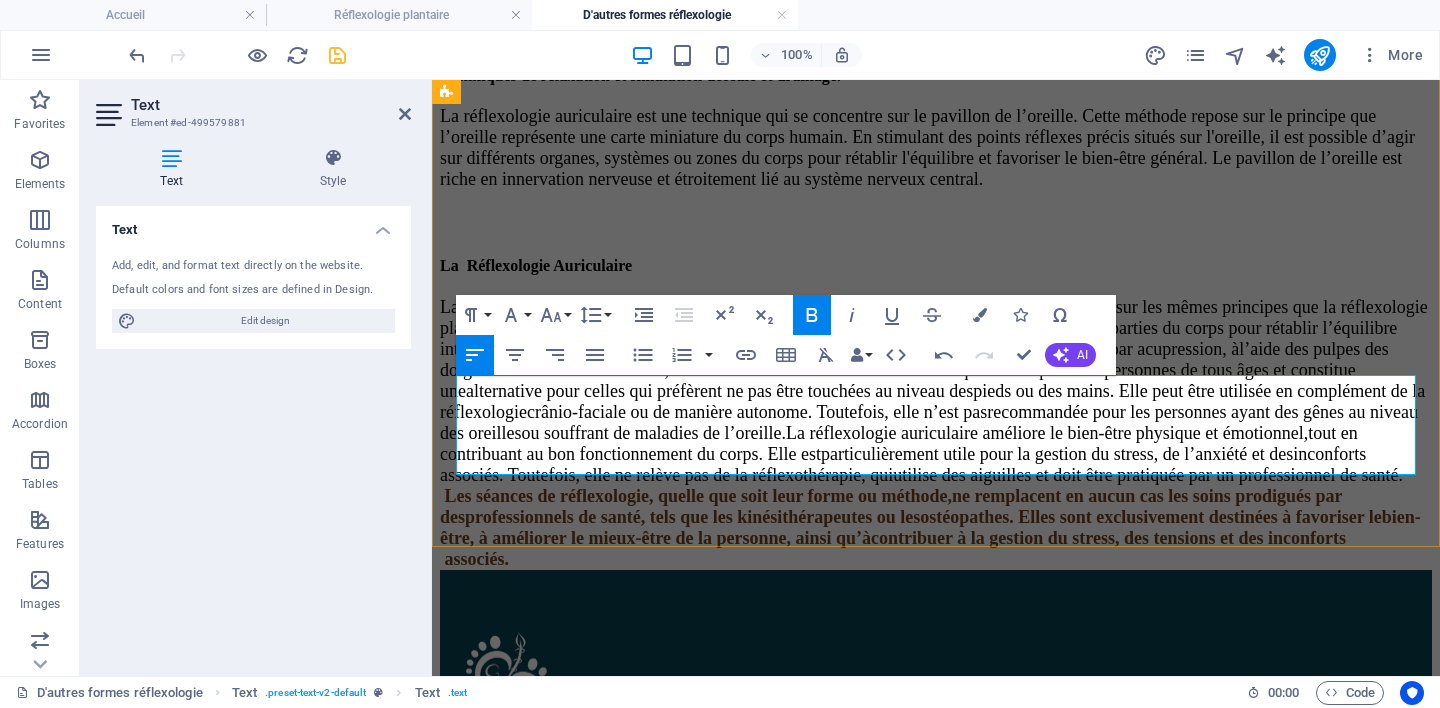 click on "‭ associés." at bounding box center (474, 559) 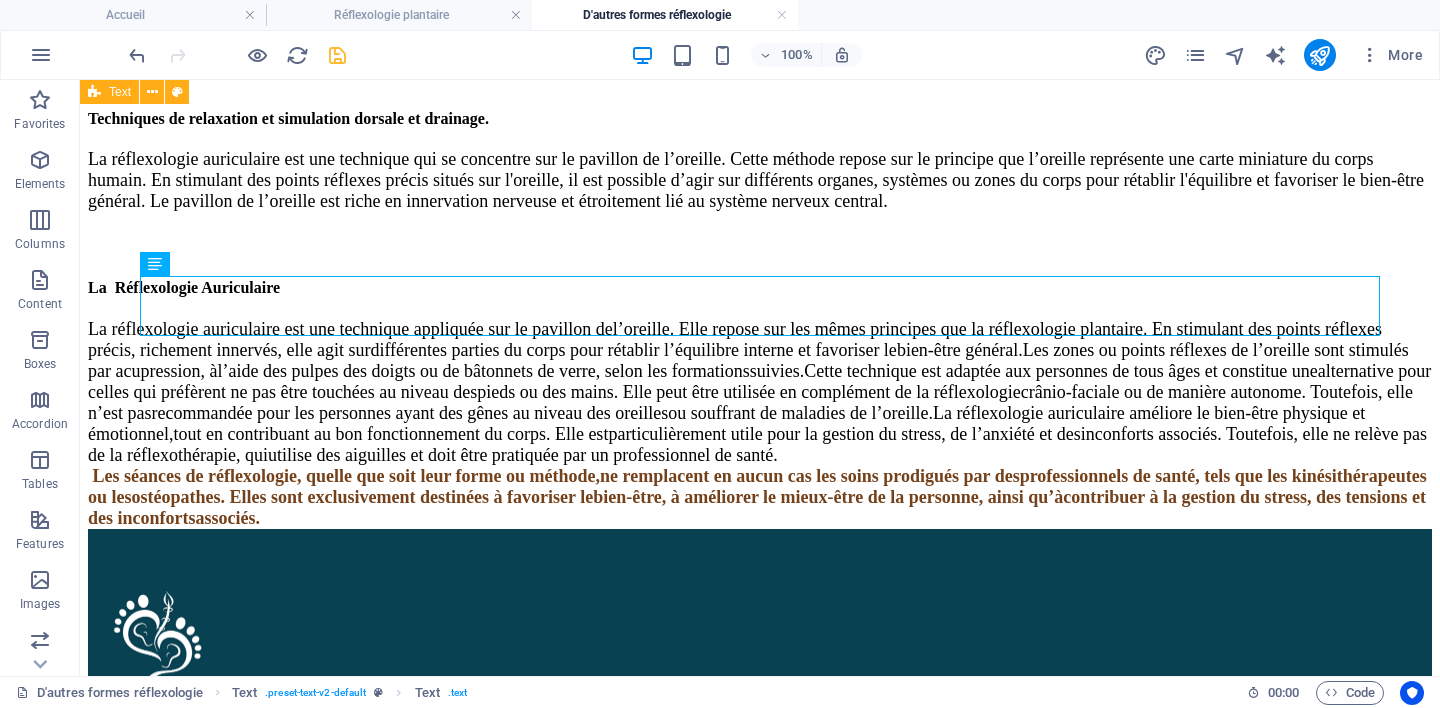 scroll, scrollTop: 1305, scrollLeft: 0, axis: vertical 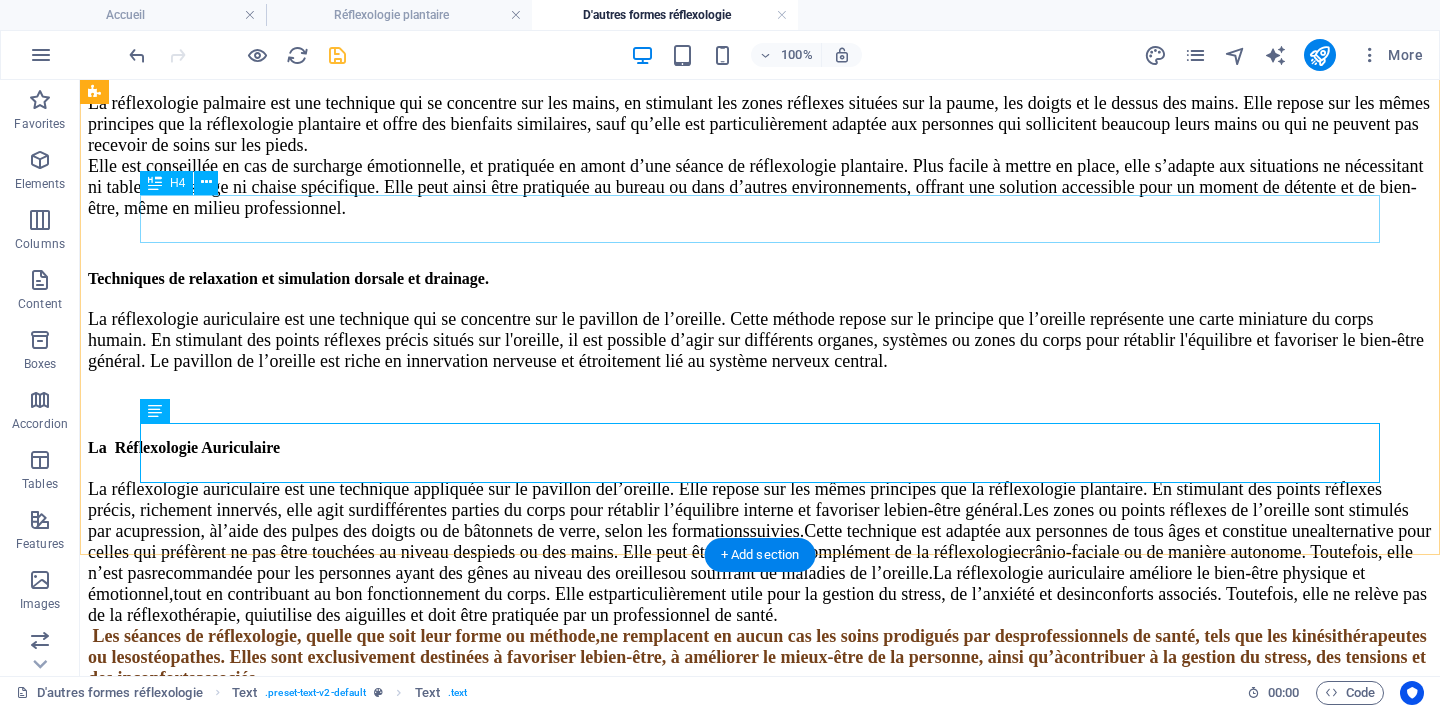 click on "La  Réflexologie Auriculaire" at bounding box center [760, 448] 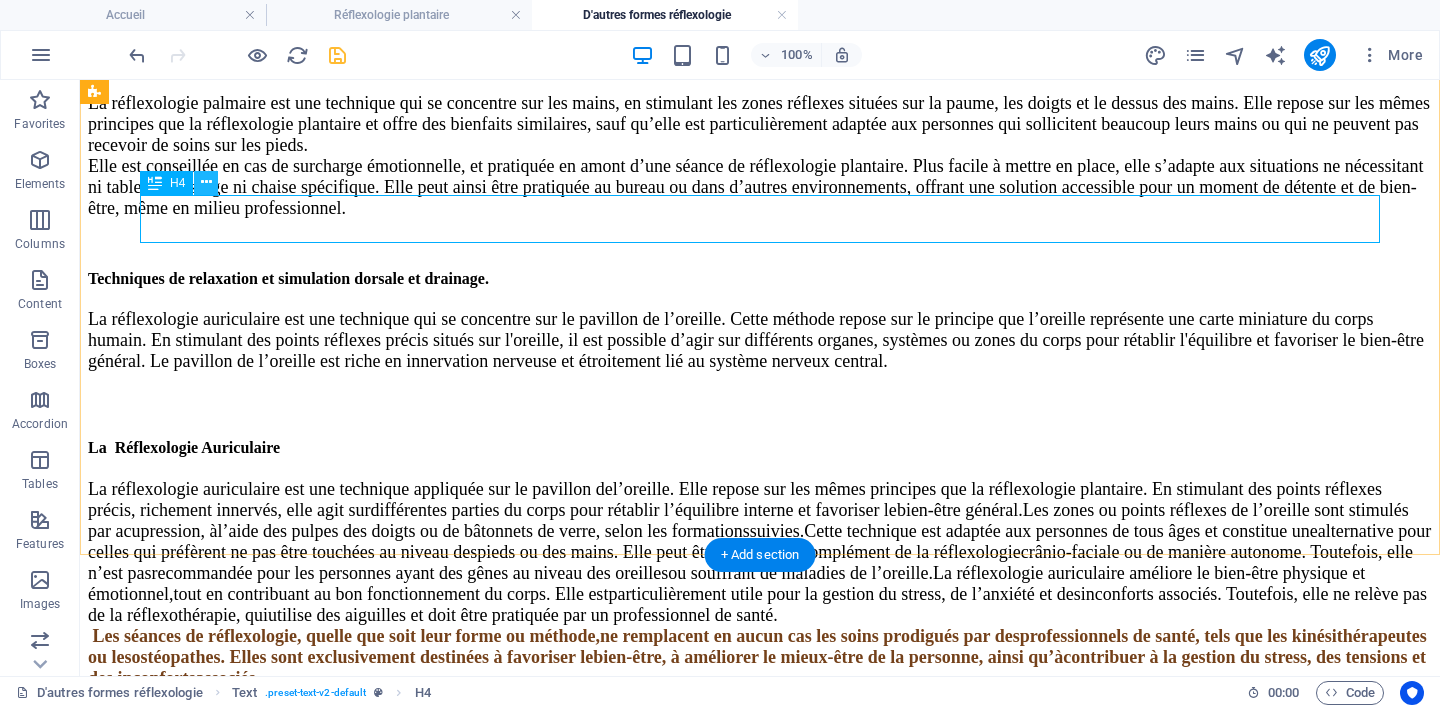 click at bounding box center [206, 183] 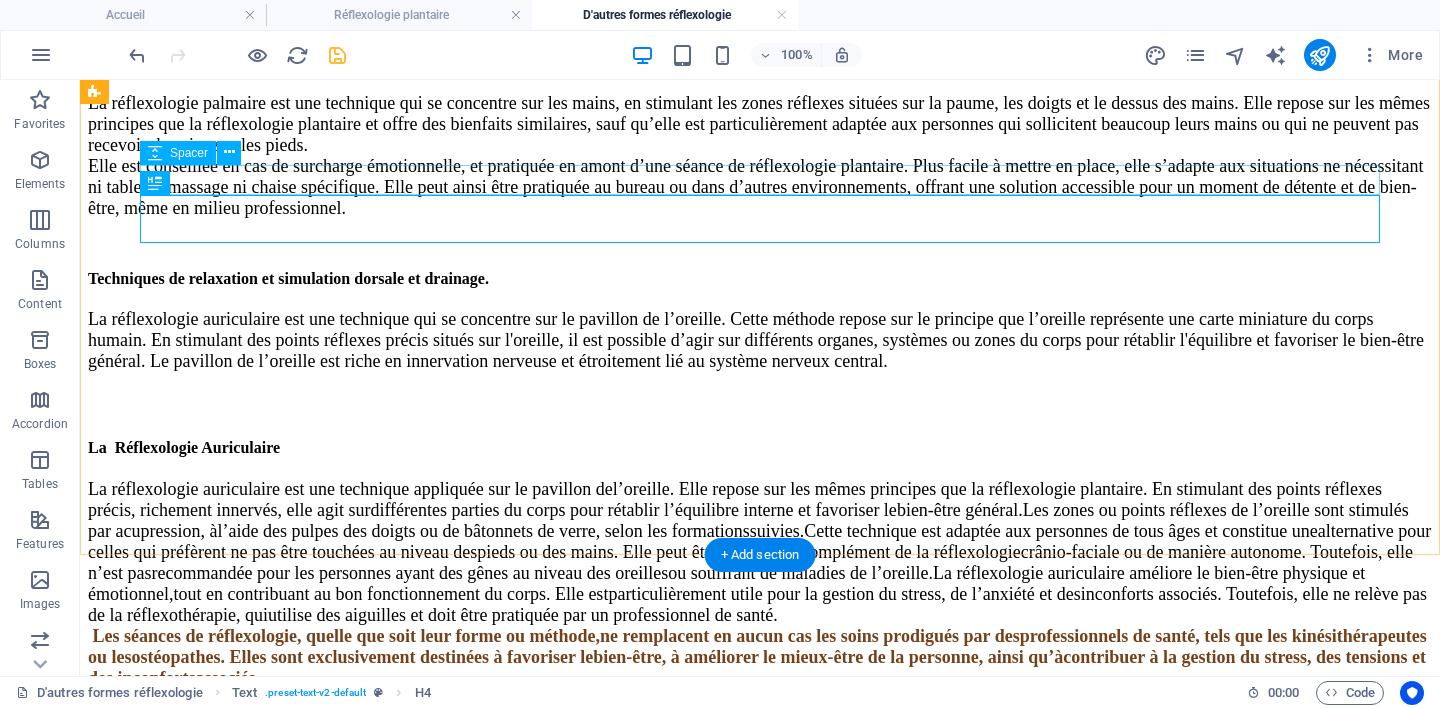 click at bounding box center [760, 403] 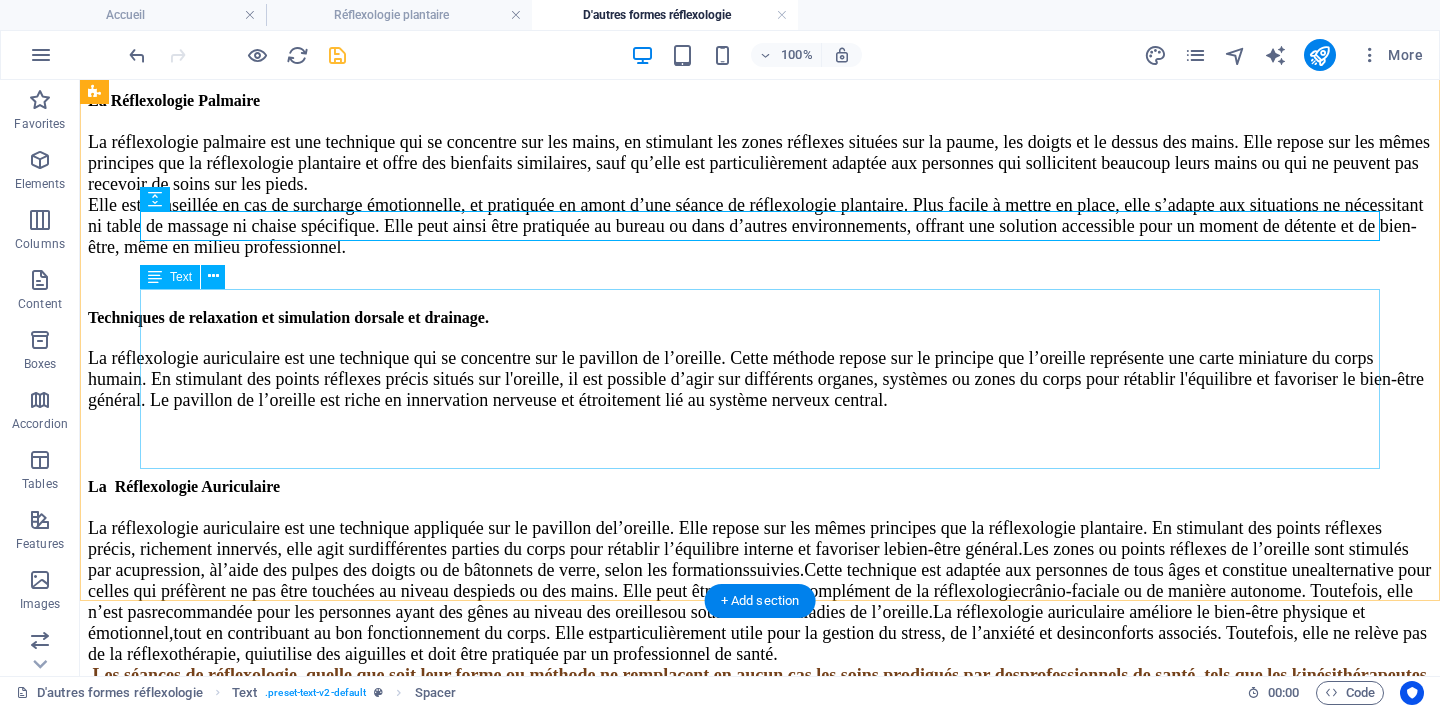 scroll, scrollTop: 1258, scrollLeft: 0, axis: vertical 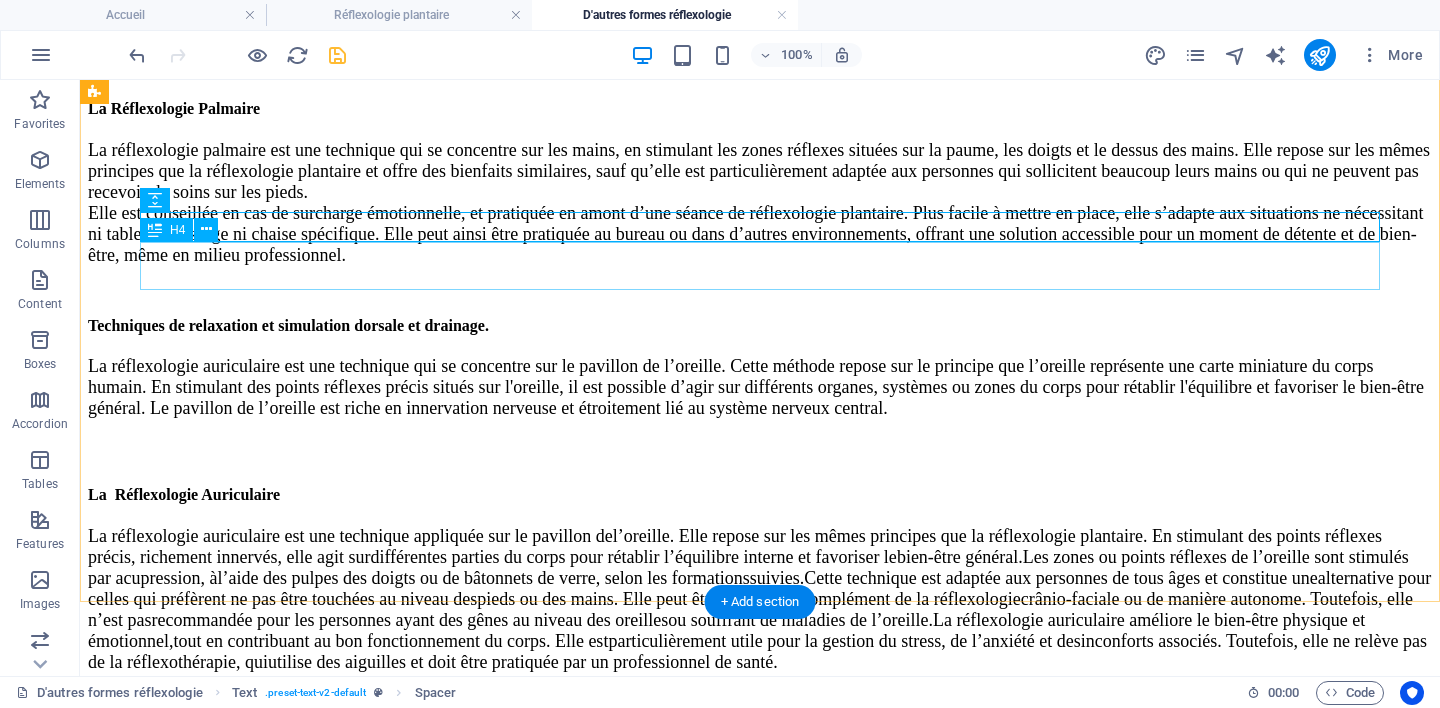 click on "La  Réflexologie Auriculaire" at bounding box center [760, 495] 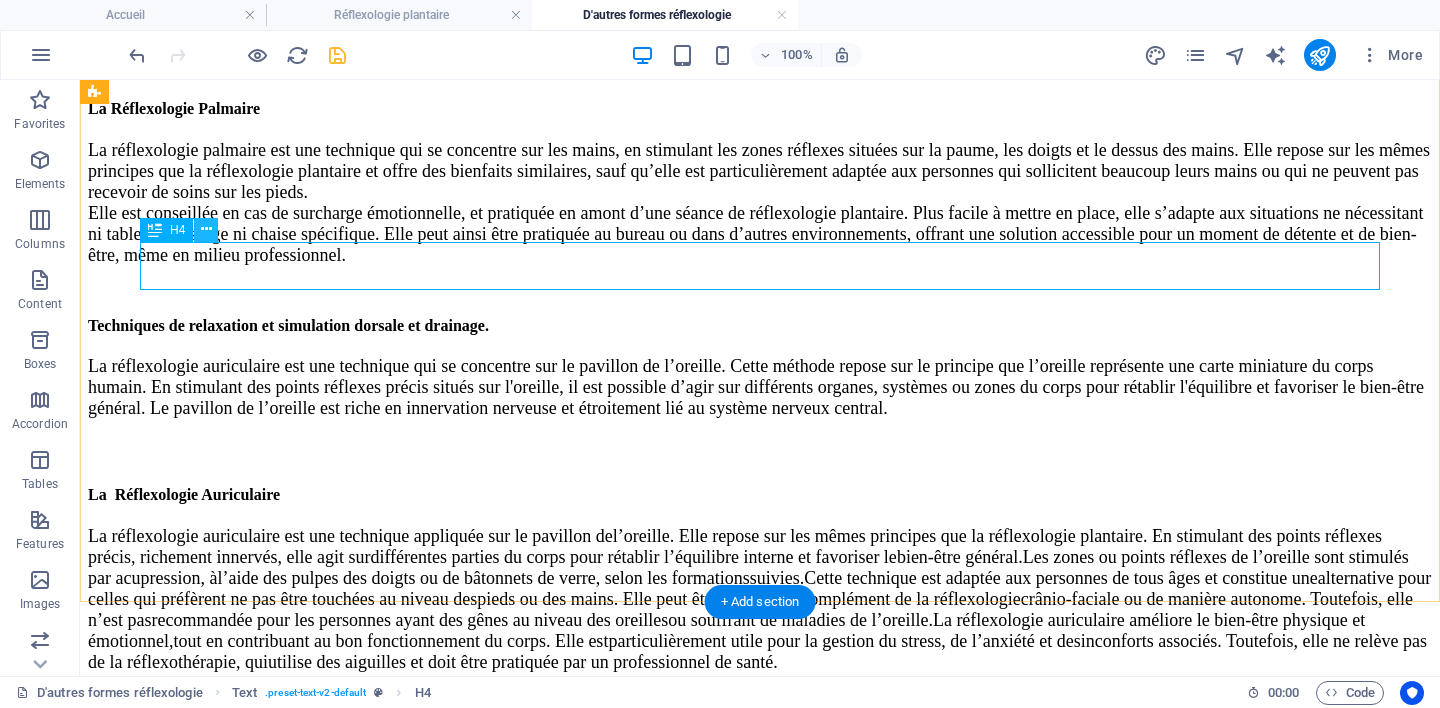 click at bounding box center (206, 229) 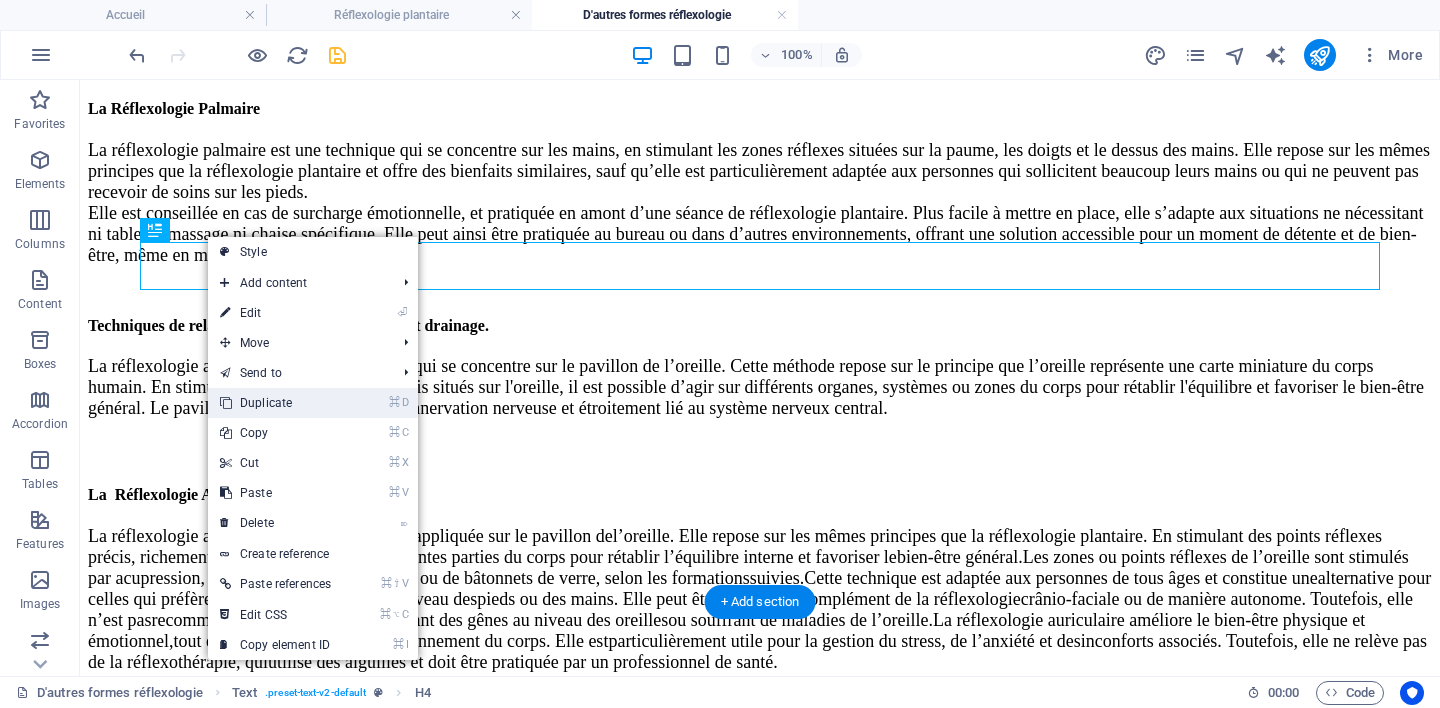 click on "⌘ D  Duplicate" at bounding box center [275, 403] 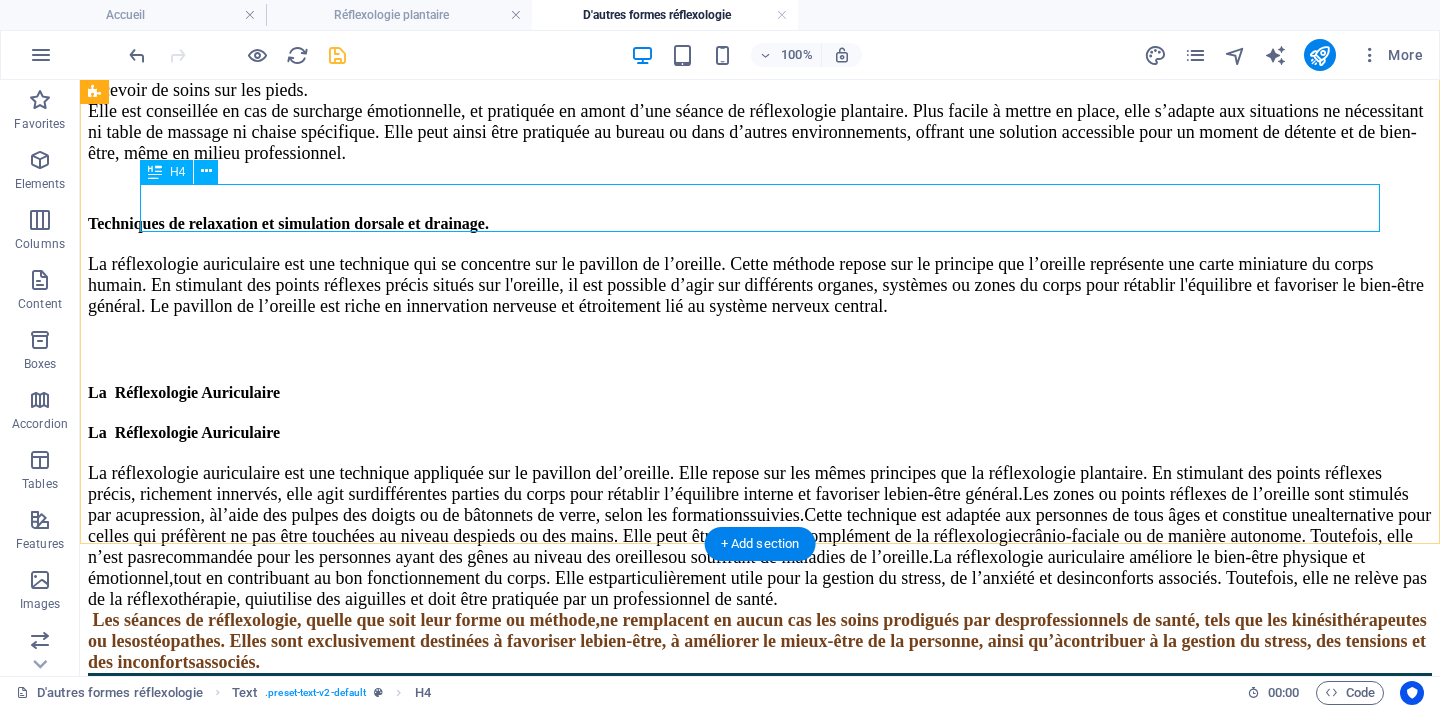 scroll, scrollTop: 1364, scrollLeft: 0, axis: vertical 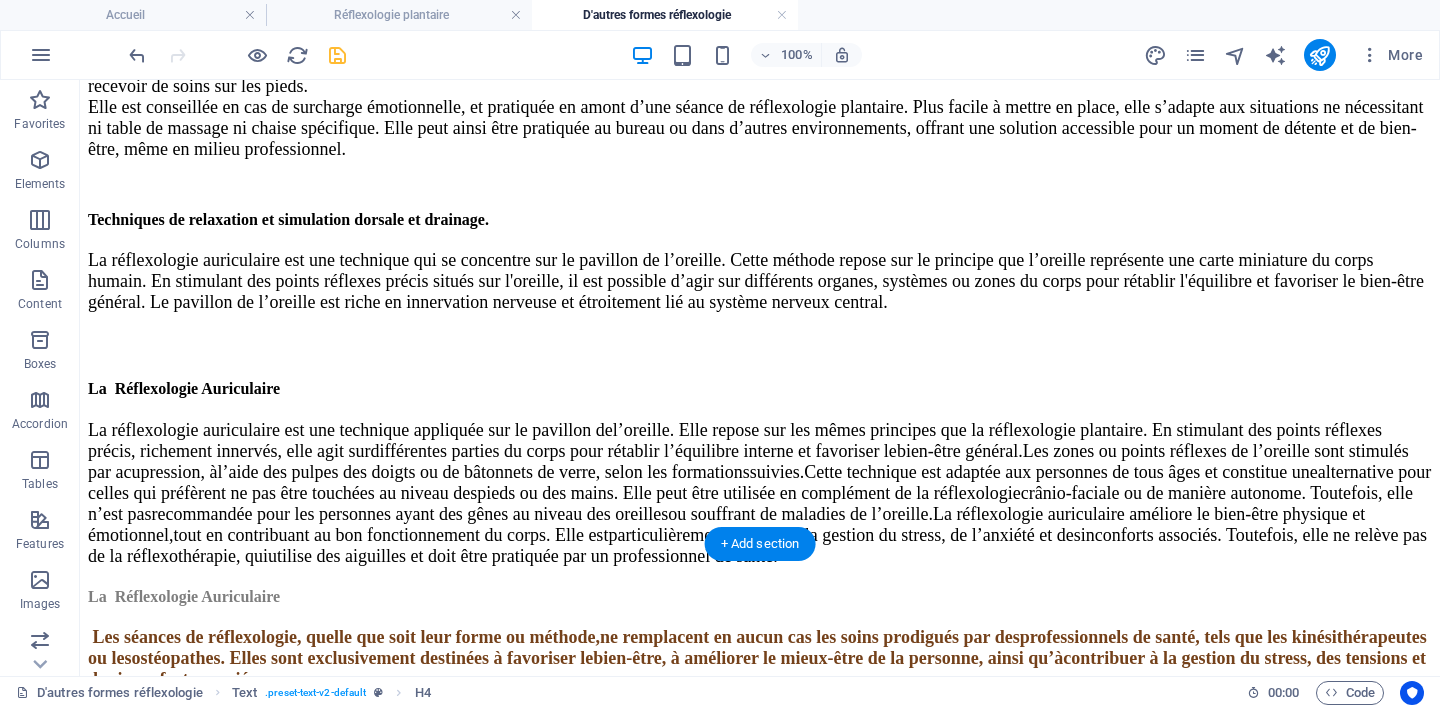 drag, startPoint x: 506, startPoint y: 196, endPoint x: 513, endPoint y: 364, distance: 168.14577 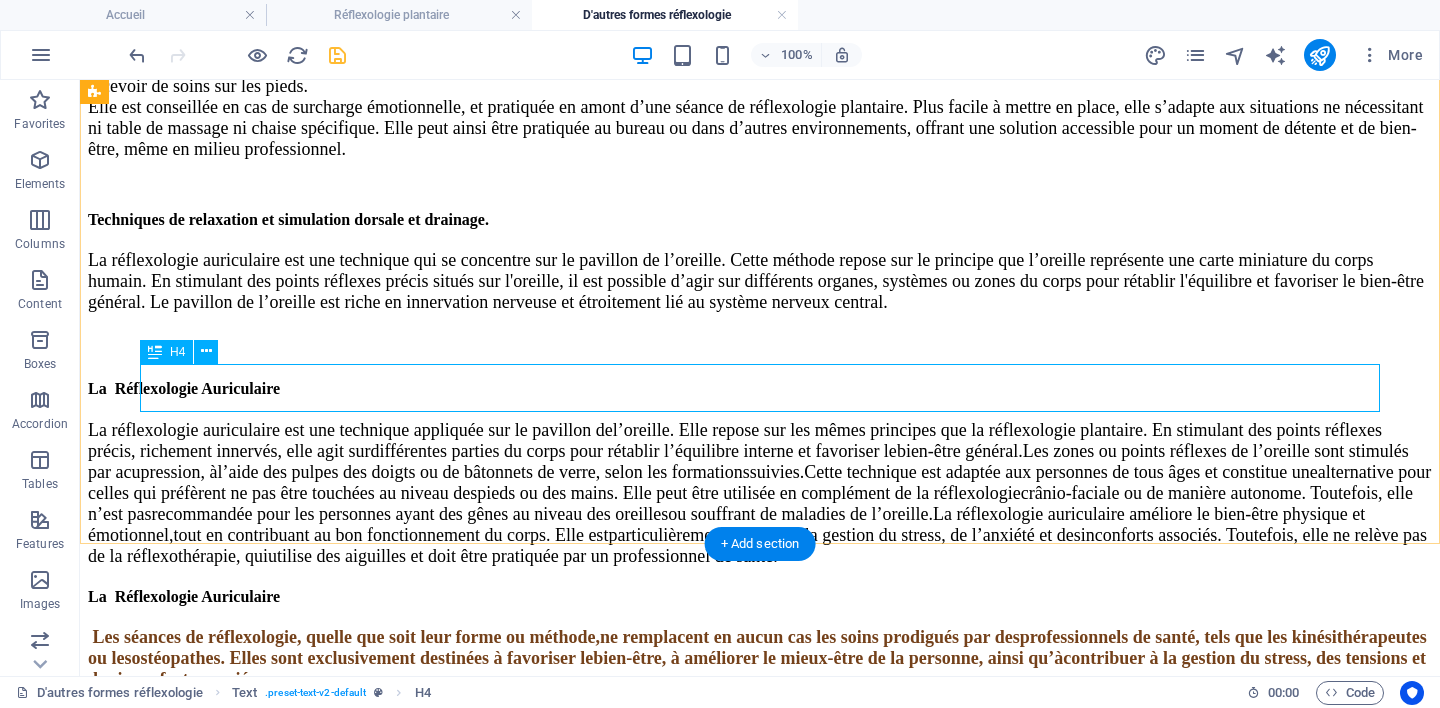 click on "La  Réflexologie Auriculaire" at bounding box center [760, 597] 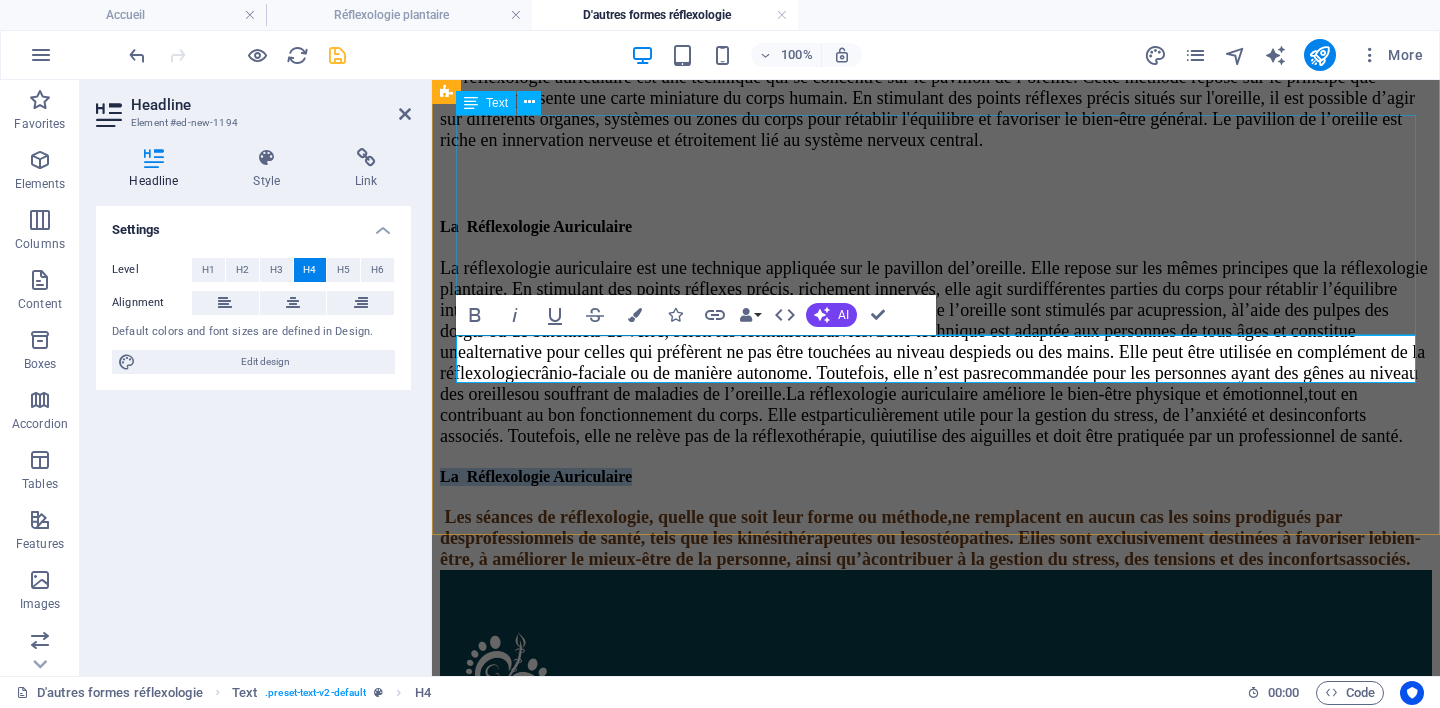 scroll, scrollTop: 1611, scrollLeft: 0, axis: vertical 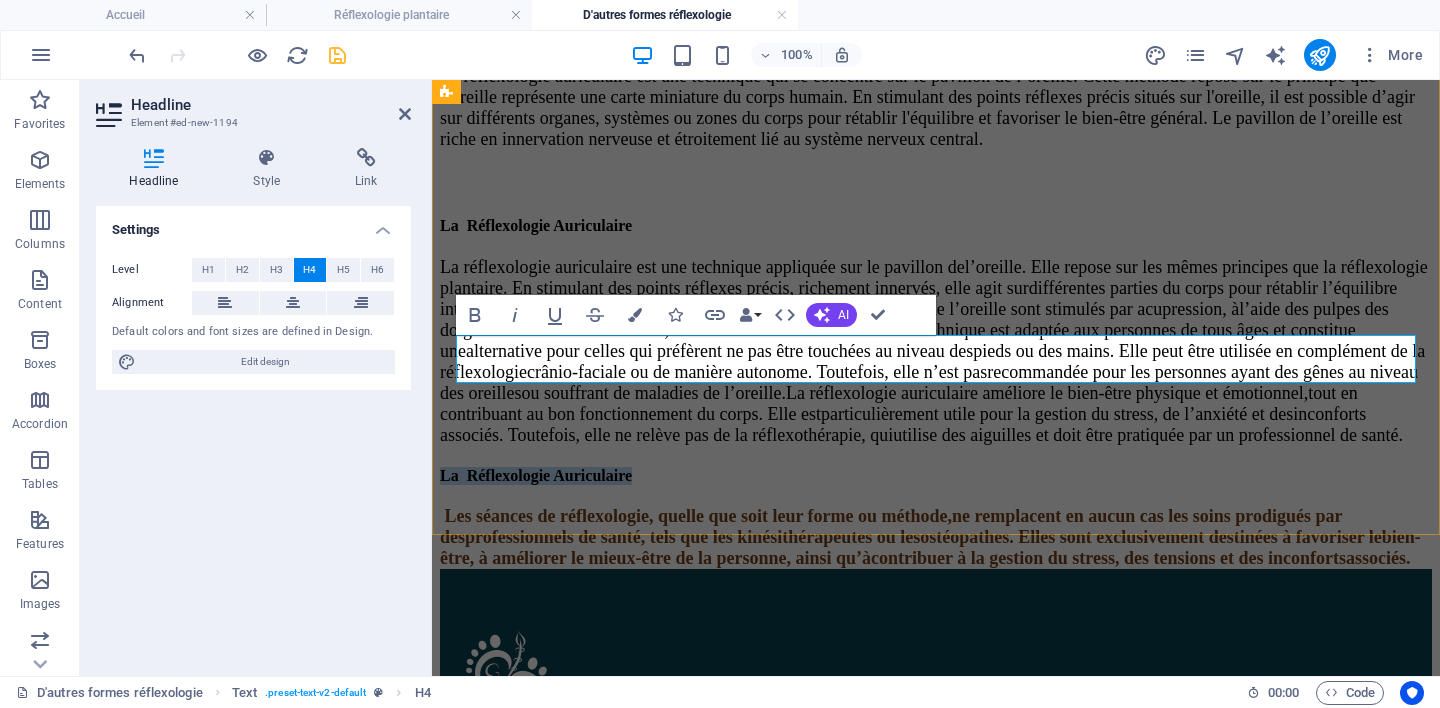 click on "La  Réflexologie Auriculaire" at bounding box center [536, 475] 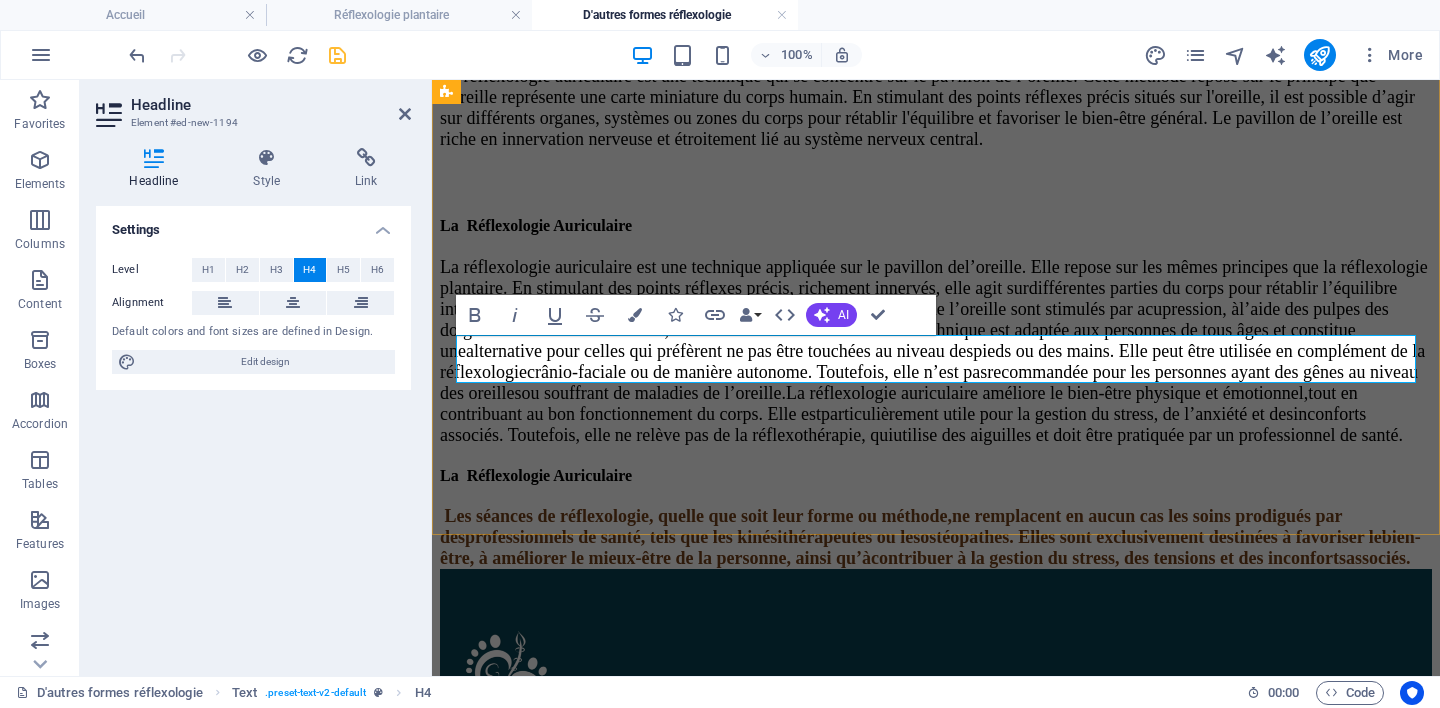 click on "La  Réflexologie Auriculaire" at bounding box center (536, 475) 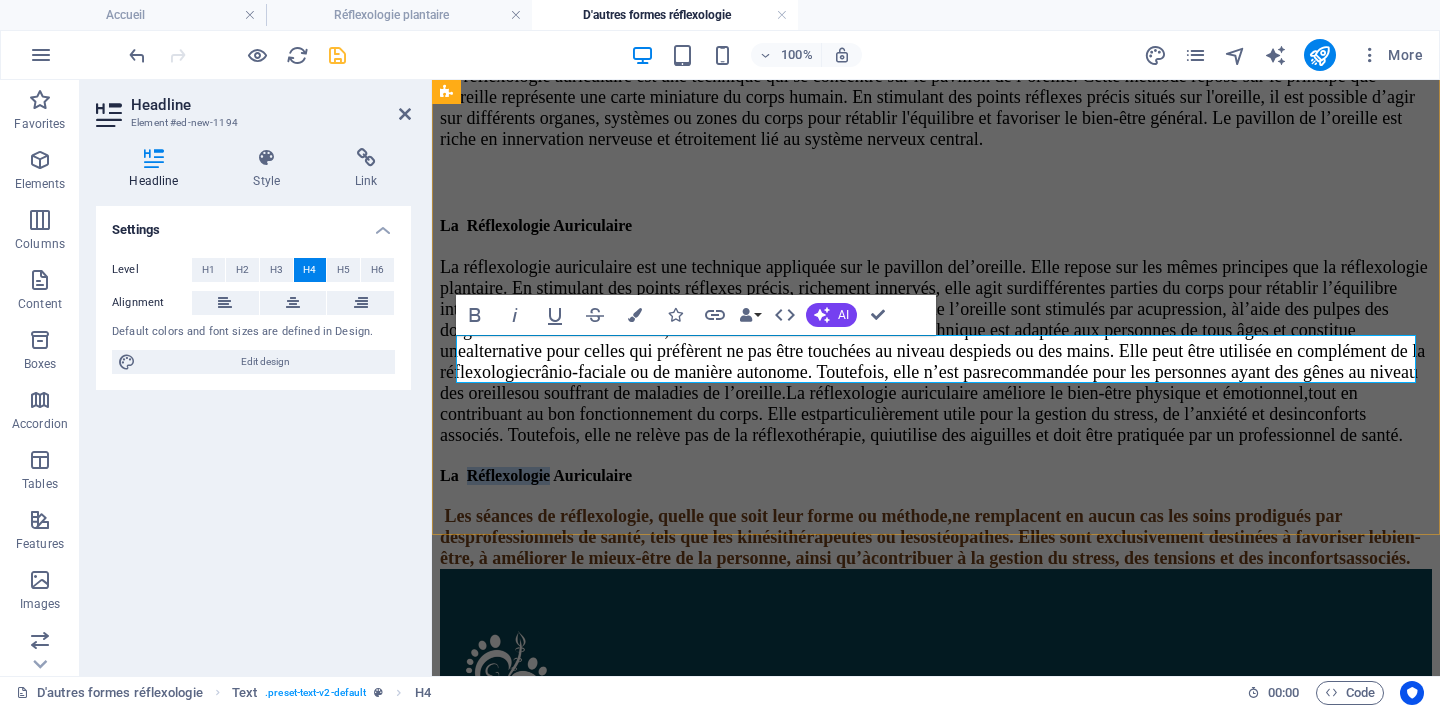 click on "La  Réflexologie Auriculaire" at bounding box center [536, 475] 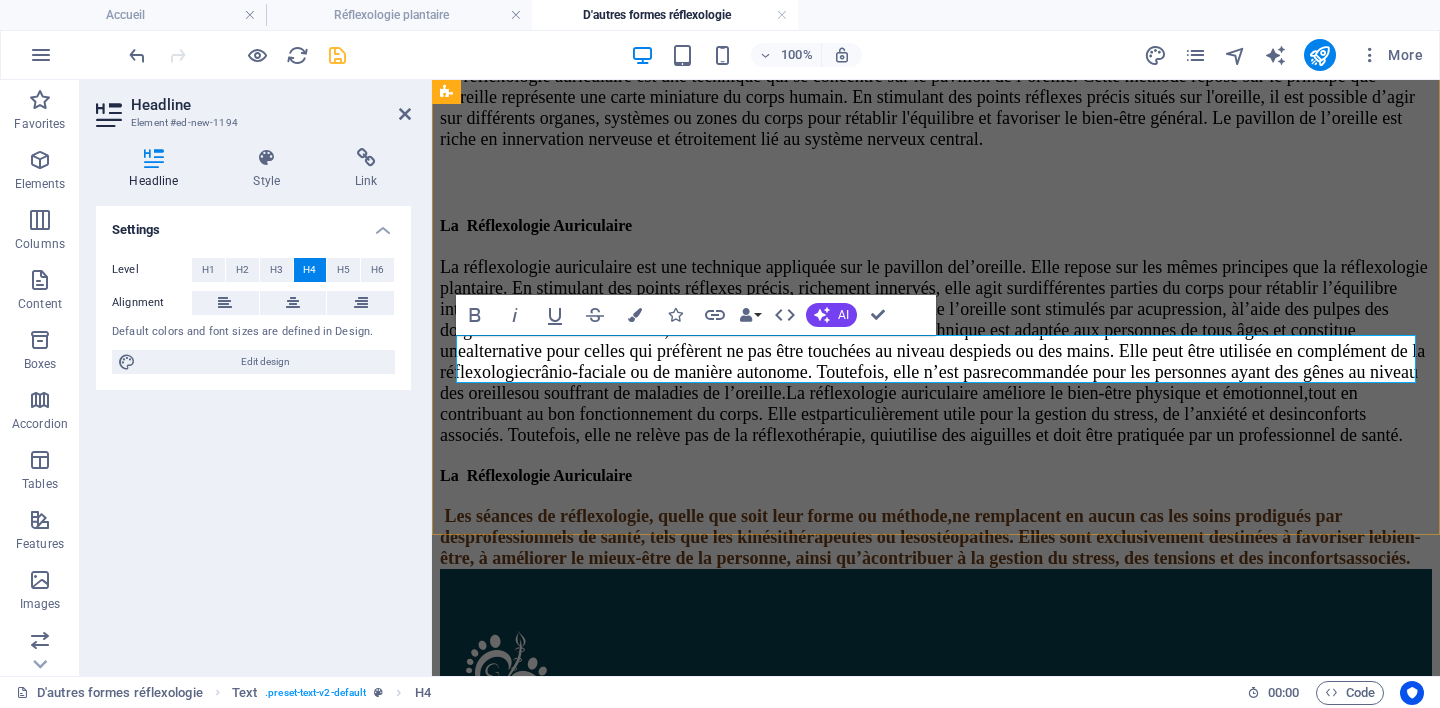 type 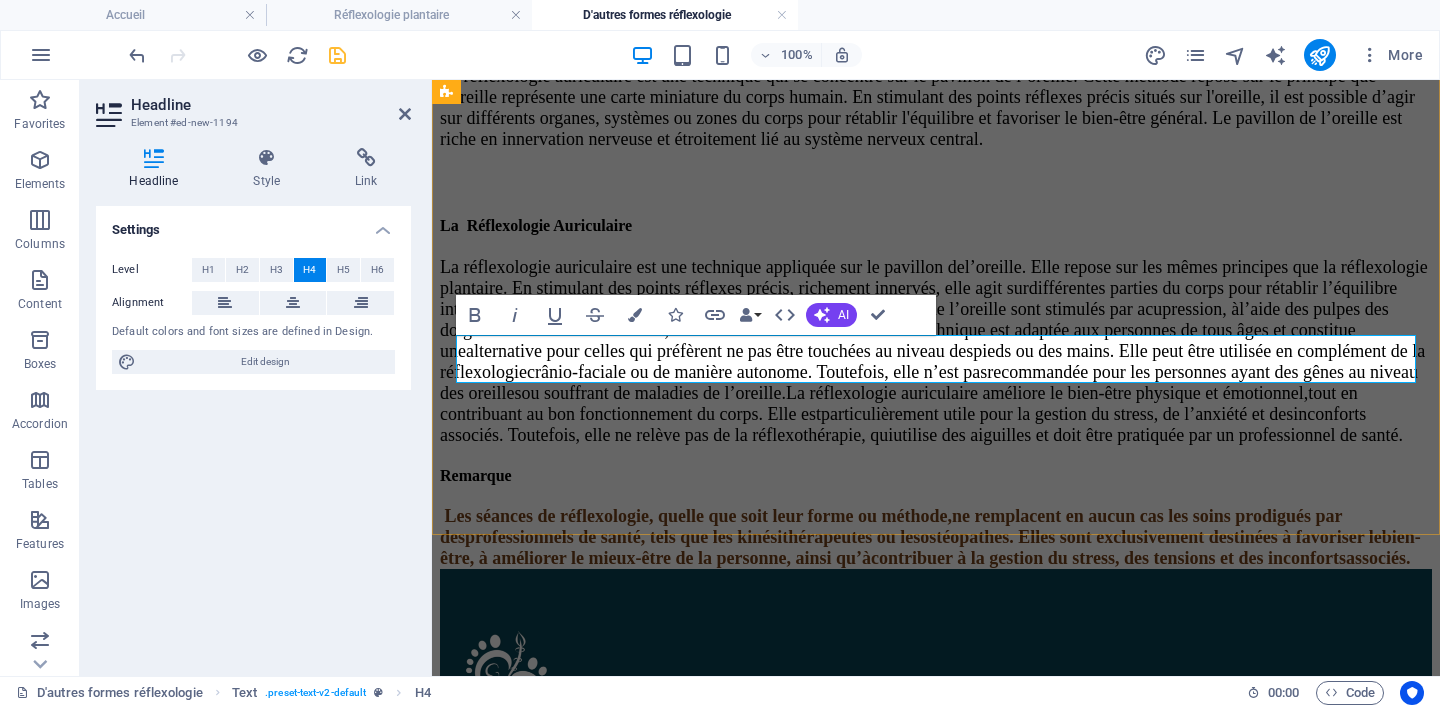 click on "Remarque" at bounding box center (936, 476) 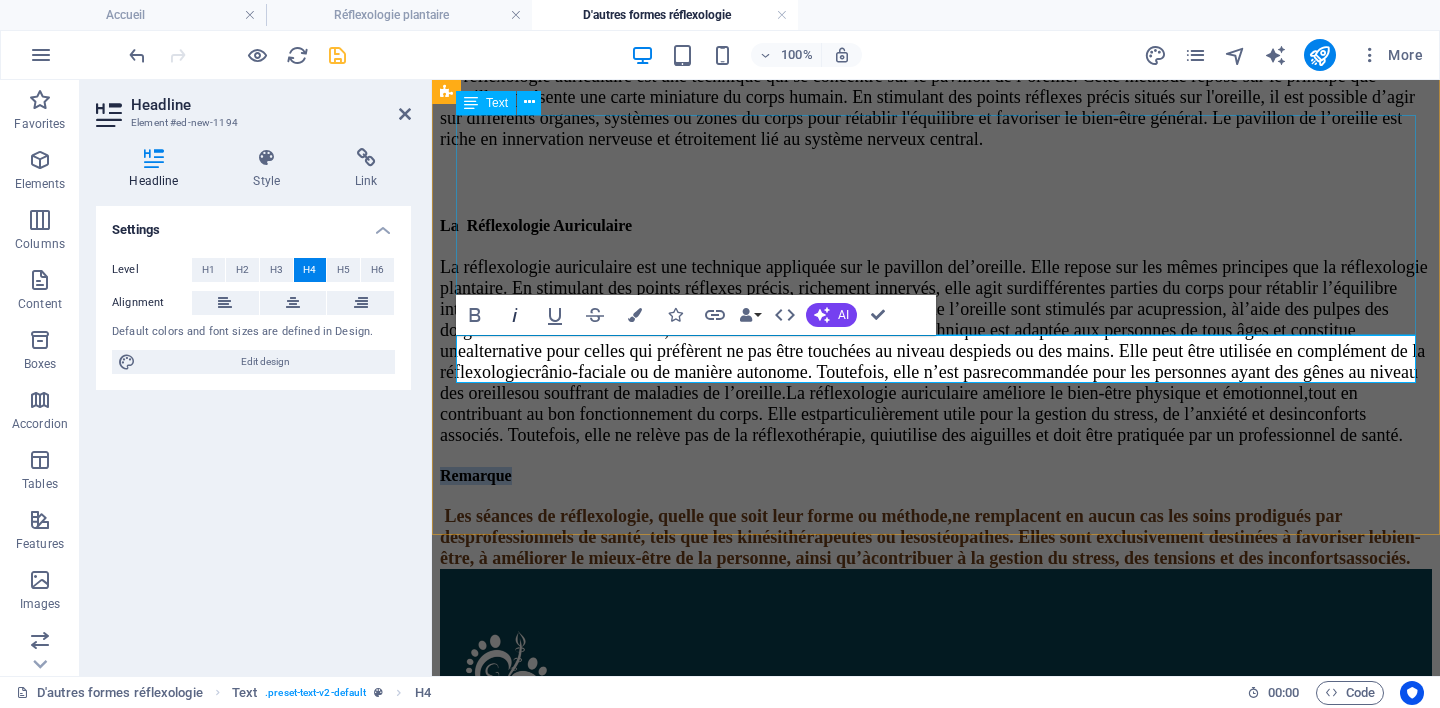 click 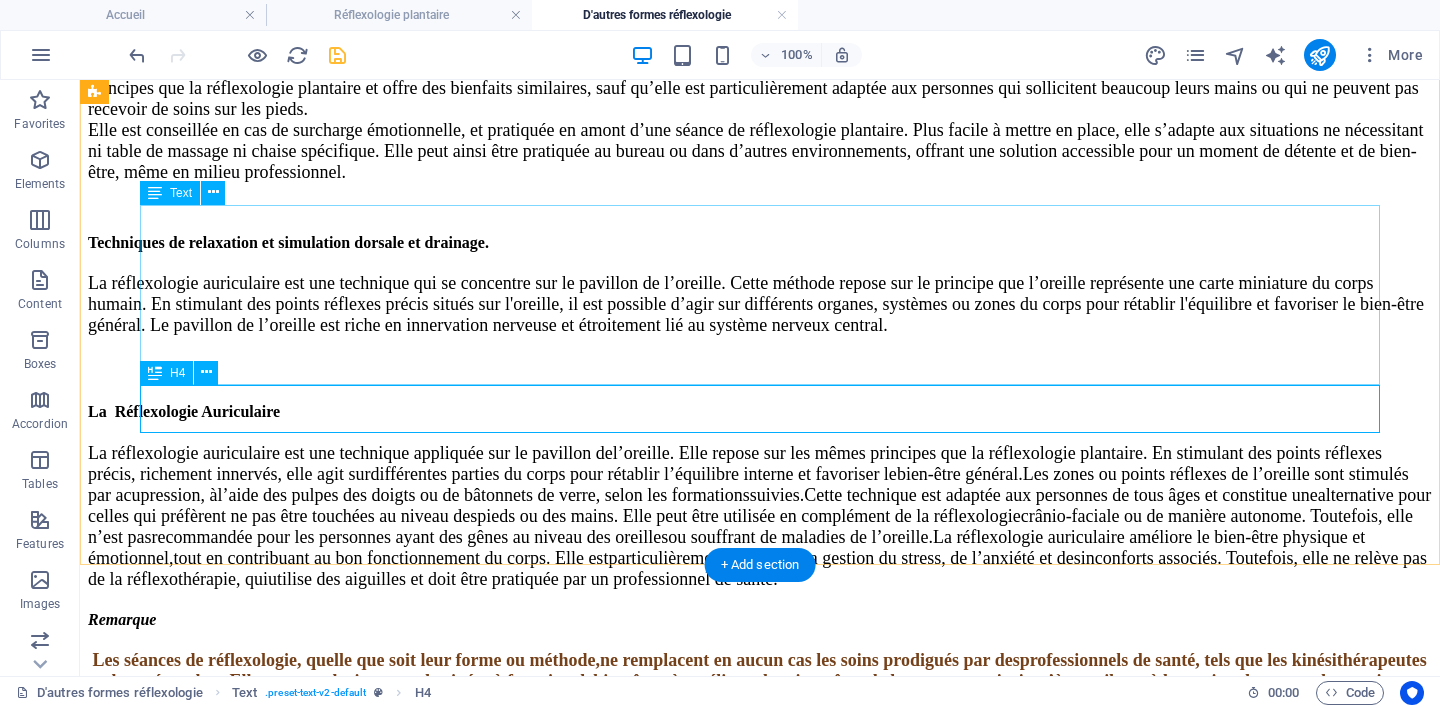 scroll, scrollTop: 1346, scrollLeft: 0, axis: vertical 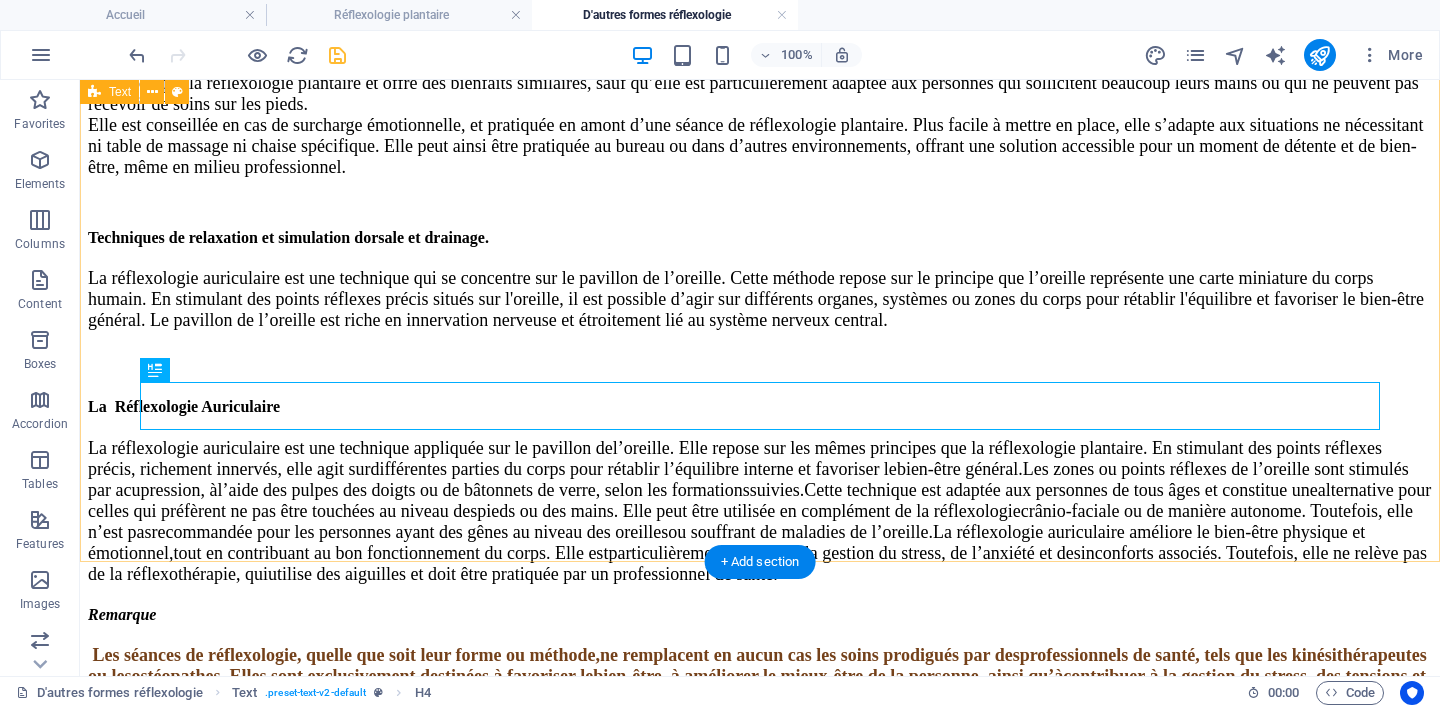 click on "D'autres formes de réflexologie La Réflexologie Crânio-Faciale  La‬‭ réflexologie‬‭ crânio-faciale‬‭ est‬‭ une‬‭ approche‬‭ complémentaire‬‭ à‬‭ la‬  réflexologie‬‭ plantaire.‬‭ Elle‬‭ repose‬‭ sur‬‭ des‬‭ techniques‬‭ de‬‭ relaxation‬‭ et‬‭ de‬  stimulations‬‭ spécifiques‬‭ appliquées‬‭ sur‬‭ le‬‭ crâne,‬‭ le‬‭ visage,‬‭ et‬‭ le‬‭ cou.‬  Cette‬‭ méthode‬‭ s’appuie‬‭ sur‬‭ le‬‭ principe‬‭ selon‬‭ lequel‬‭ certaines‬‭ zones‬‭ du‬  visage‬‭ et‬‭ du‬‭ crâne‬‭ sont‬‭ en‬‭ lien‬‭ avec‬‭ les‬‭ organes‬‭ et‬‭ les‬‭ systèmes‬‭ du‬  corps,‬‭ à‬‭ l’instar‬‭ de‬‭ la‬‭ réflexologie‬‭ plantaire‬‭ et‬‭ palmaire.‬‭ Agissant‬‭ de‬  aussi pour favoriser l’équilibre et le bien-être de l’ensemble du corps. Comment ça fonctionne ? Application" at bounding box center [760, -135] 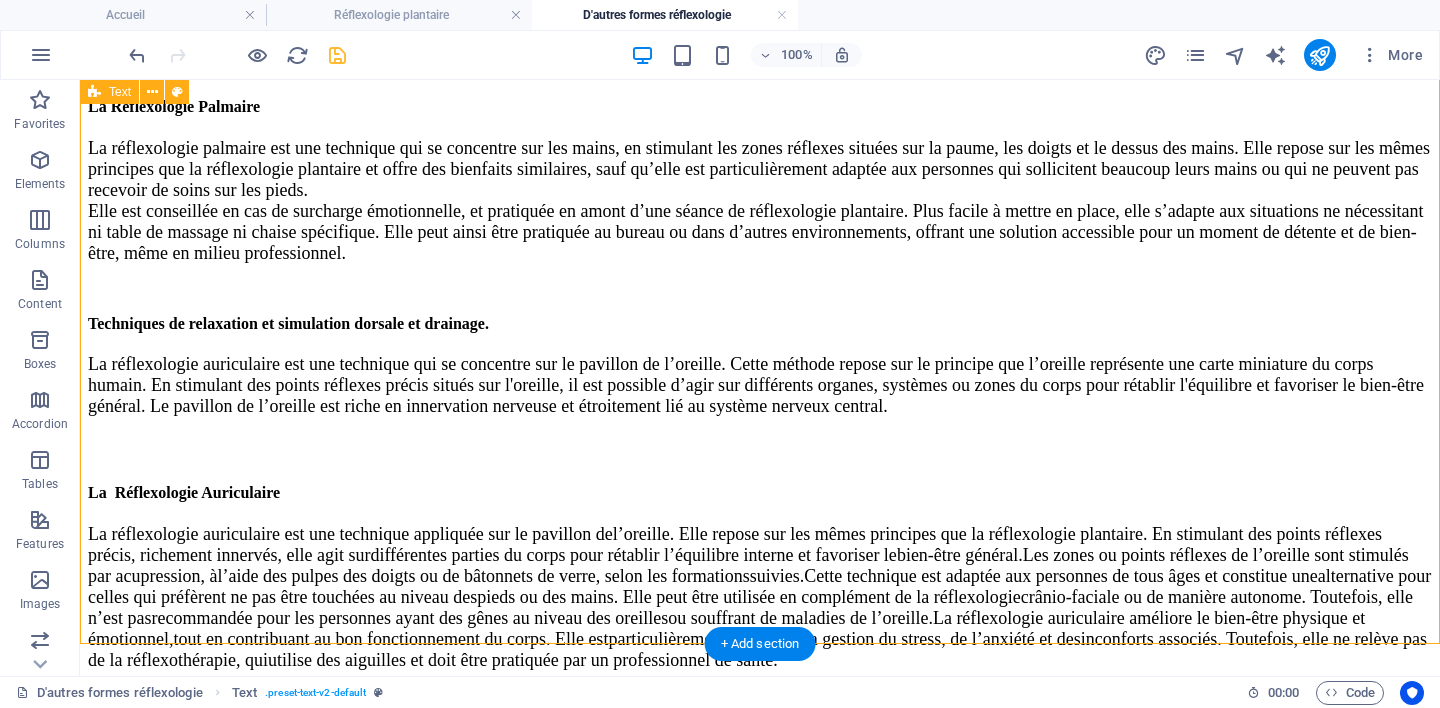 scroll, scrollTop: 1250, scrollLeft: 0, axis: vertical 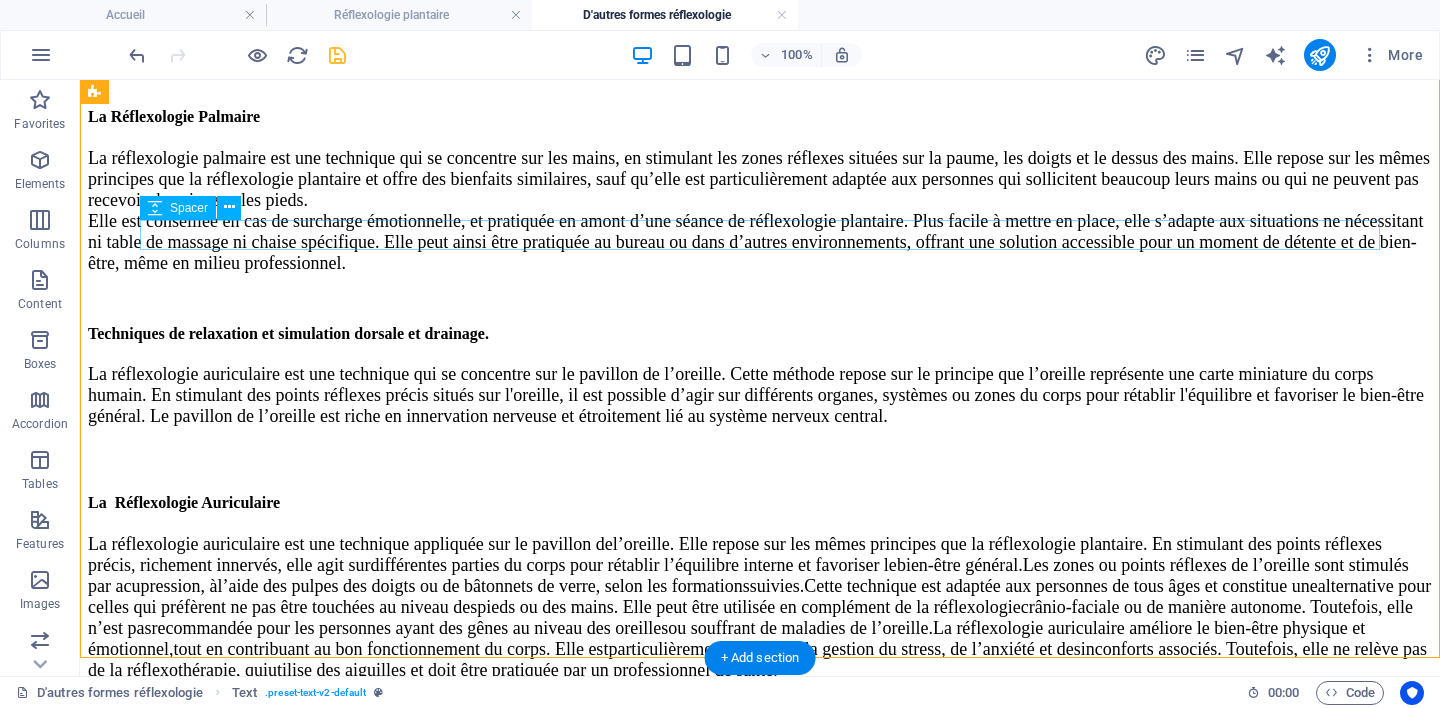 click at bounding box center [760, 458] 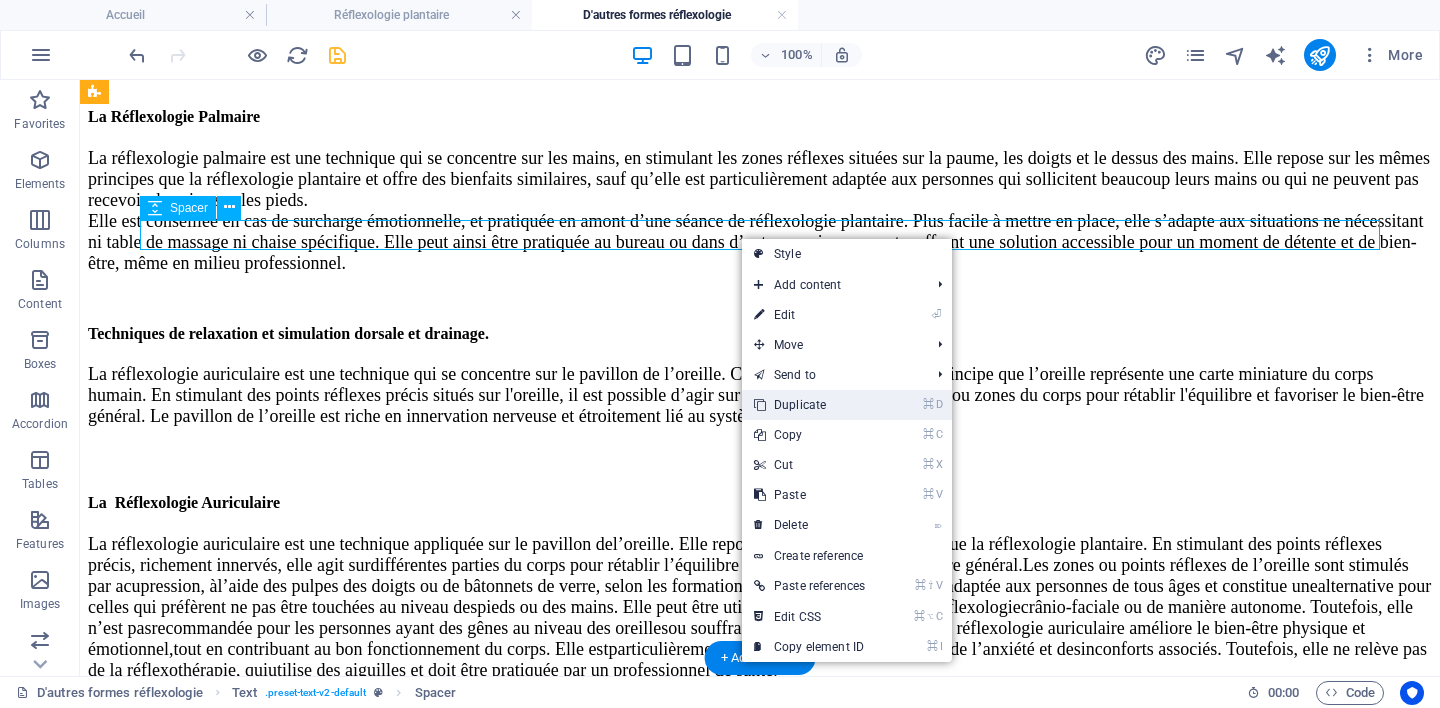 click on "⌘ D  Duplicate" at bounding box center [809, 405] 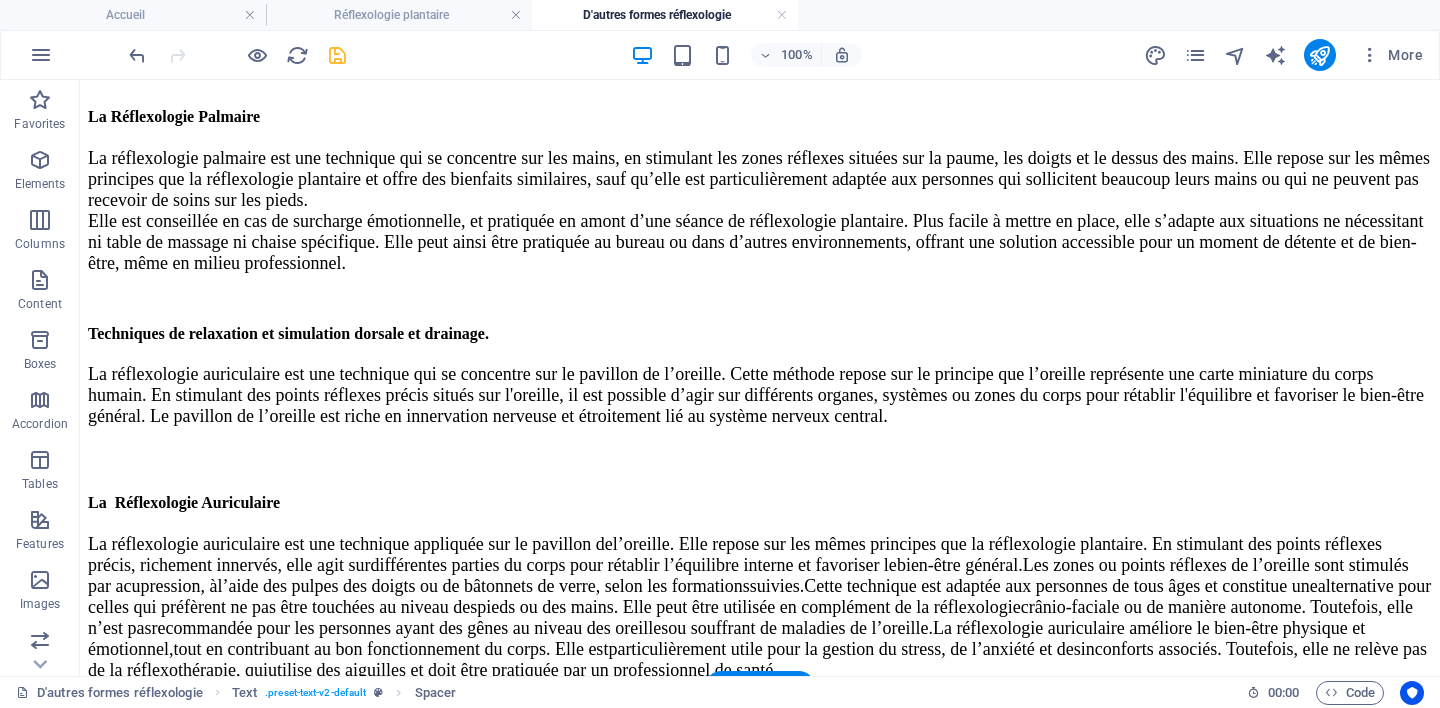 drag, startPoint x: 668, startPoint y: 260, endPoint x: 654, endPoint y: 487, distance: 227.4313 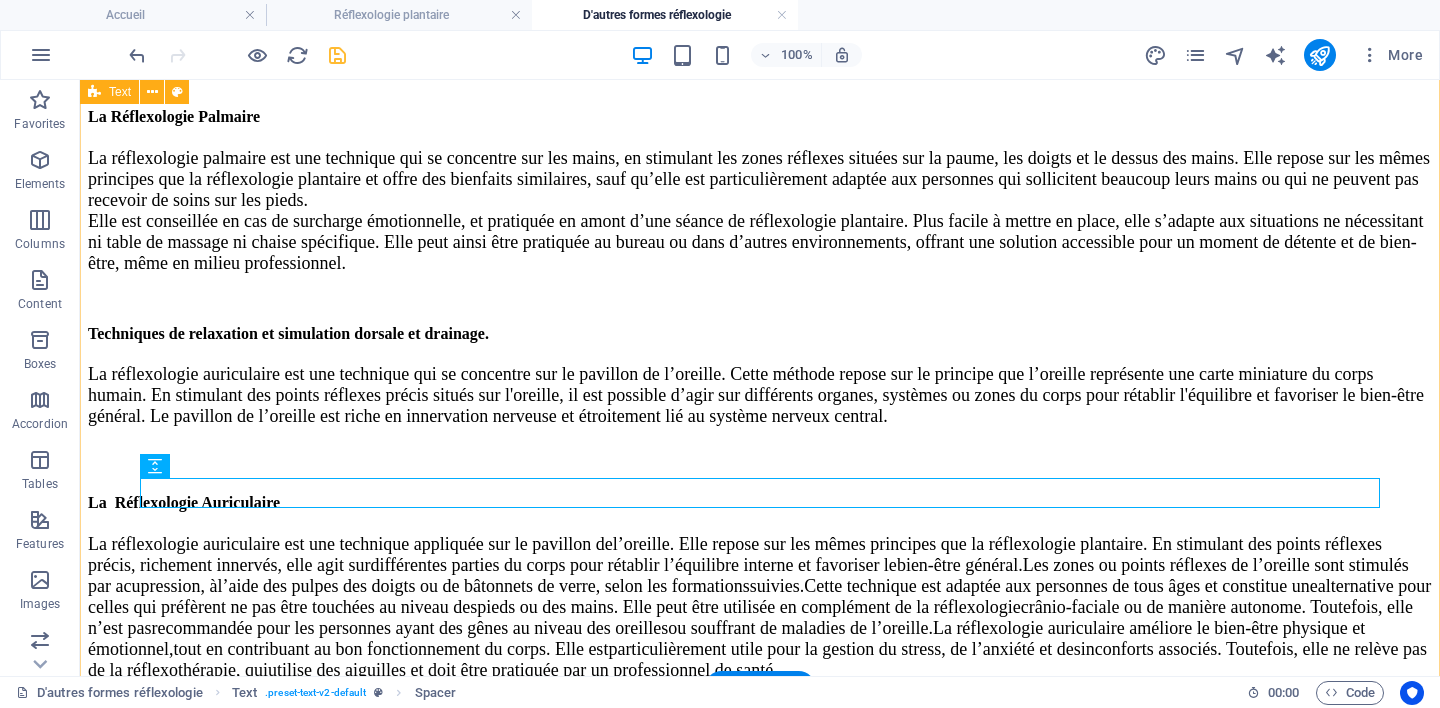 click on "D'autres formes de réflexologie La Réflexologie Crânio-Faciale  La‬‭ réflexologie‬‭ crânio-faciale‬‭ est‬‭ une‬‭ approche‬‭ complémentaire‬‭ à‬‭ la‬  réflexologie‬‭ plantaire.‬‭ Elle‬‭ repose‬‭ sur‬‭ des‬‭ techniques‬‭ de‬‭ relaxation‬‭ et‬‭ de‬  stimulations‬‭ spécifiques‬‭ appliquées‬‭ sur‬‭ le‬‭ crâne,‬‭ le‬‭ visage,‬‭ et‬‭ le‬‭ cou.‬  Cette‬‭ méthode‬‭ s’appuie‬‭ sur‬‭ le‬‭ principe‬‭ selon‬‭ lequel‬‭ certaines‬‭ zones‬‭ du‬  visage‬‭ et‬‭ du‬‭ crâne‬‭ sont‬‭ en‬‭ lien‬‭ avec‬‭ les‬‭ organes‬‭ et‬‭ les‬‭ systèmes‬‭ du‬  corps,‬‭ à‬‭ l’instar‬‭ de‬‭ la‬‭ réflexologie‬‭ plantaire‬‭ et‬‭ palmaire.‬‭ Agissant‬‭ de‬  aussi pour favoriser l’équilibre et le bien-être de l’ensemble du corps. Comment ça fonctionne ? Application" at bounding box center [760, -24] 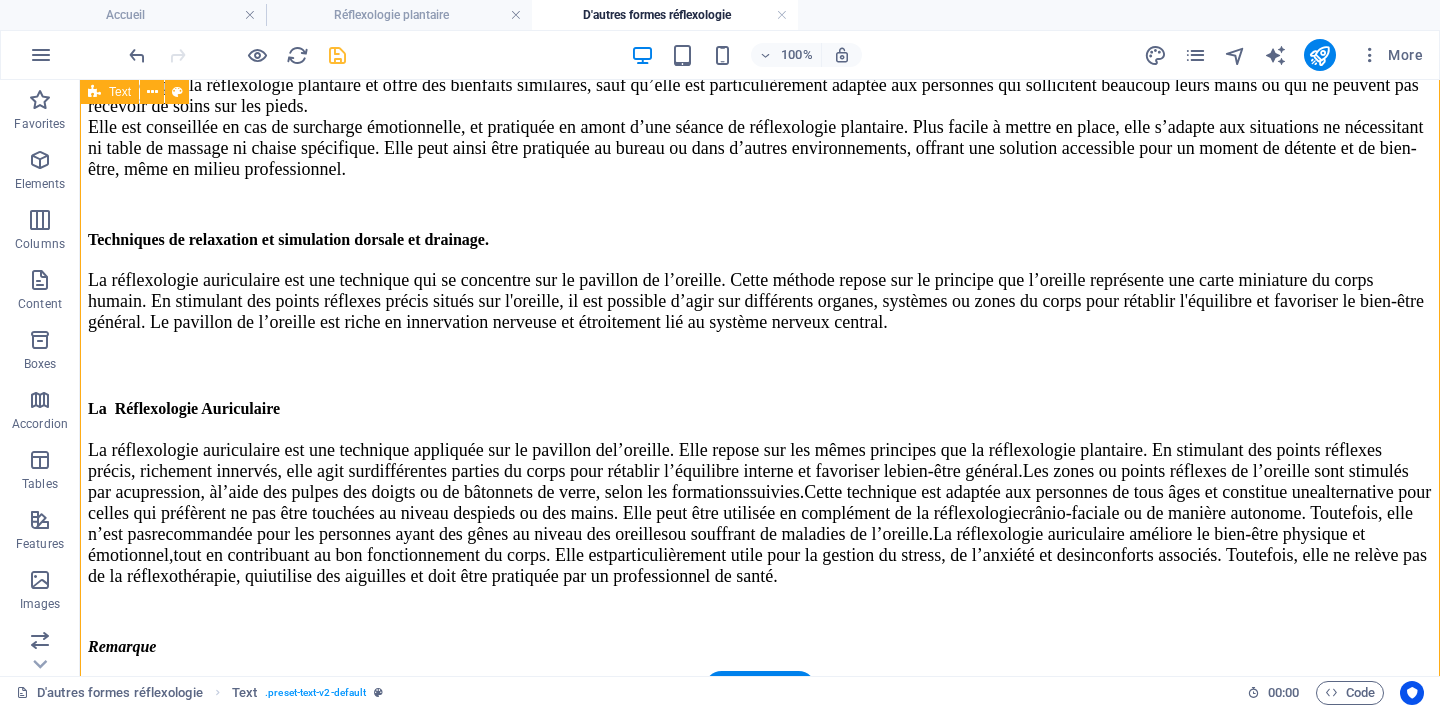 scroll, scrollTop: 1428, scrollLeft: 0, axis: vertical 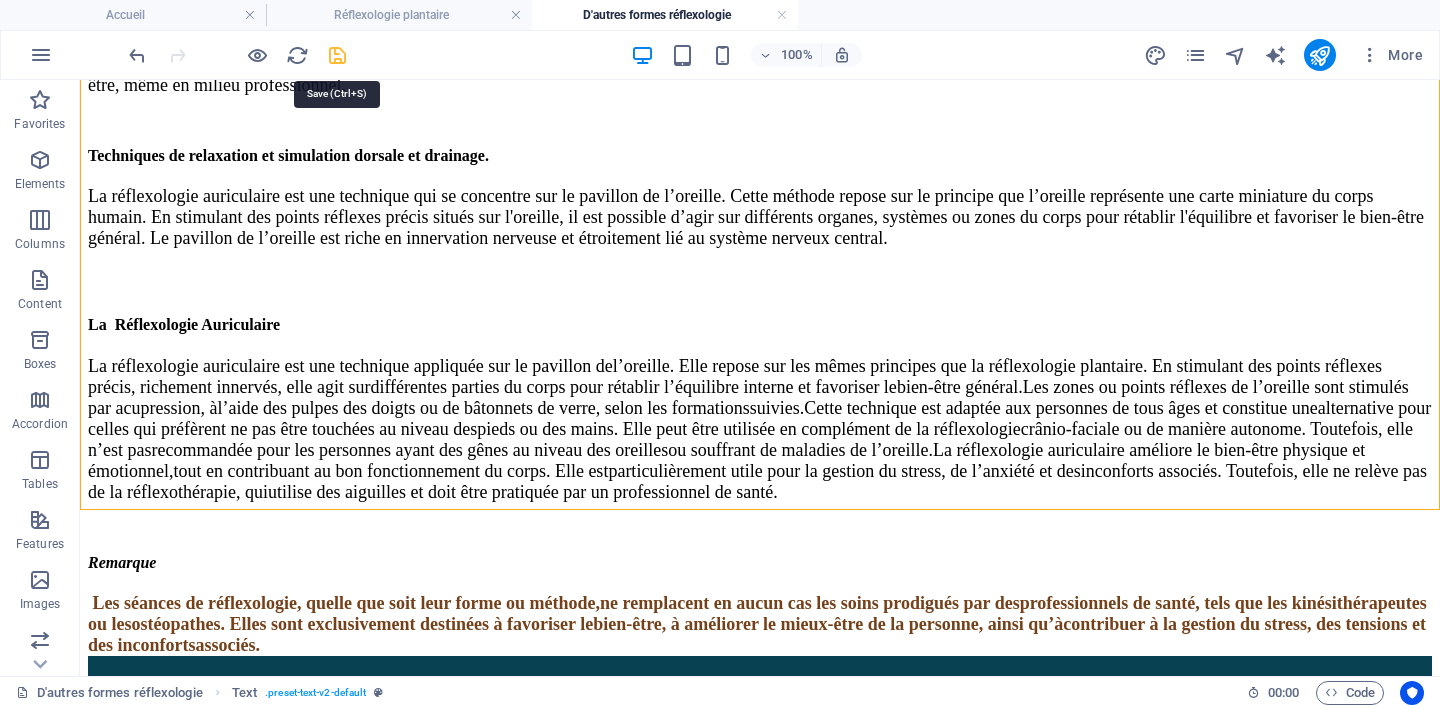 click at bounding box center [337, 55] 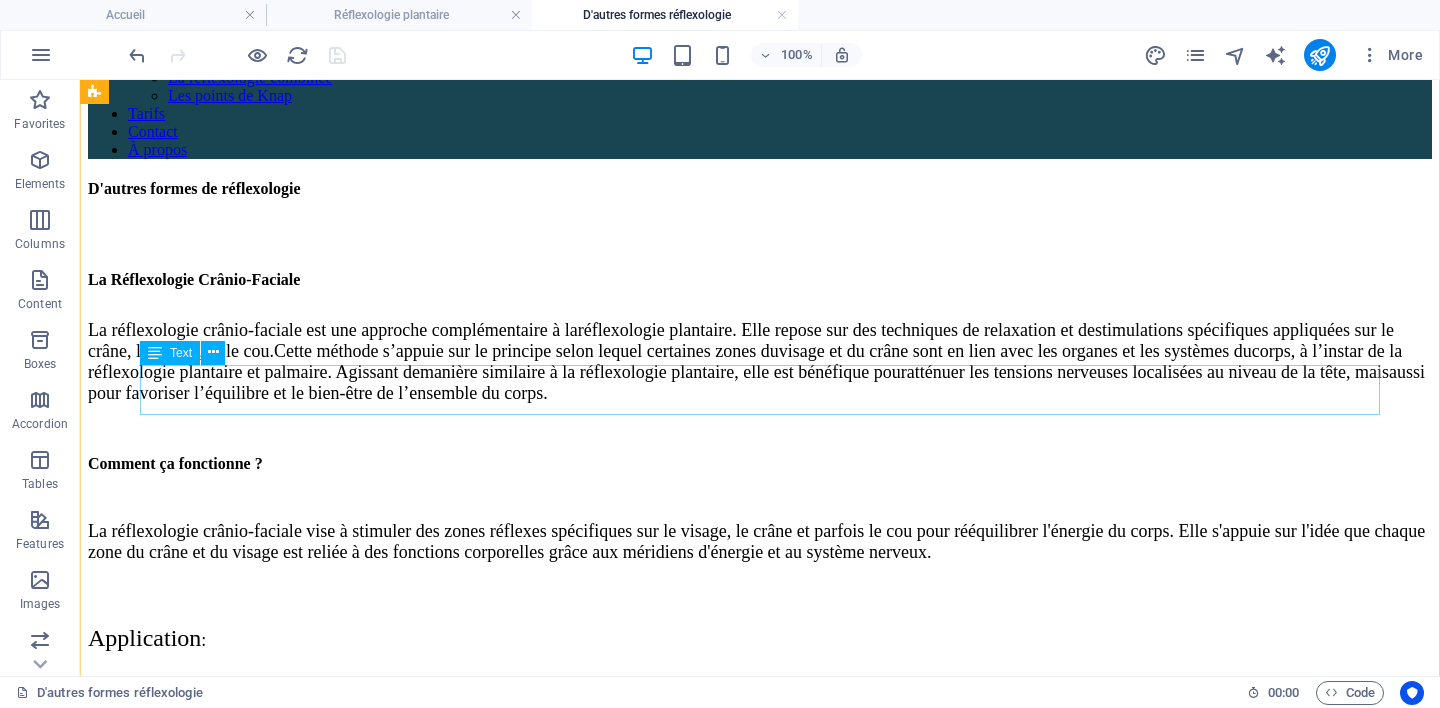 scroll, scrollTop: 191, scrollLeft: 0, axis: vertical 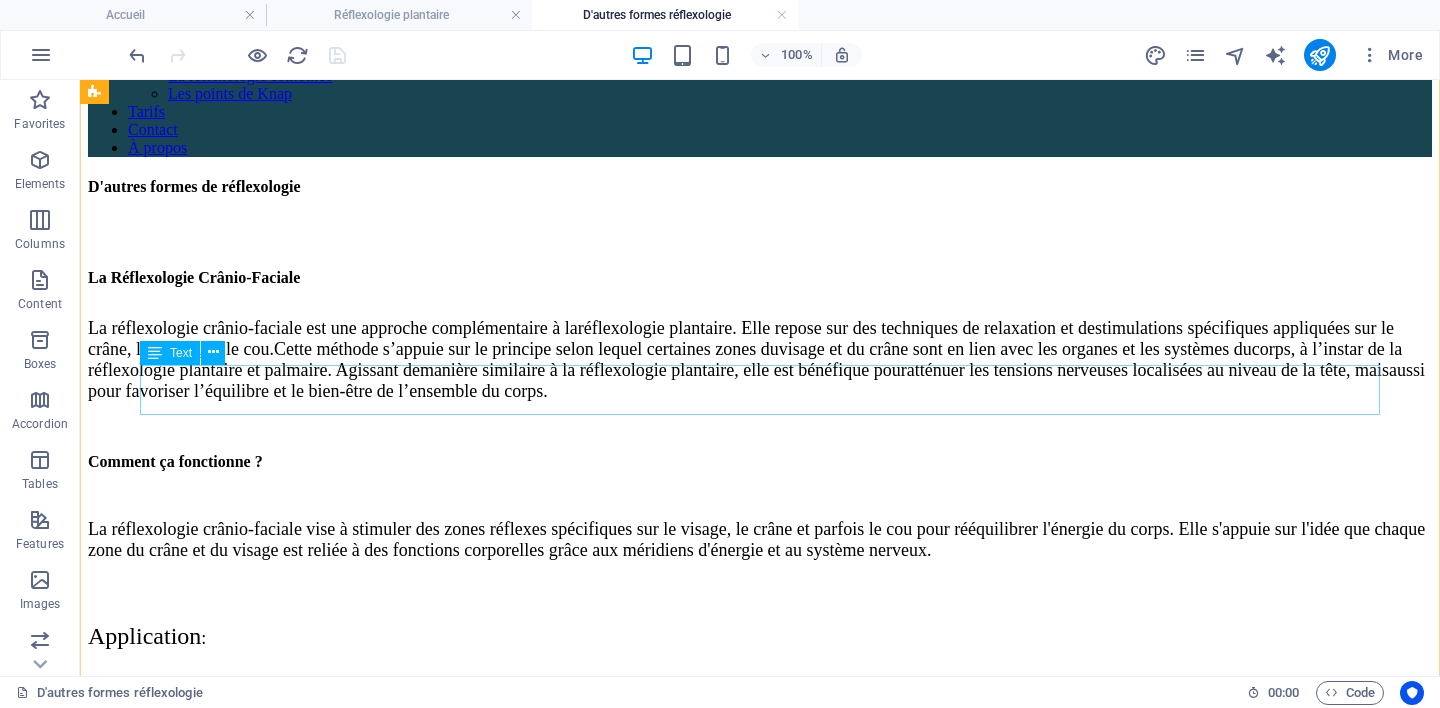 click on "La réflexologie crânio-faciale vise à stimuler des zones réflexes spécifiques sur le visage, le crâne et parfois le cou pour rééquilibrer l'énergie du corps. Elle s'appuie sur l'idée que chaque zone du crâne et du visage est reliée à des fonctions corporelles grâce aux méridiens d'énergie et au système nerveux." at bounding box center [760, 540] 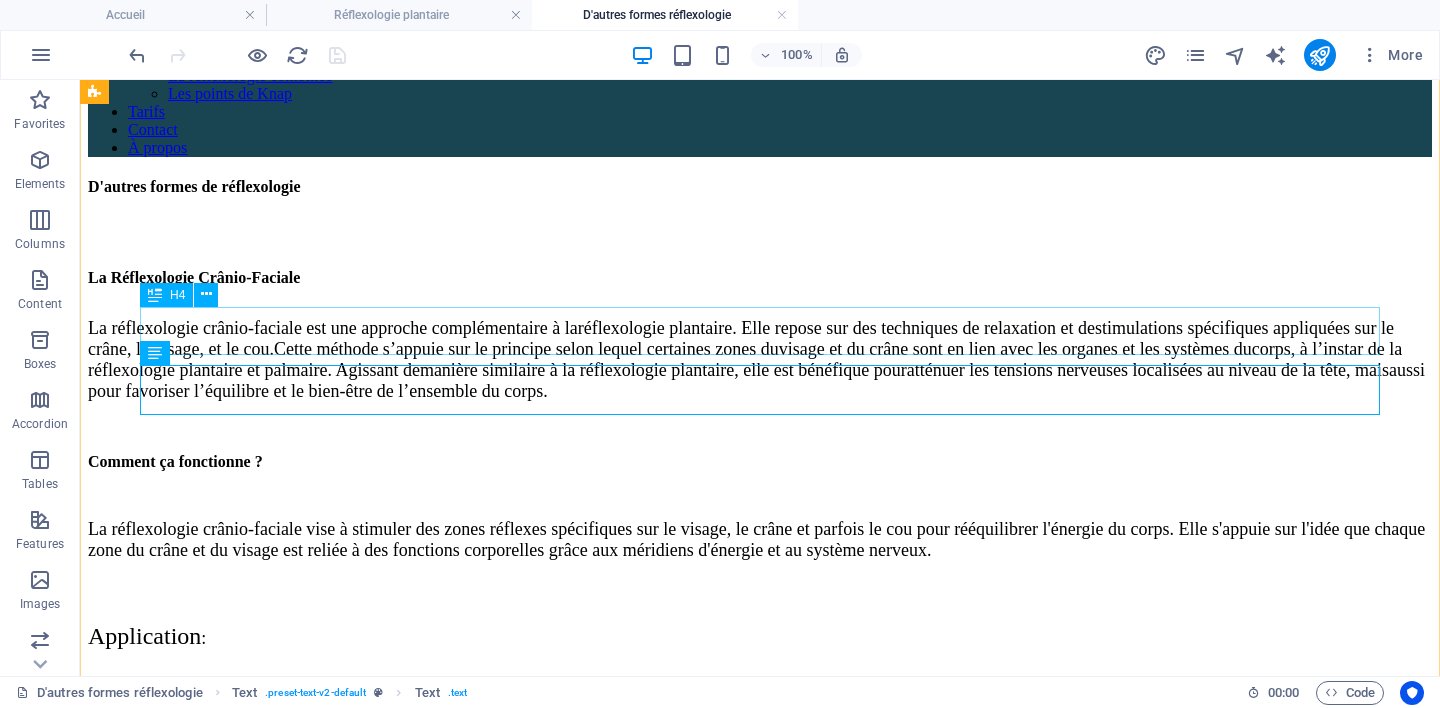 click on "Comment ça fonctionne ?" at bounding box center (760, 462) 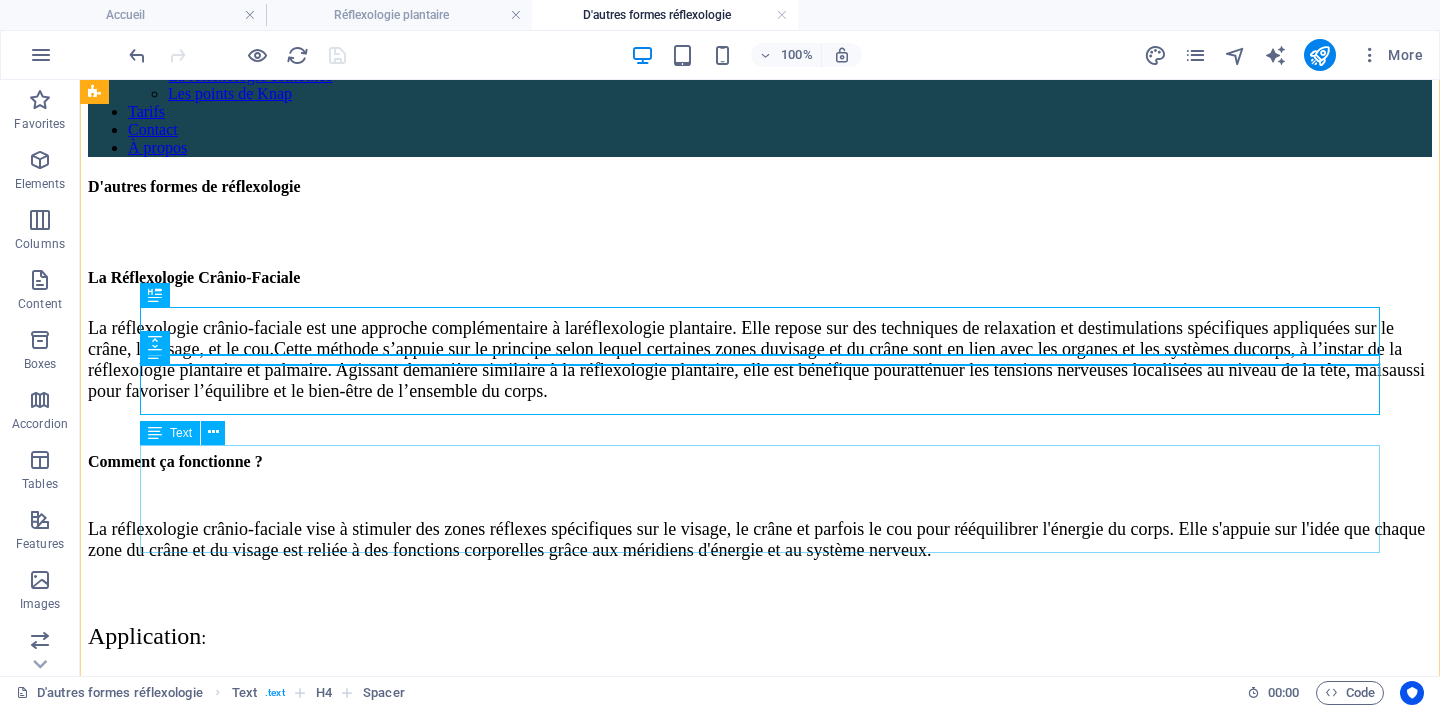 click on "Application : les séances de réflexologie crânio-faciale se déroulent généralement en position allongée et relaxée. Le praticien applique des pressions douces et rythmiques sur le crâne, le visage, les tempes, le cou et la mâchoire. Ces pressions sont modérées et réalisées à l'aide des doigts et des paumes des mains." at bounding box center [760, 682] 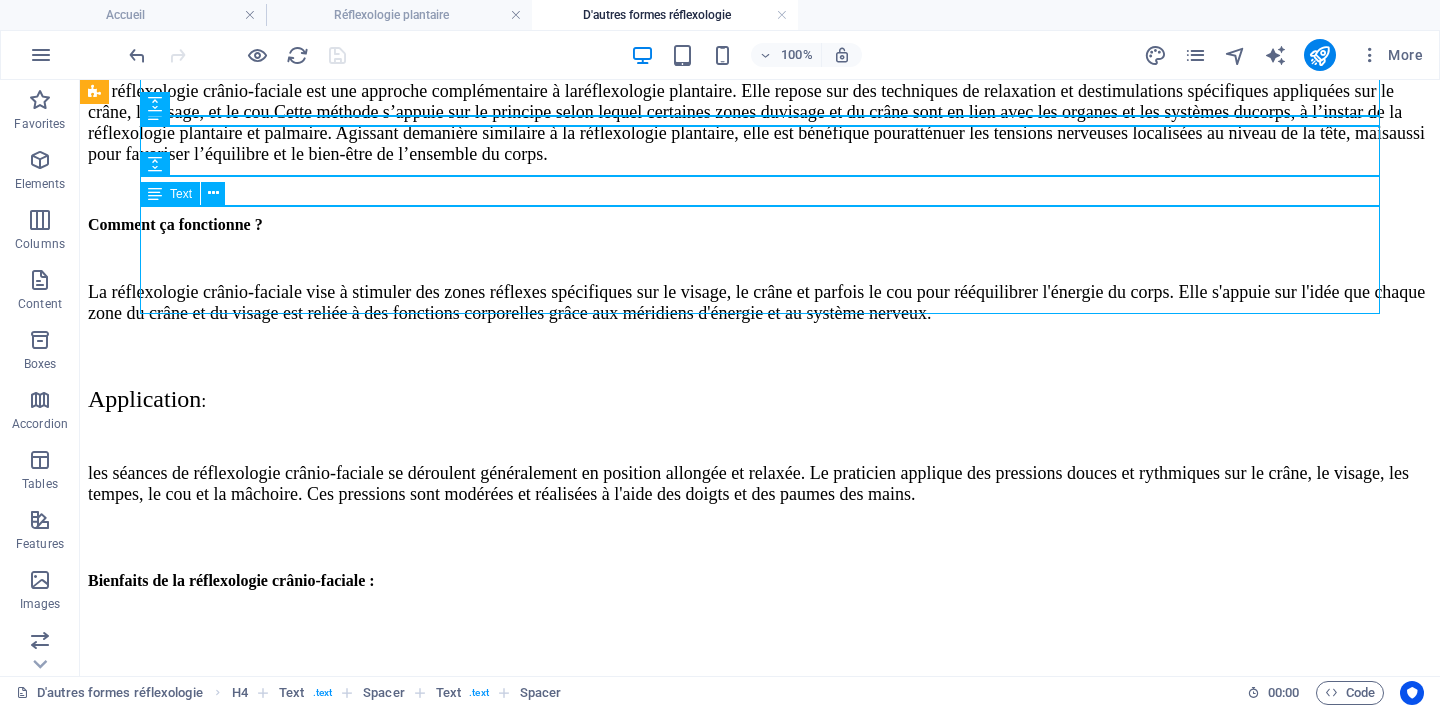 scroll, scrollTop: 430, scrollLeft: 0, axis: vertical 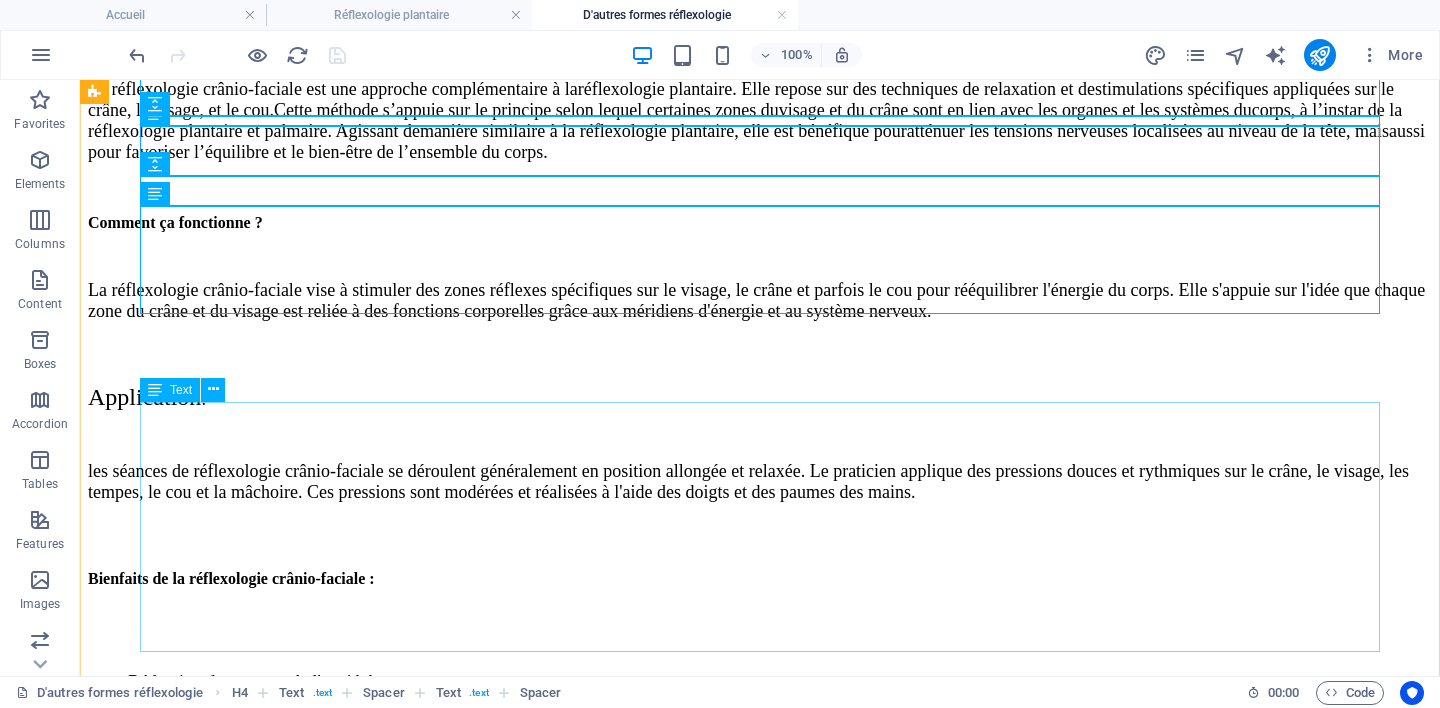 click on "Réduction du stress et de l'anxiété Amélioration de la qualité du sommeil Soulagement des maux de tête et des migraines Amélioration de la circulation sanguine Soulagement des tensions musculaires de la nuque telles que cervicalgie Stimulation du système nerveux Aide à la libération des tensions nerveuses et à la concentration Favorise la décongestion des sinus et améliore la respiration, notamment pendant la période hivernale Diminution de la chute des cheveux" at bounding box center (760, 748) 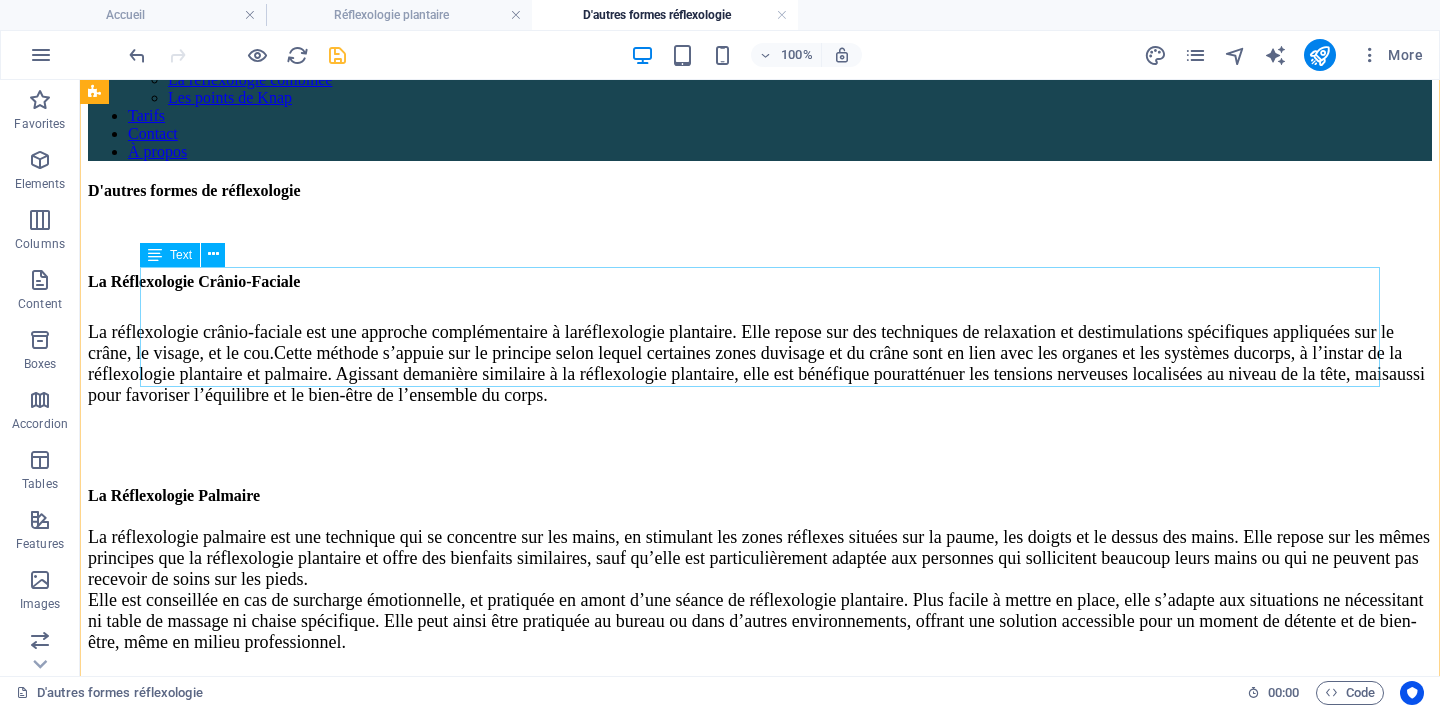 scroll, scrollTop: 65, scrollLeft: 0, axis: vertical 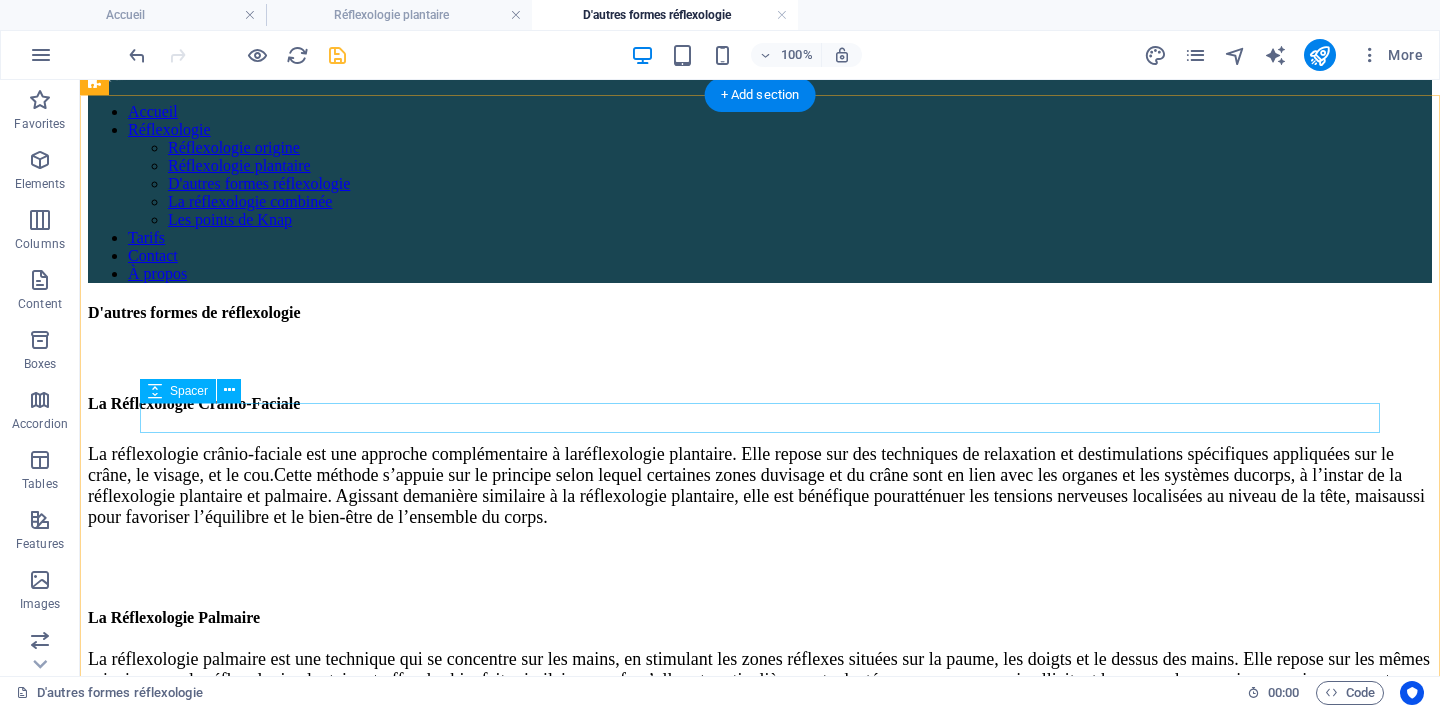 click at bounding box center (760, 543) 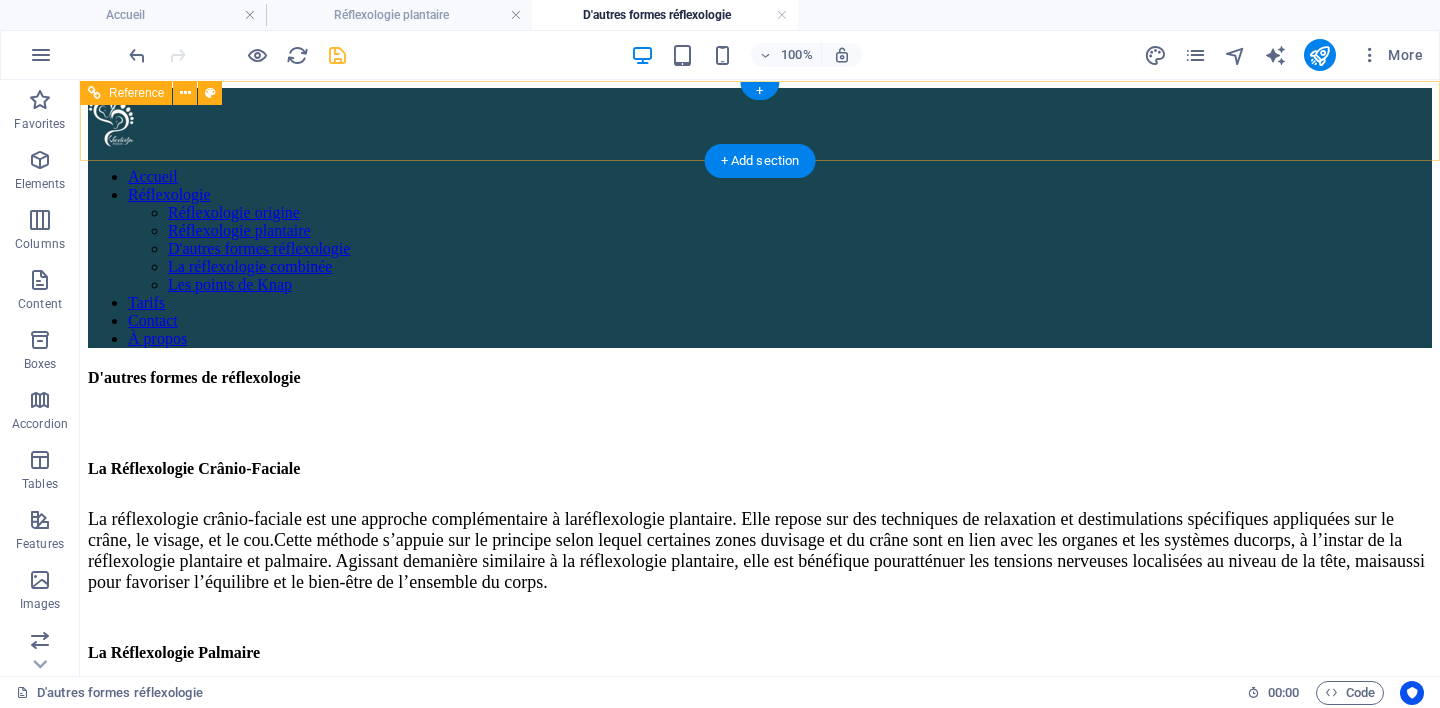 scroll, scrollTop: 0, scrollLeft: 0, axis: both 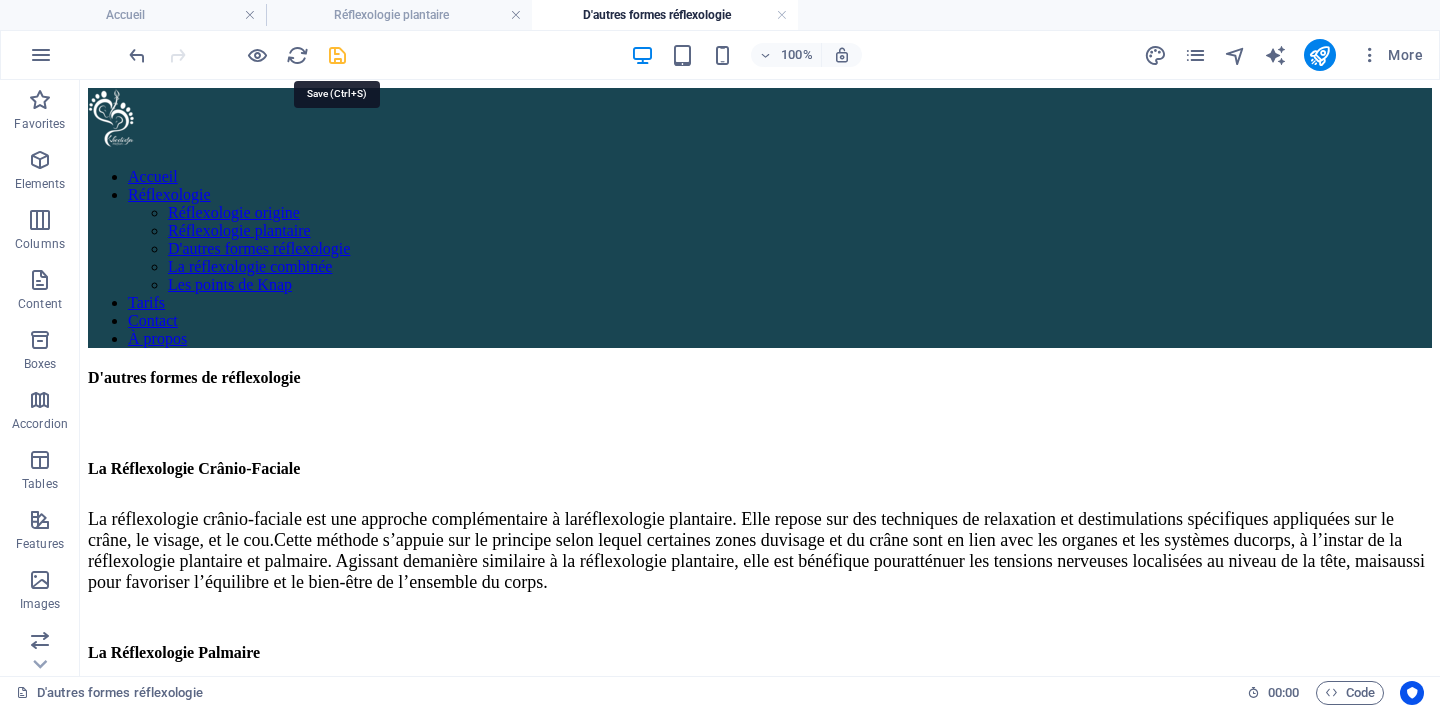 click at bounding box center (337, 55) 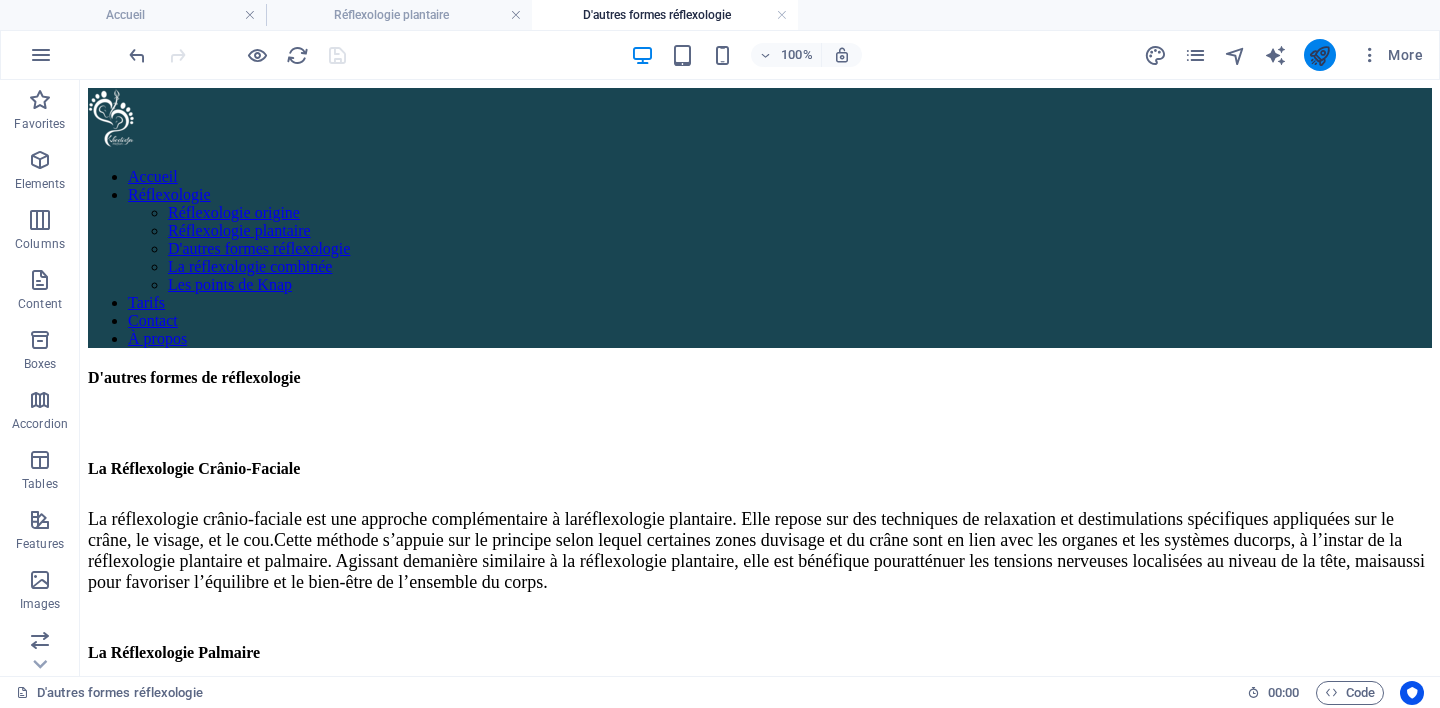 click at bounding box center (1320, 55) 